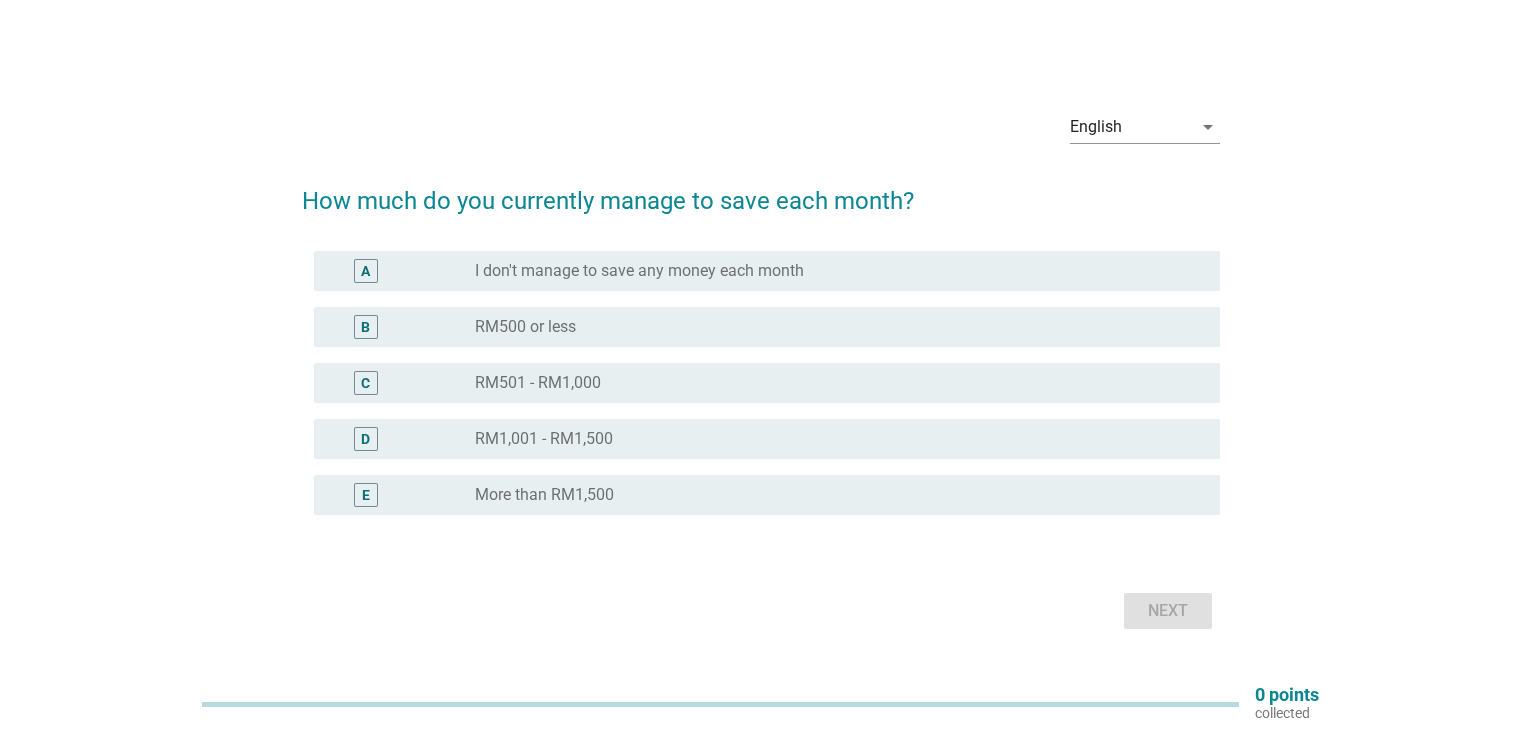 scroll, scrollTop: 0, scrollLeft: 0, axis: both 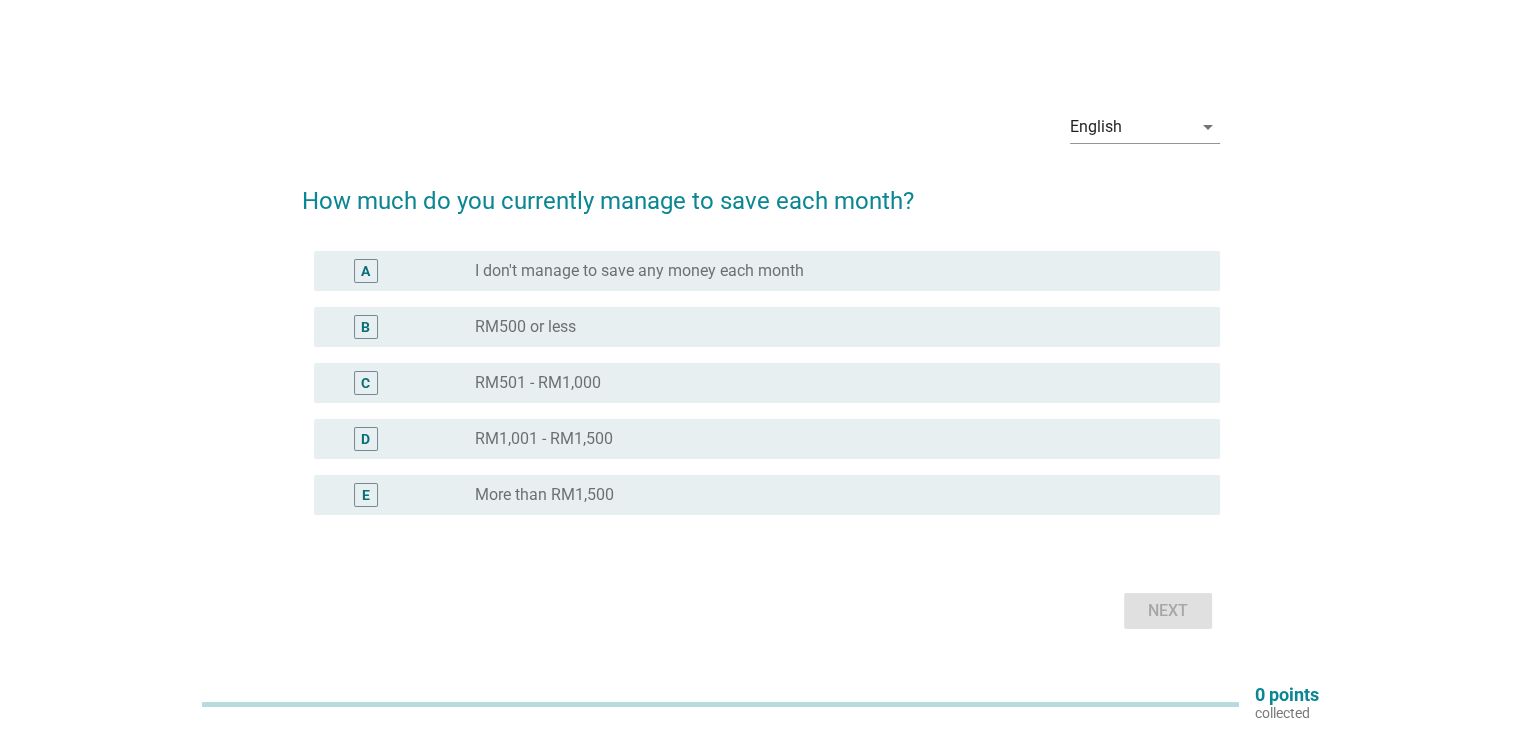 drag, startPoint x: 568, startPoint y: 385, endPoint x: 580, endPoint y: 387, distance: 12.165525 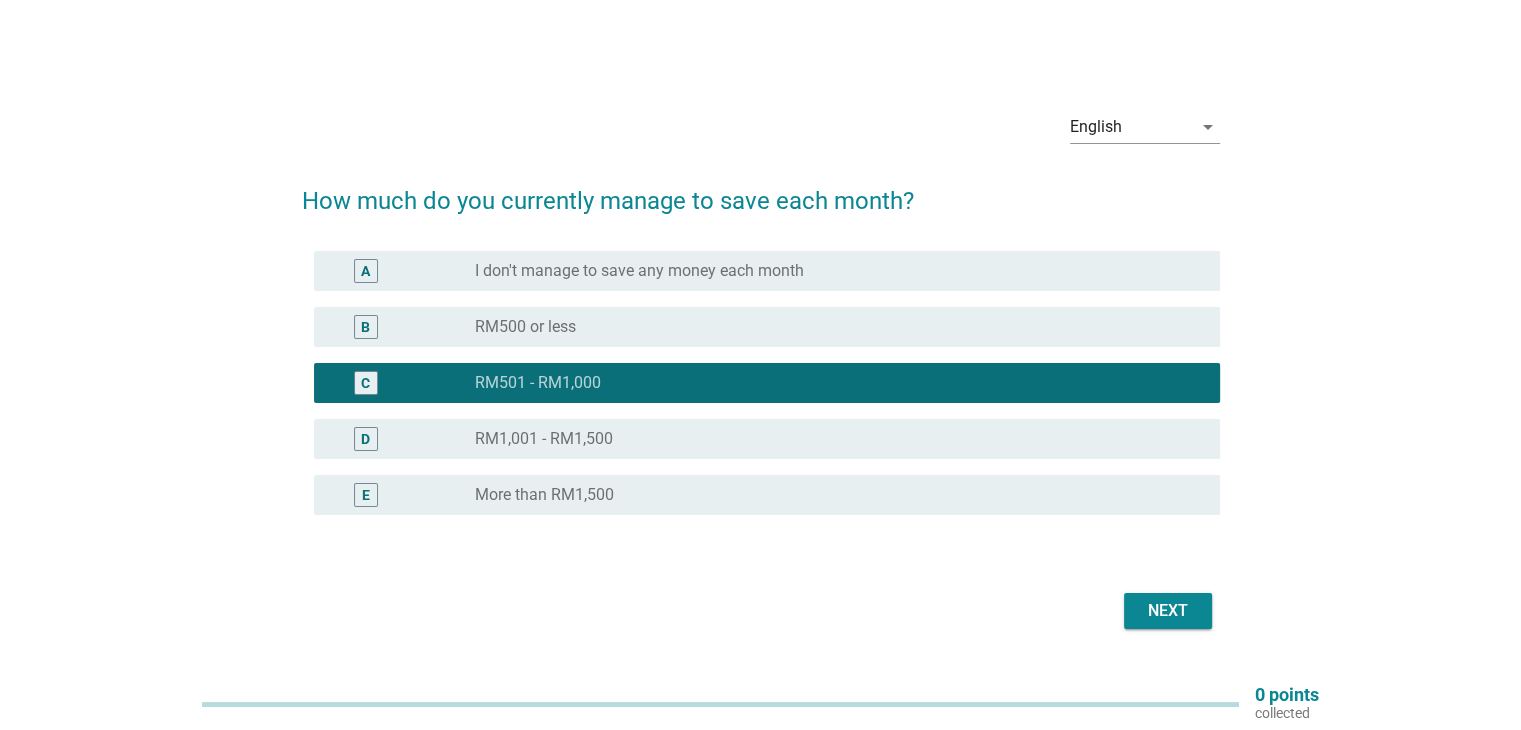 click on "Next" at bounding box center (761, 611) 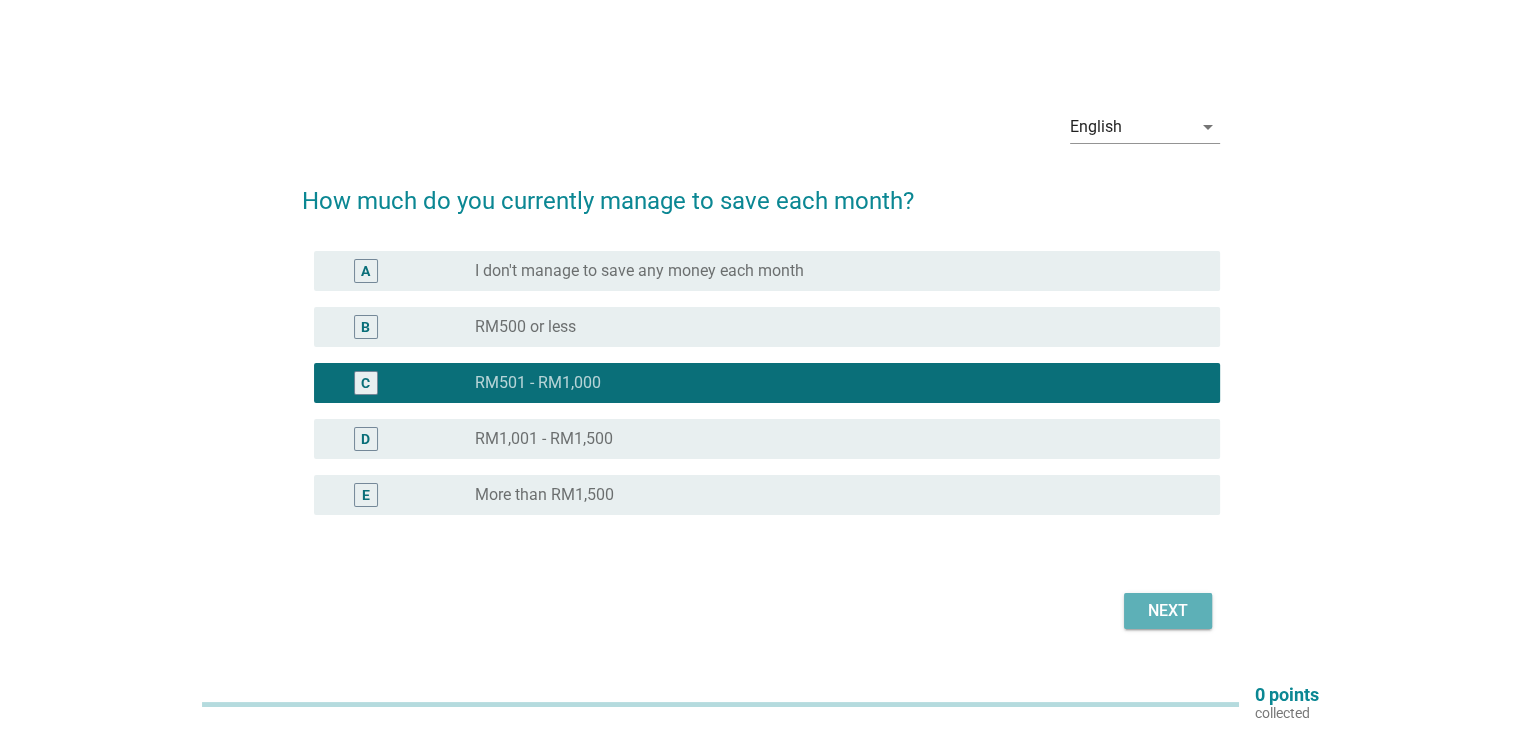 click on "Next" at bounding box center [1168, 611] 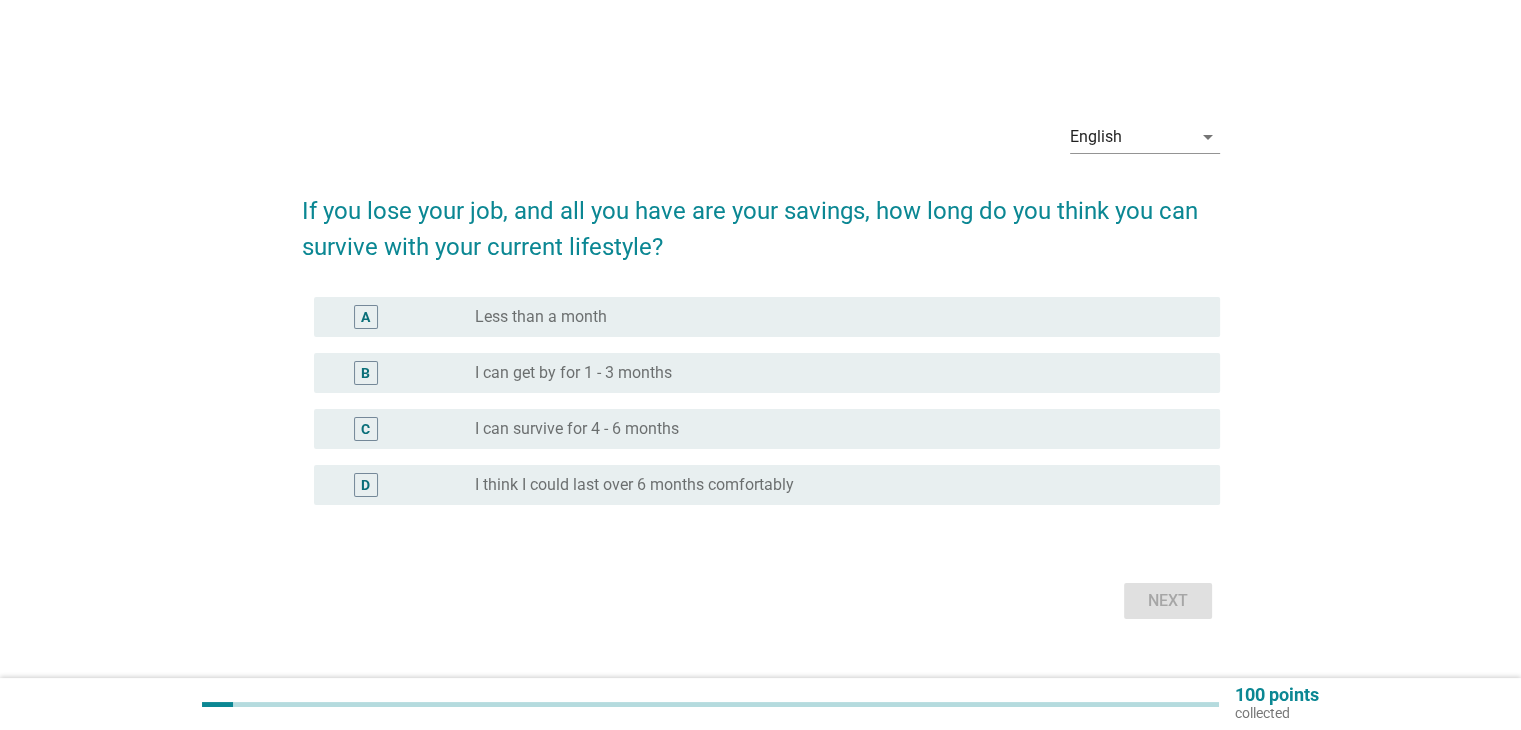 drag, startPoint x: 606, startPoint y: 424, endPoint x: 651, endPoint y: 440, distance: 47.759815 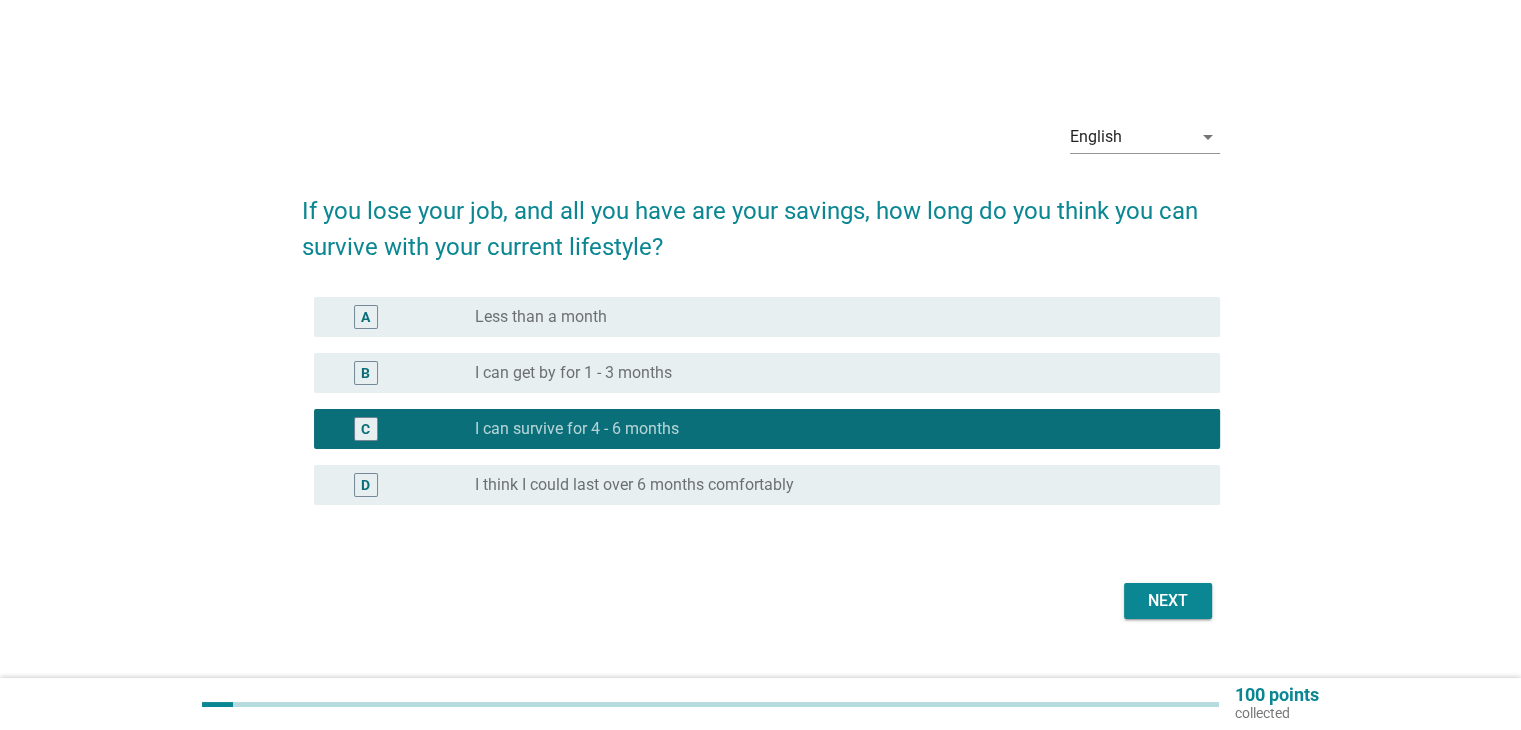 click on "Next" at bounding box center [1168, 601] 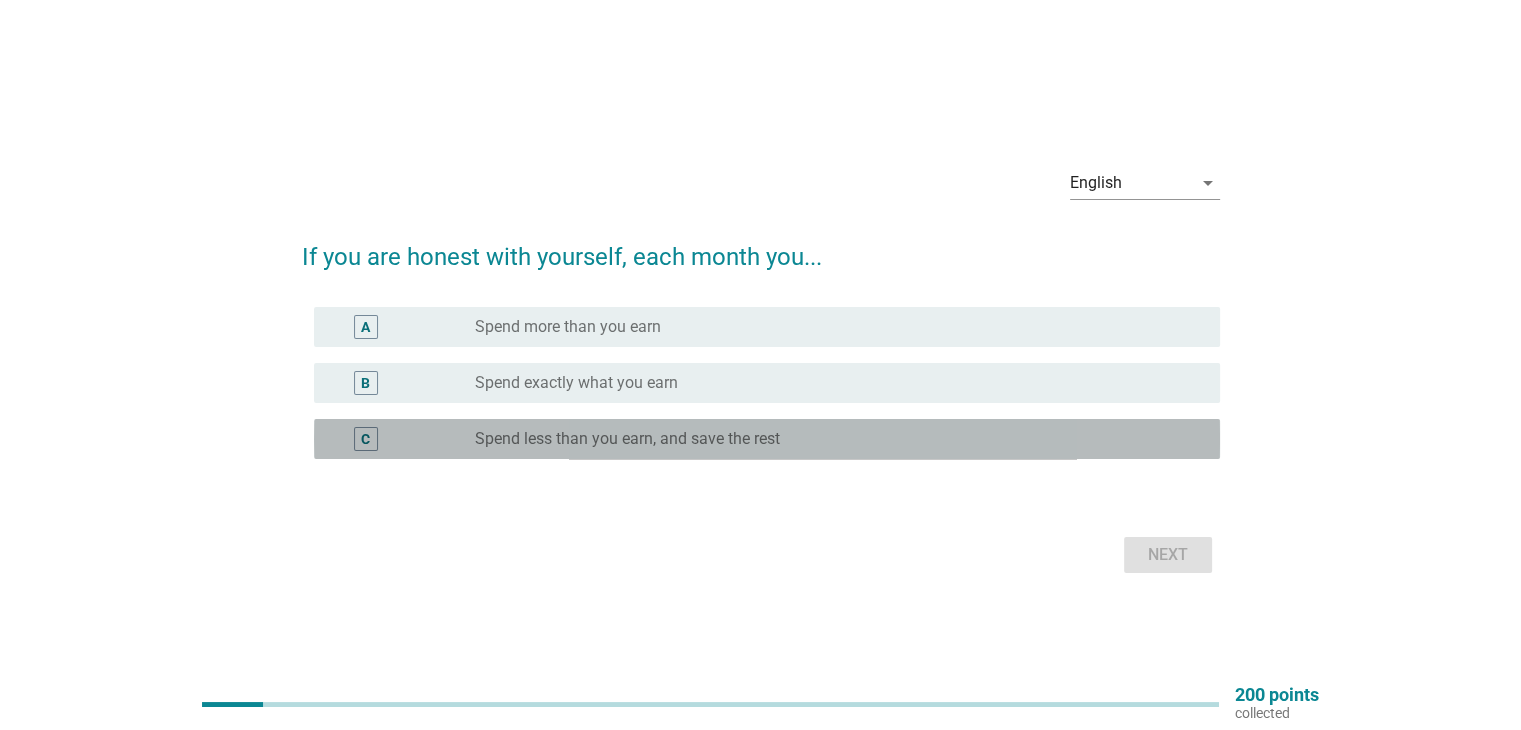 click on "Spend less than you earn, and save the rest" at bounding box center [627, 439] 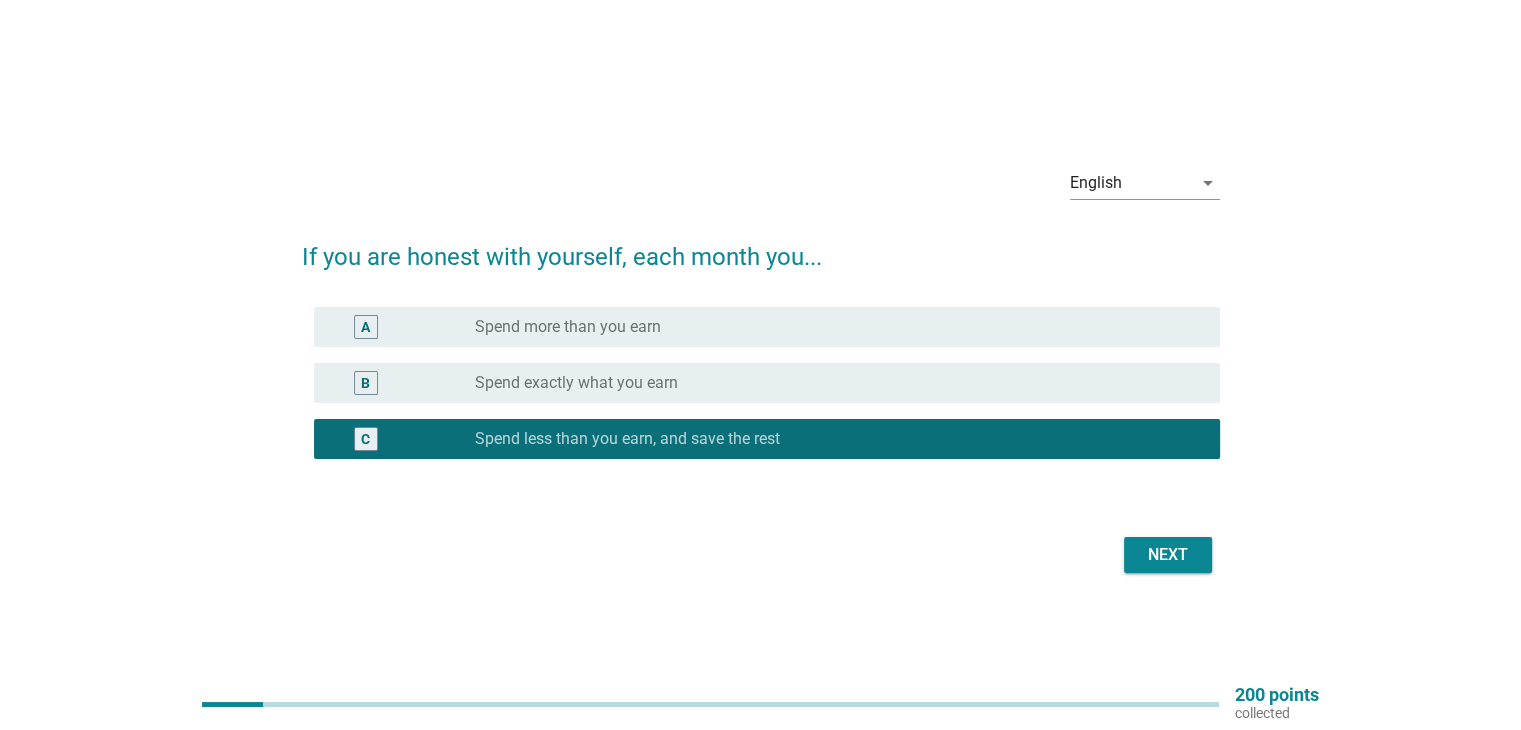 click on "Next" at bounding box center [1168, 555] 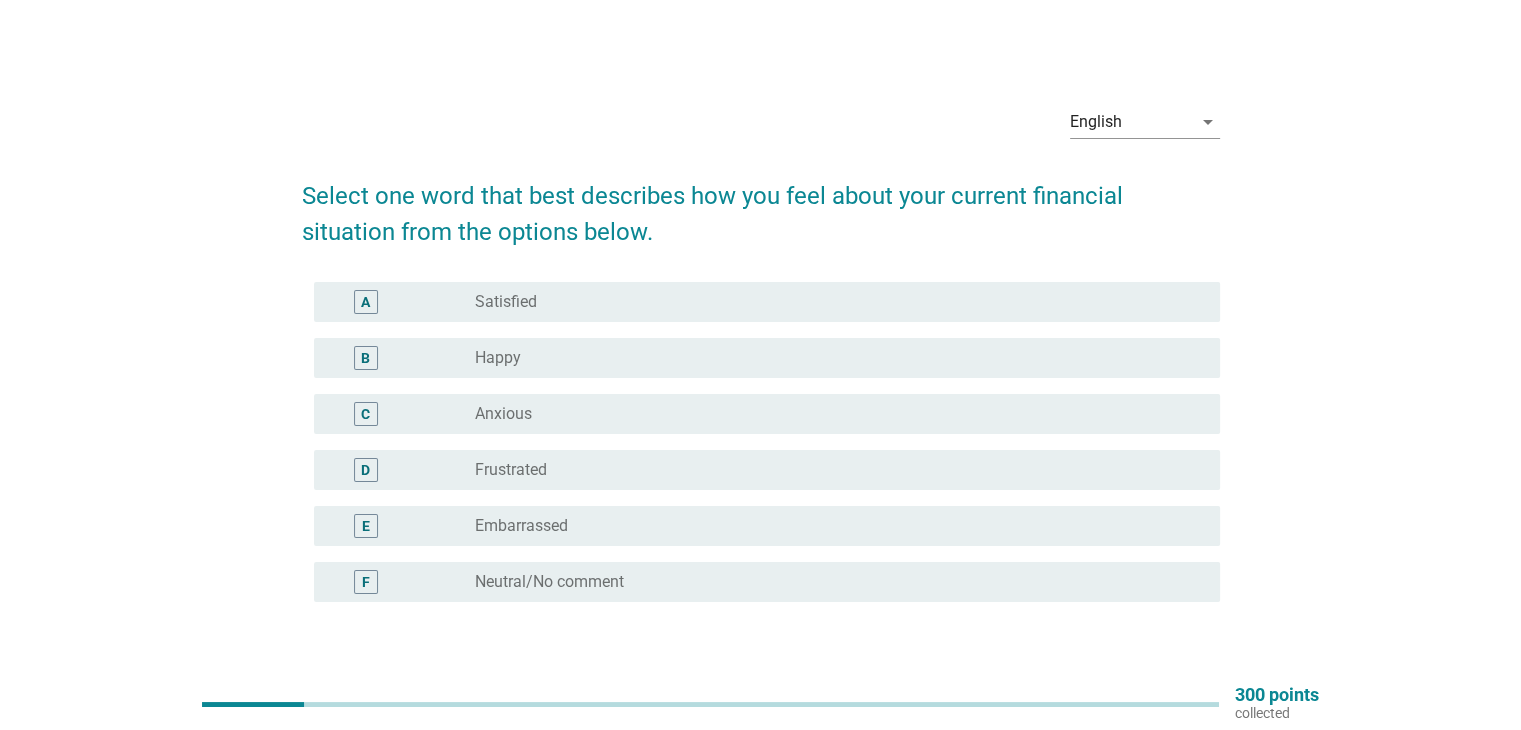 click on "Anxious" at bounding box center (503, 414) 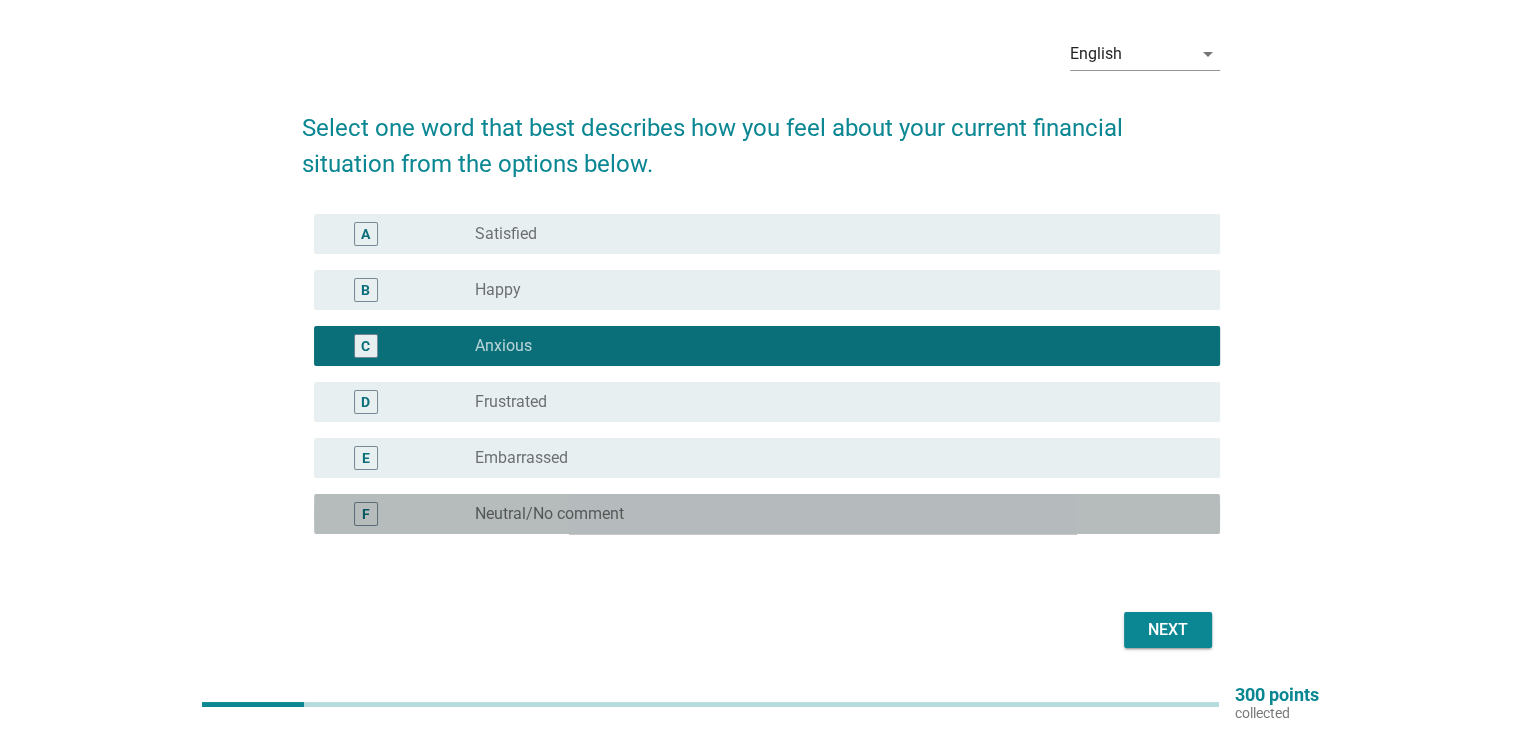 scroll, scrollTop: 134, scrollLeft: 0, axis: vertical 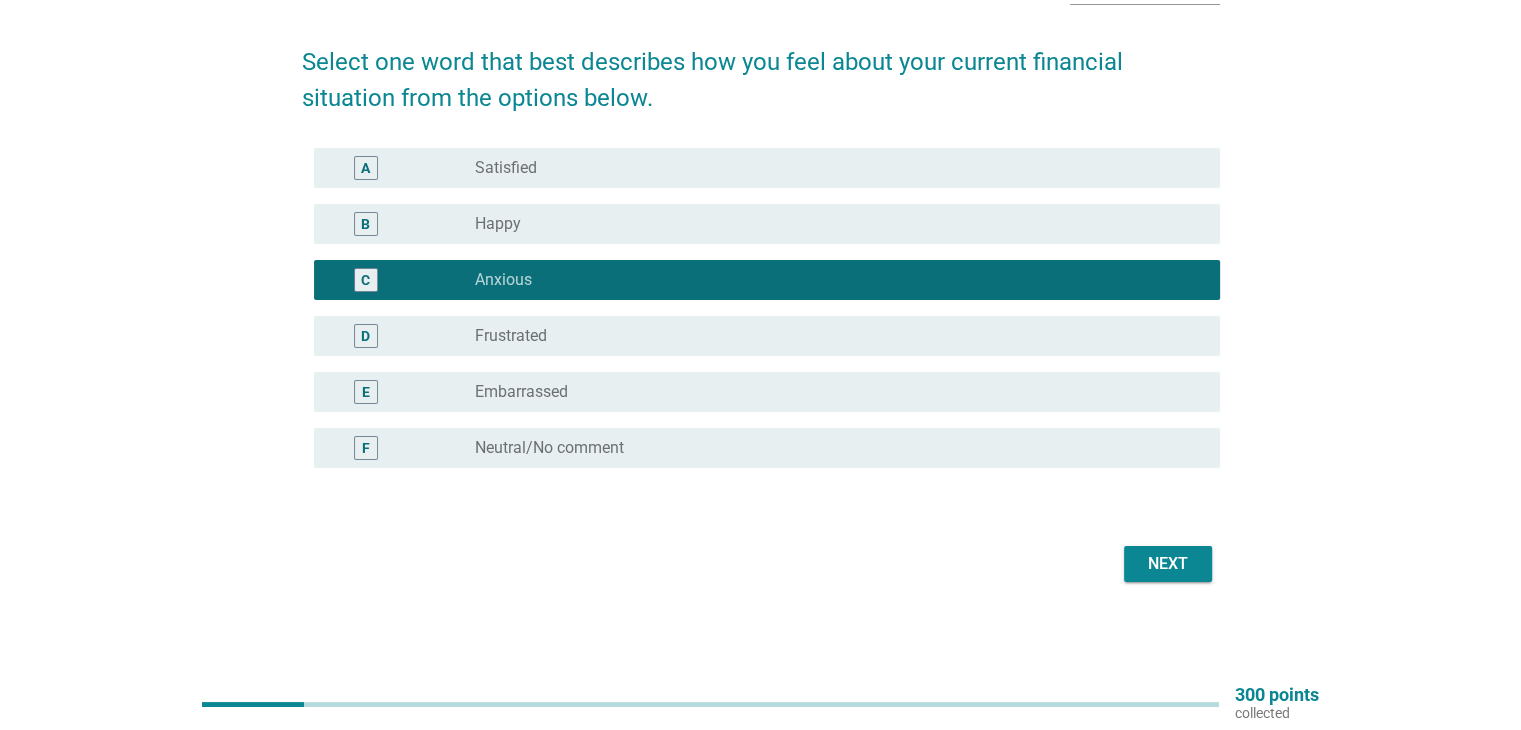 click on "Next" at bounding box center (1168, 564) 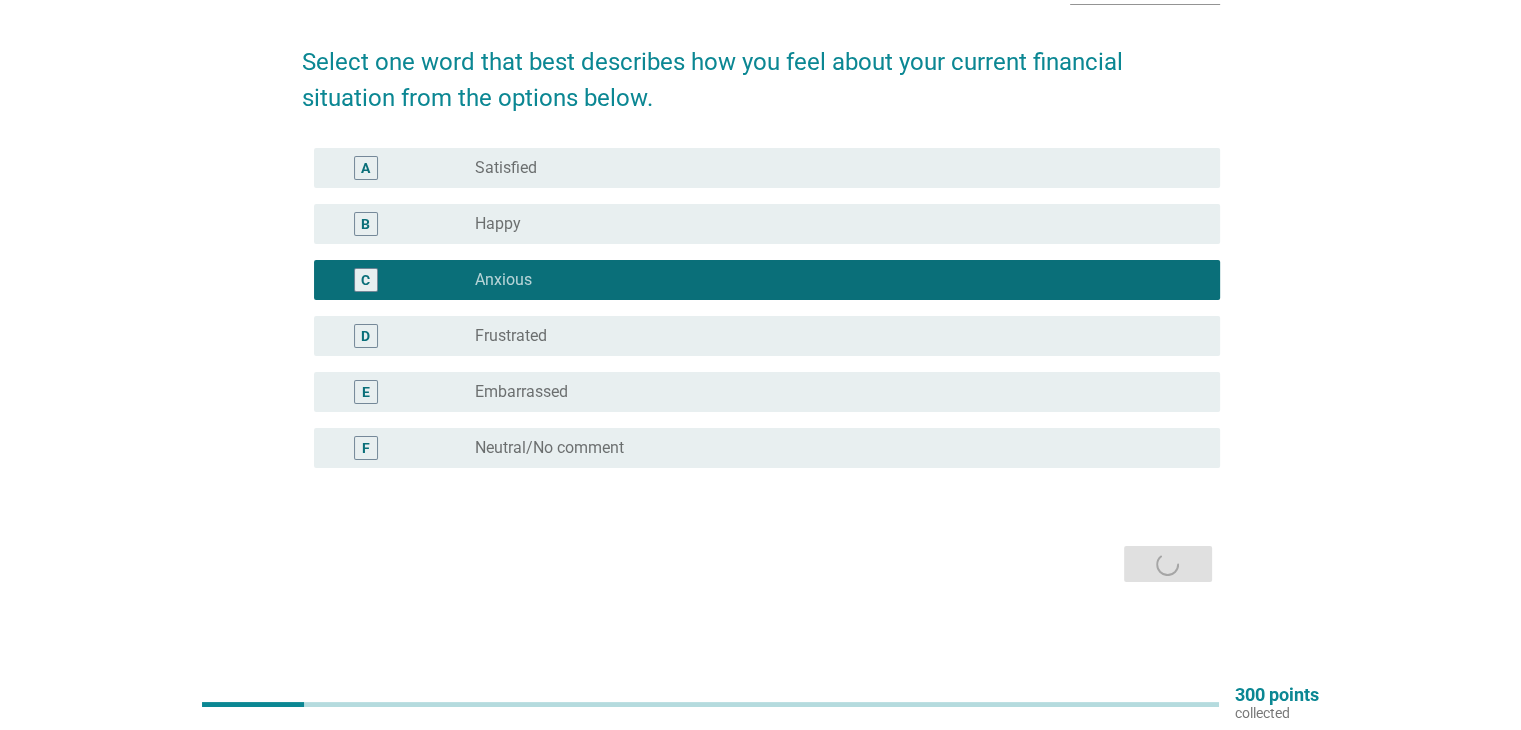 scroll, scrollTop: 0, scrollLeft: 0, axis: both 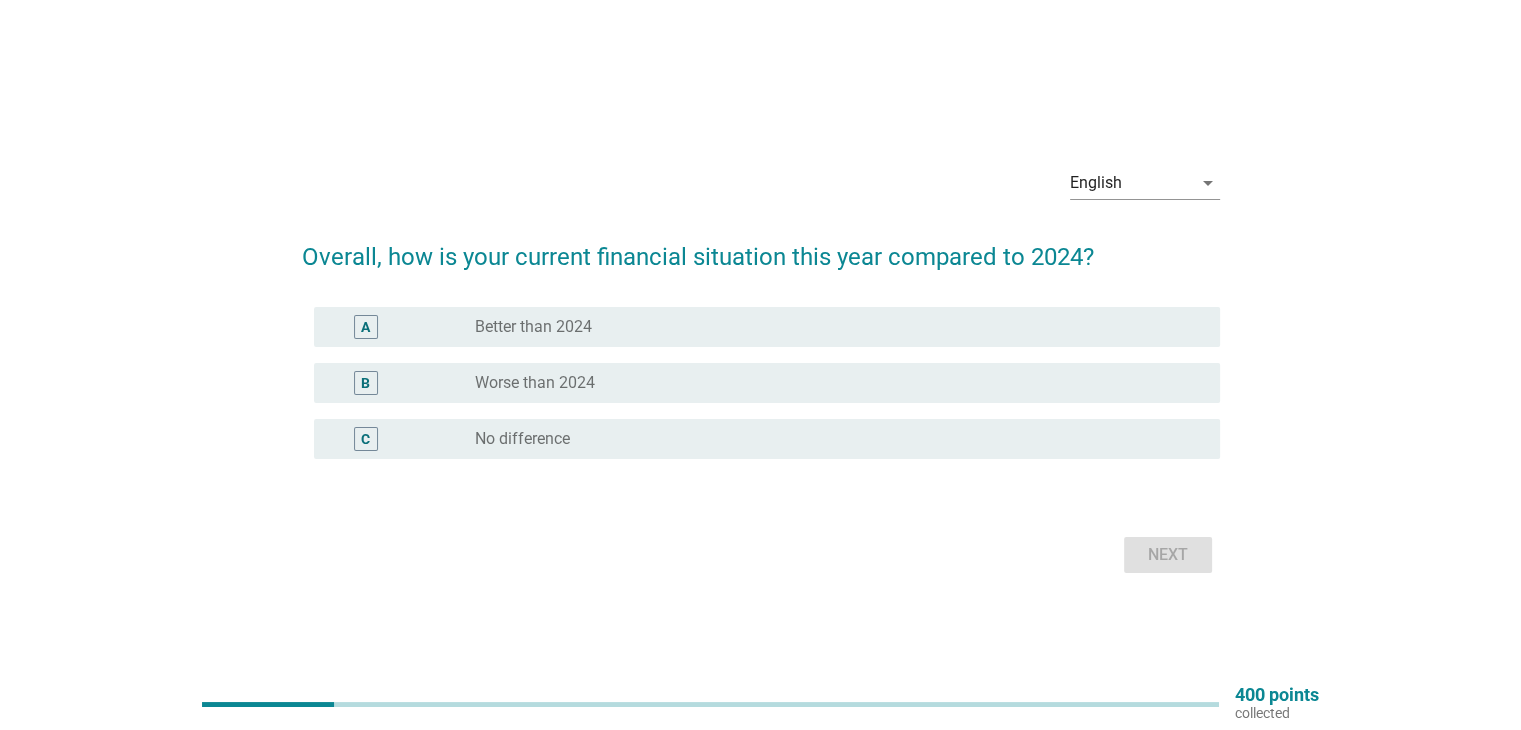 click on "No difference" at bounding box center [522, 439] 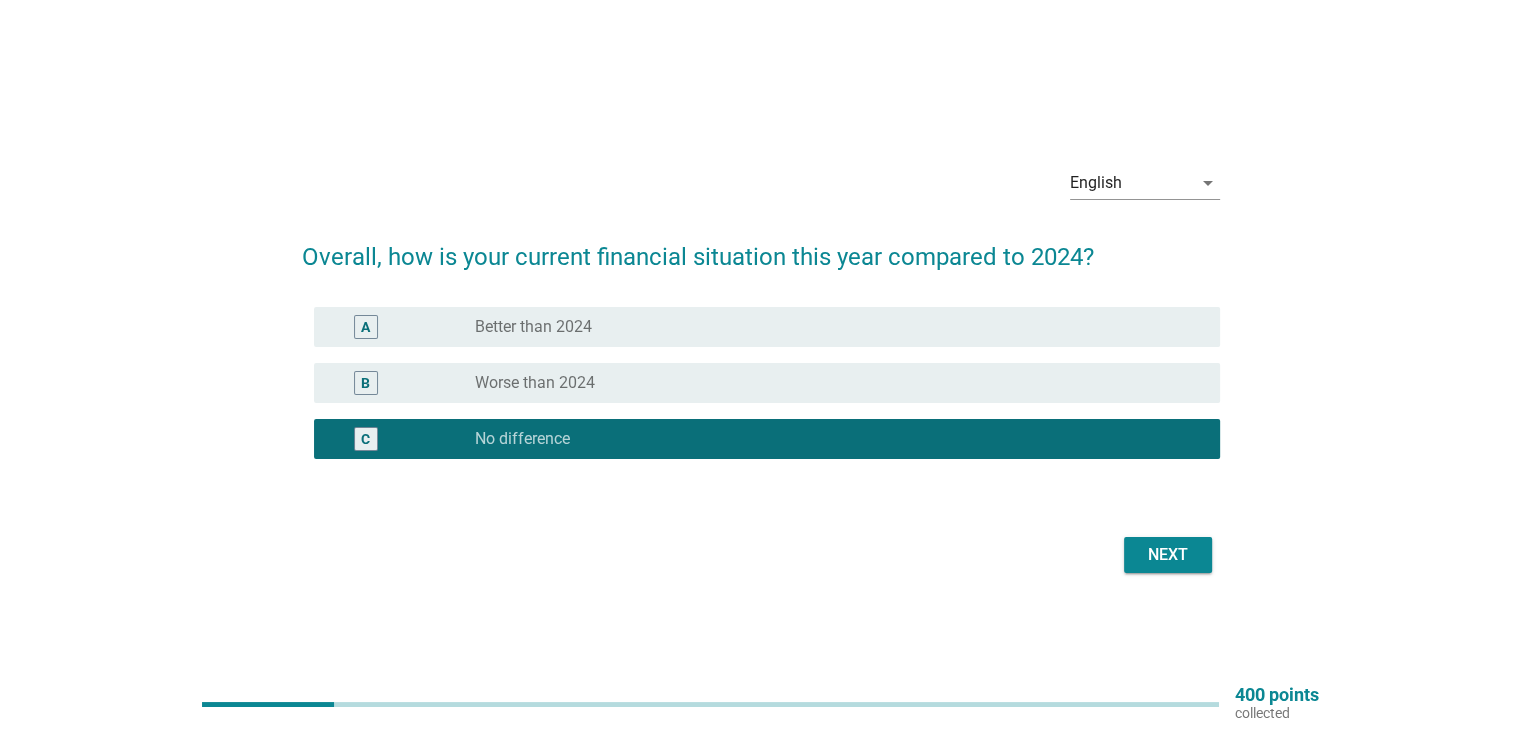 click on "Next" at bounding box center [1168, 555] 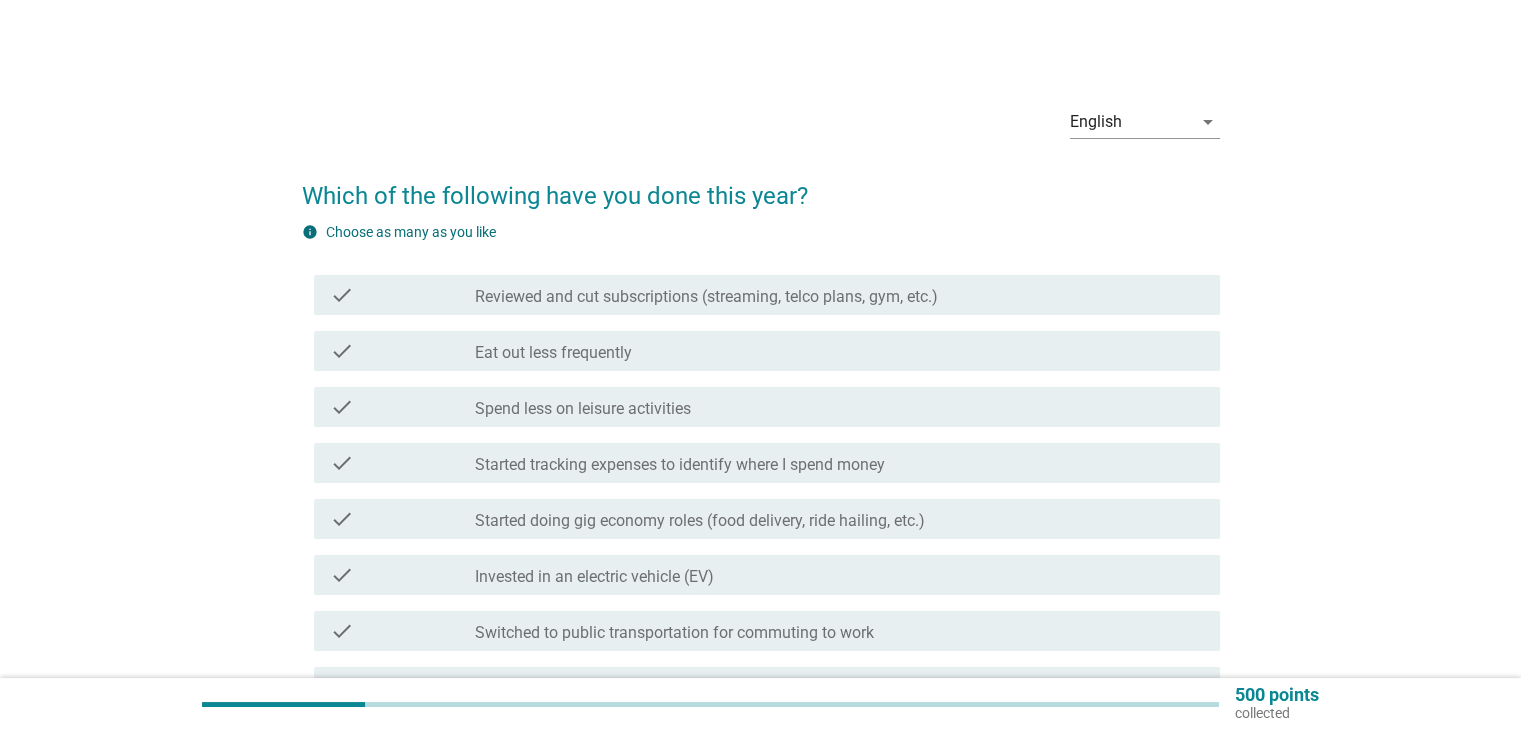click on "check     check_box_outline_blank Spend less on leisure activities" at bounding box center [767, 407] 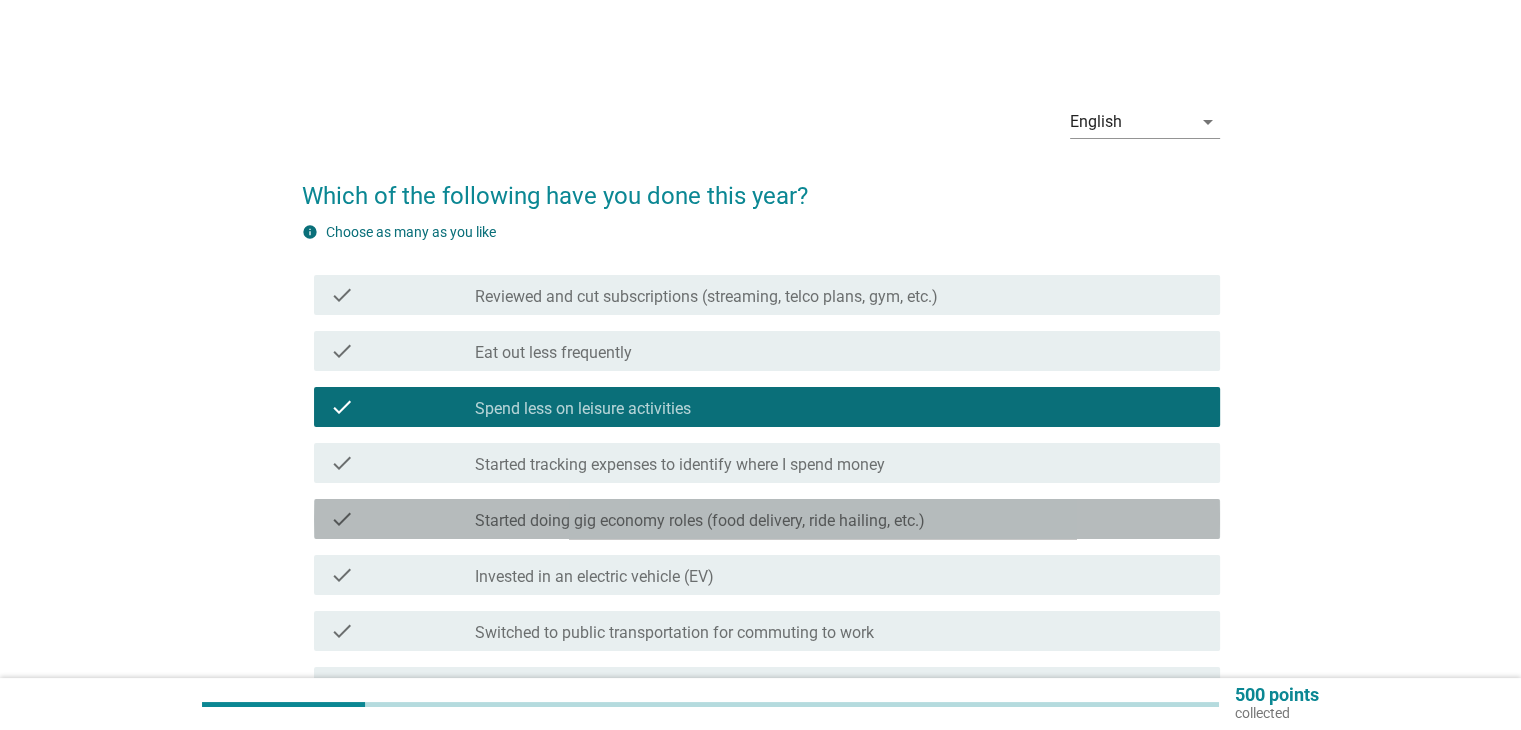 click on "Started doing gig economy roles (food delivery, ride hailing, etc.)" at bounding box center (700, 521) 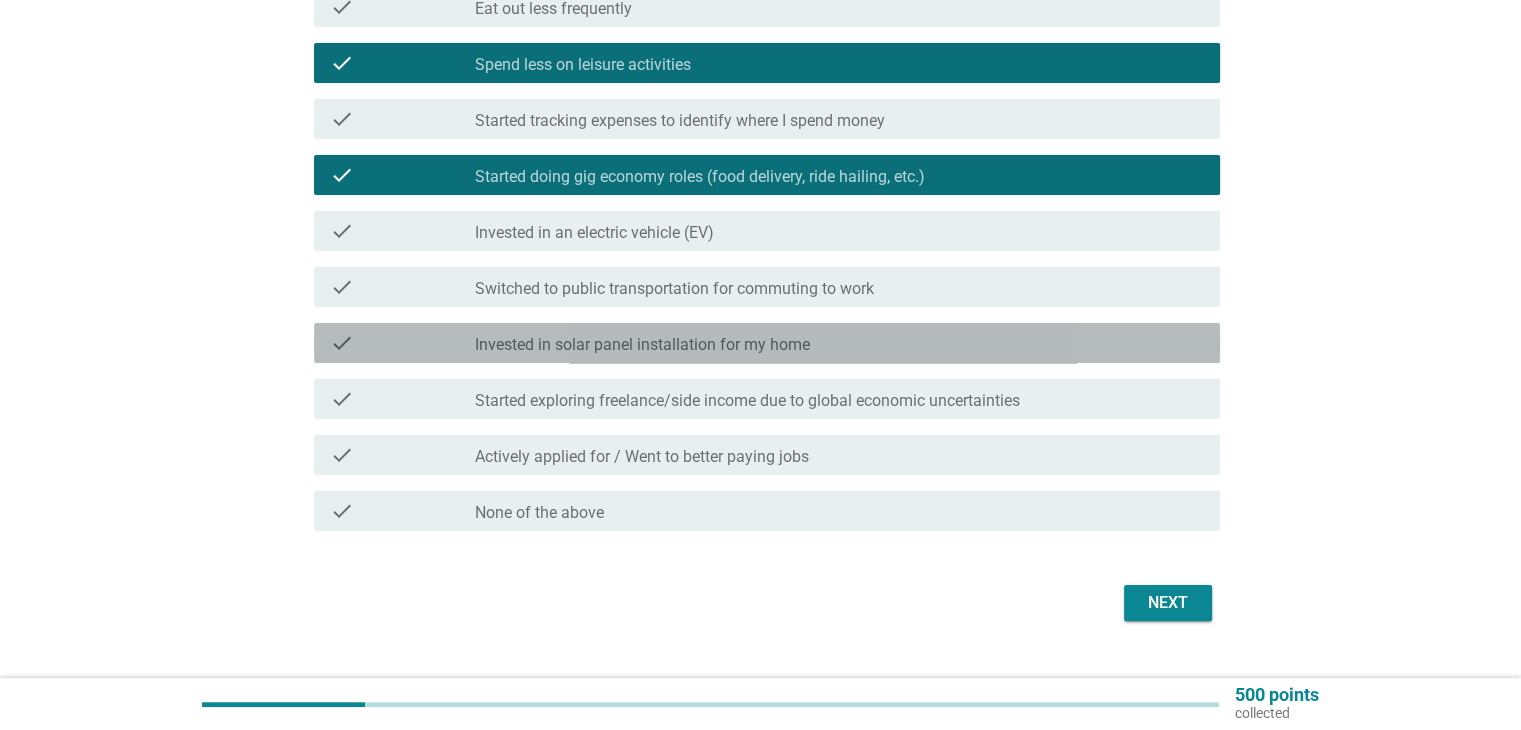 scroll, scrollTop: 347, scrollLeft: 0, axis: vertical 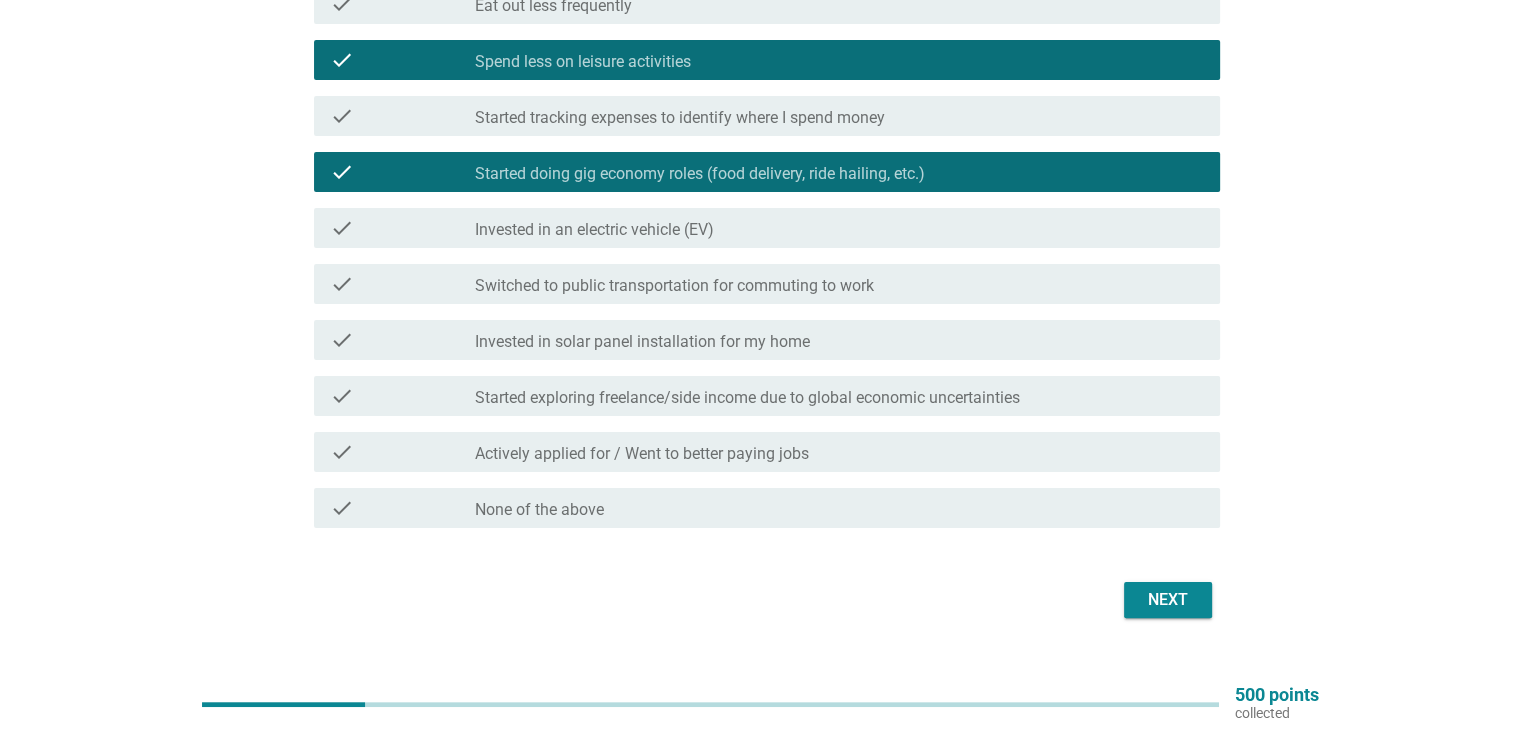 click on "Next" at bounding box center [1168, 600] 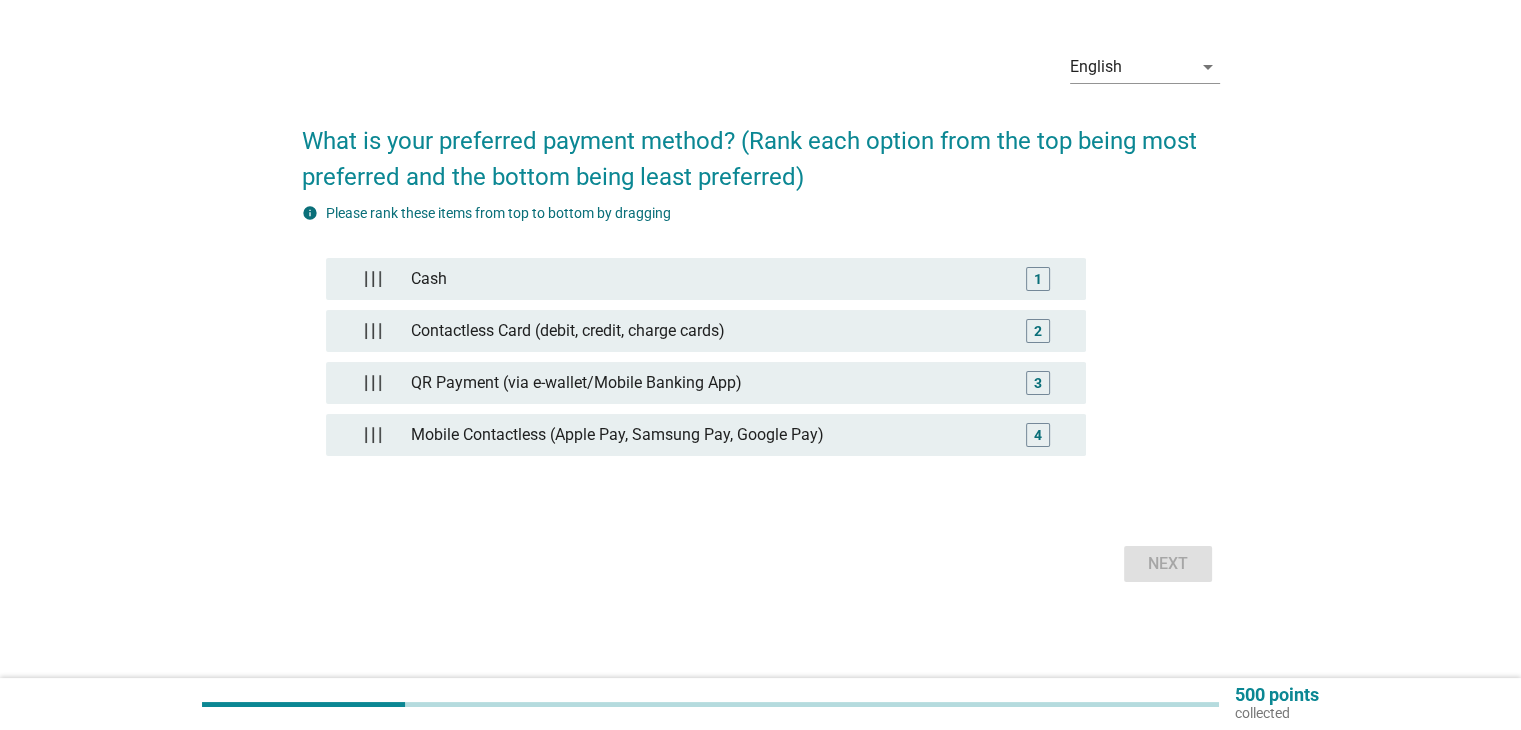 scroll, scrollTop: 0, scrollLeft: 0, axis: both 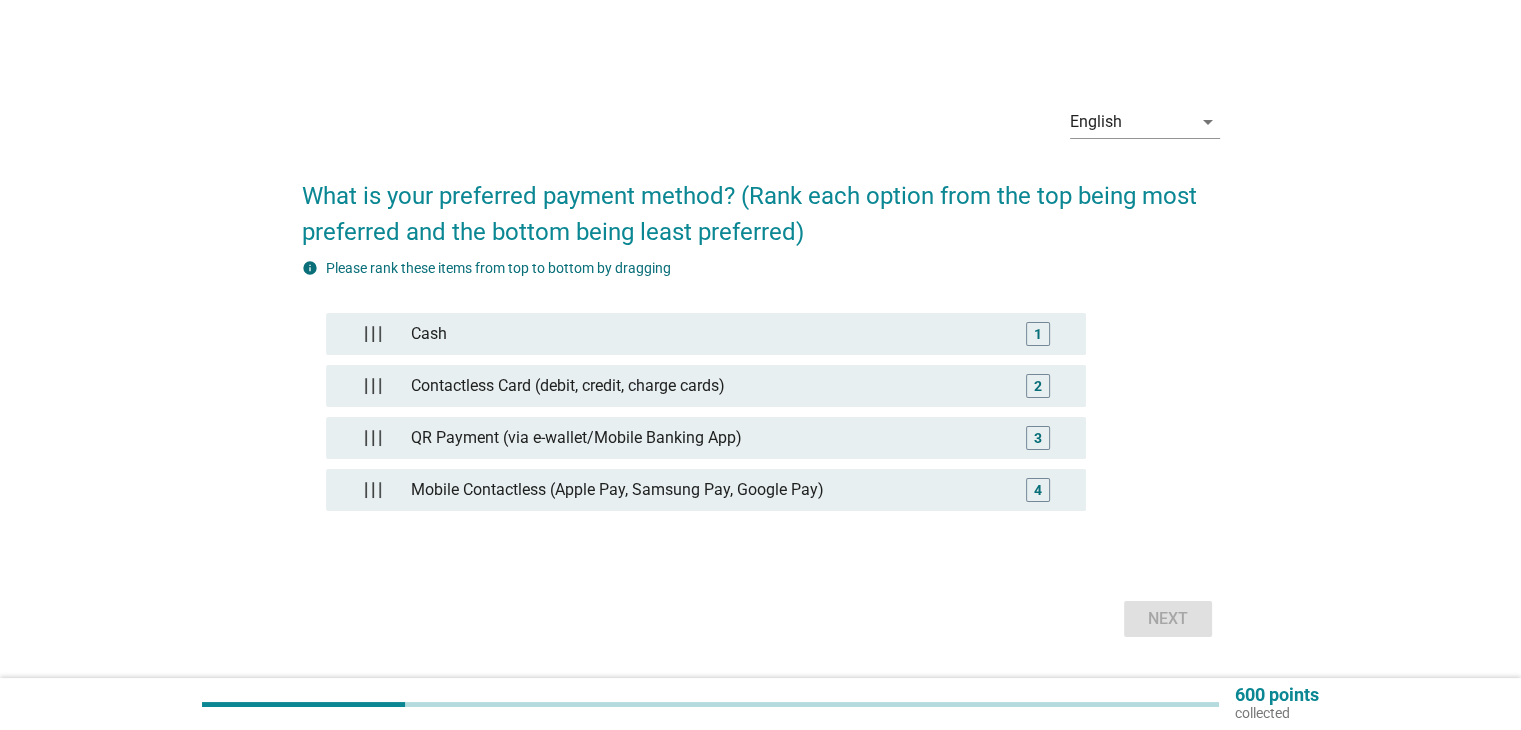 type 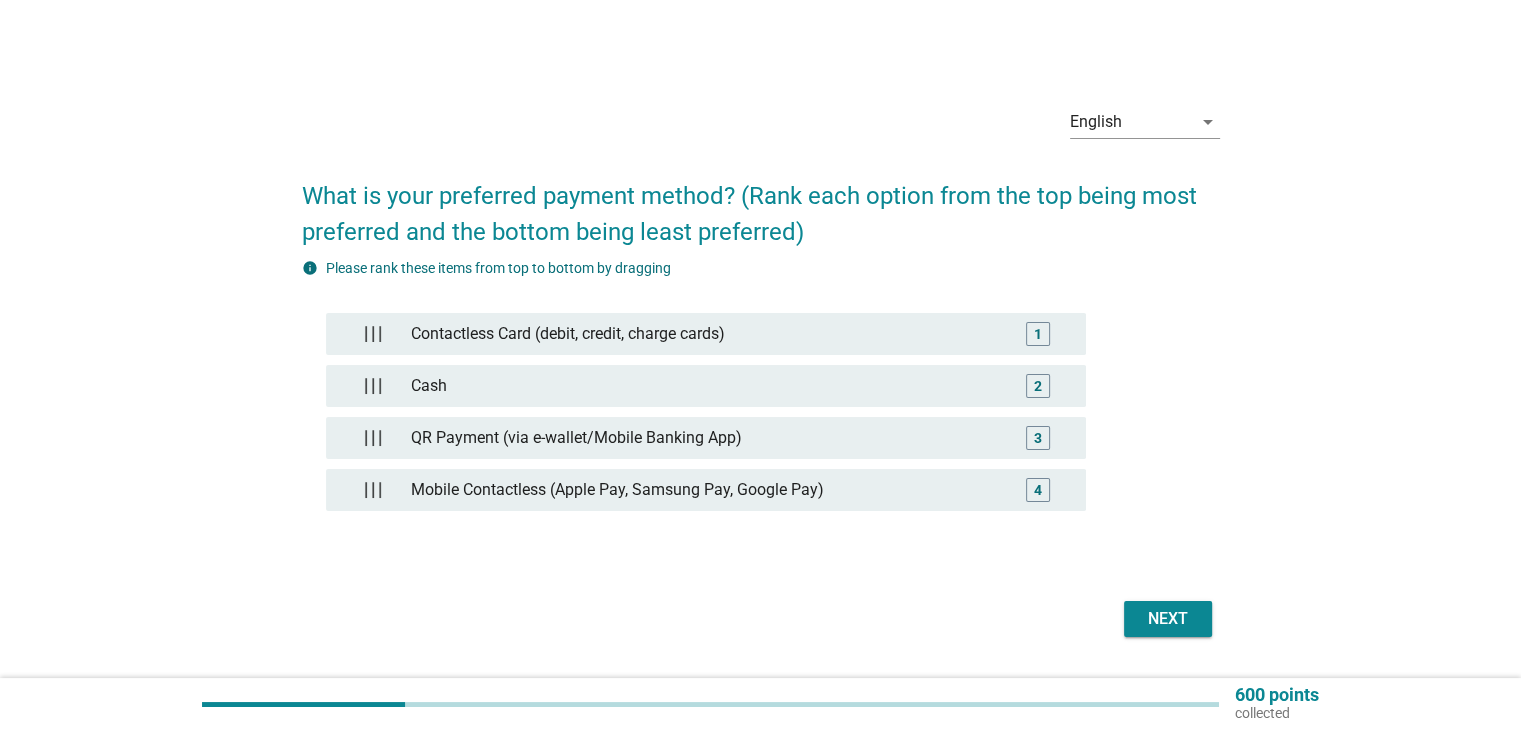 click on "Next" at bounding box center (1168, 619) 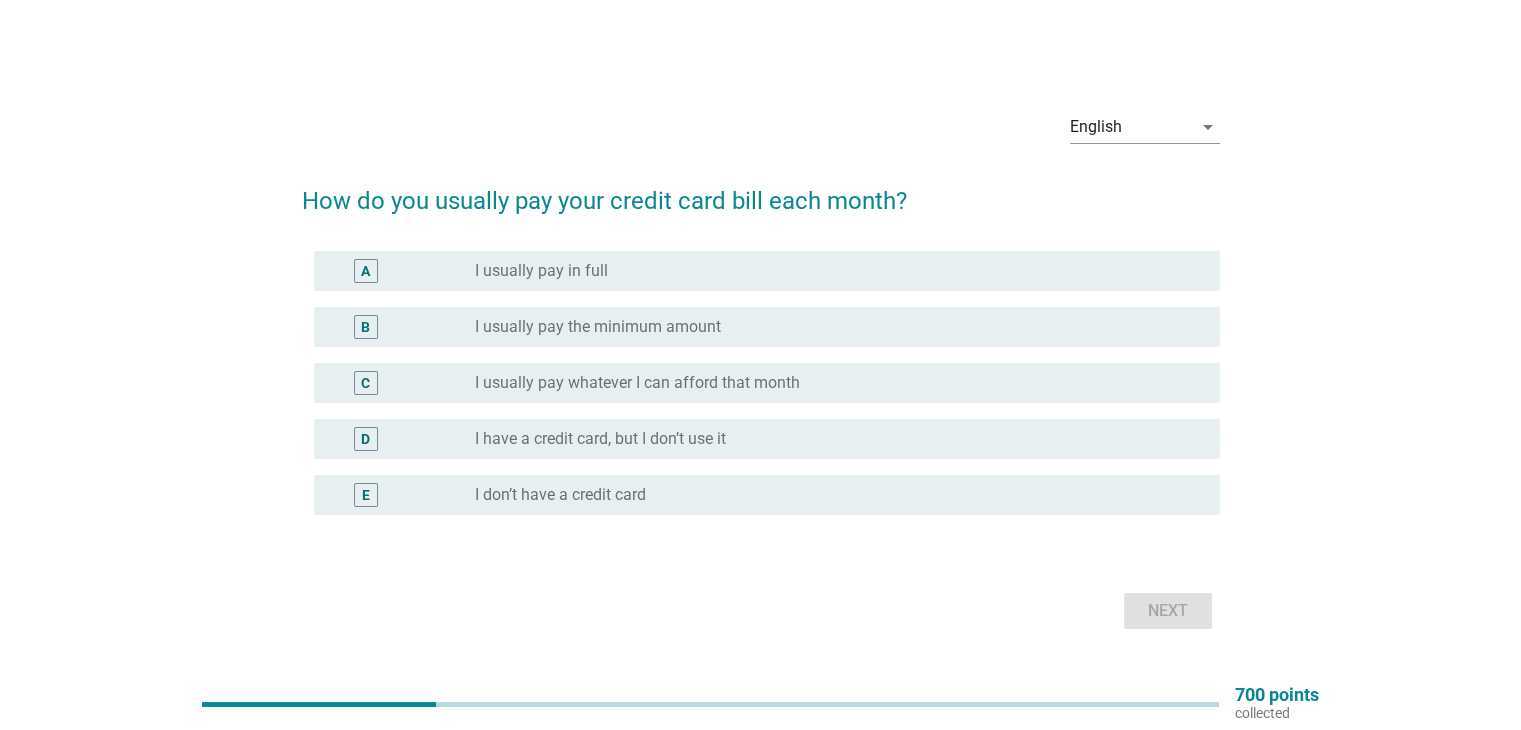 click on "I usually pay in full" at bounding box center (541, 271) 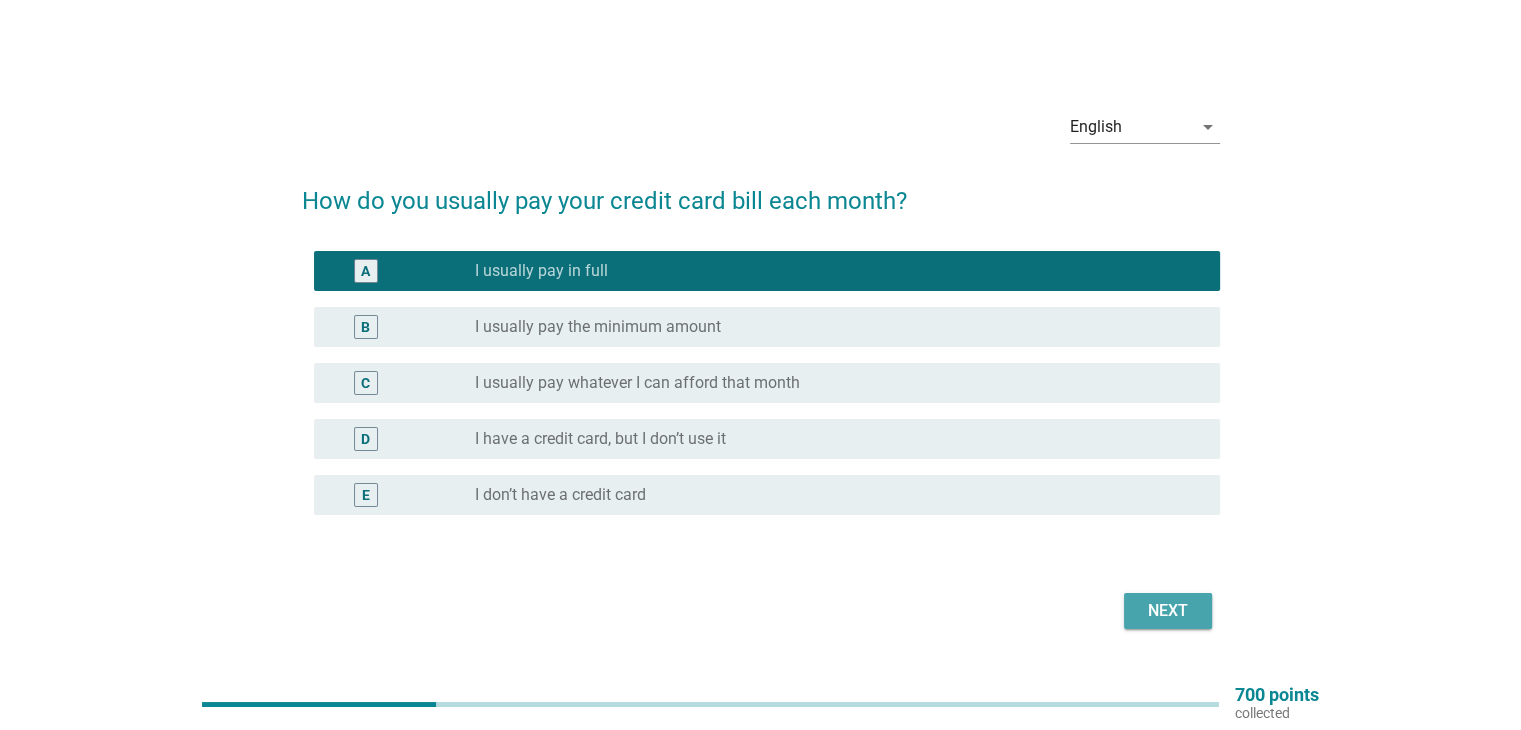 click on "Next" at bounding box center [1168, 611] 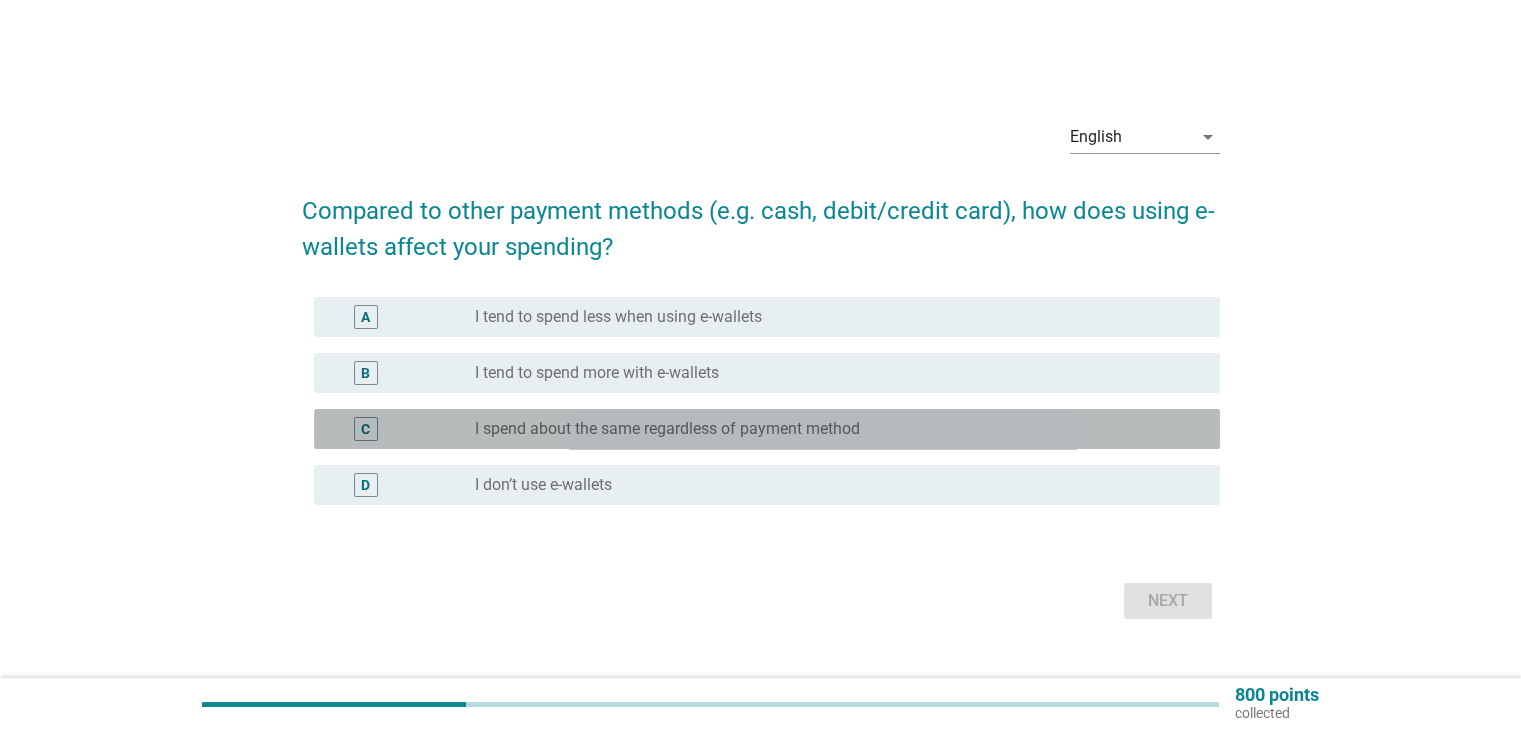 click on "I spend about the same regardless of payment method" at bounding box center (667, 429) 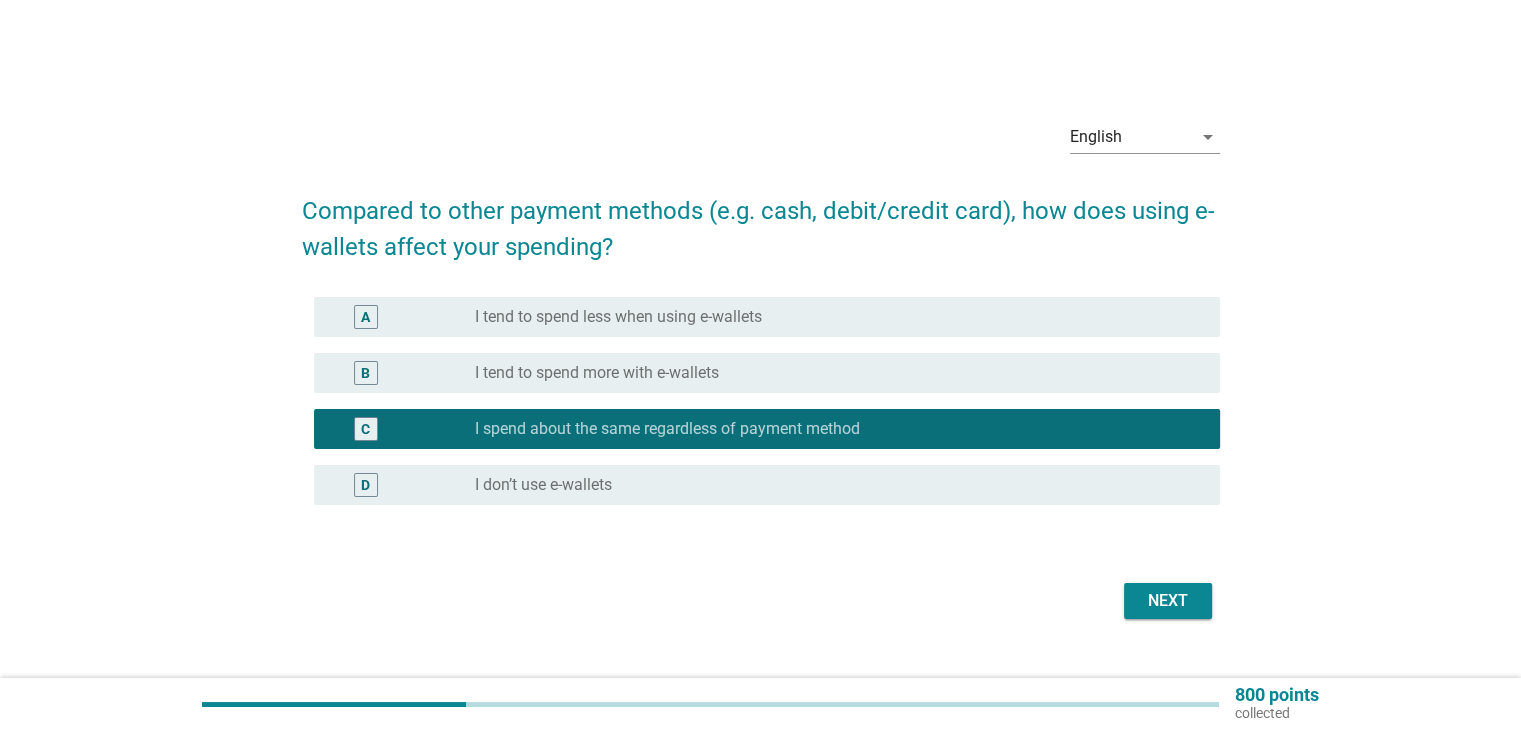click on "Next" at bounding box center (1168, 601) 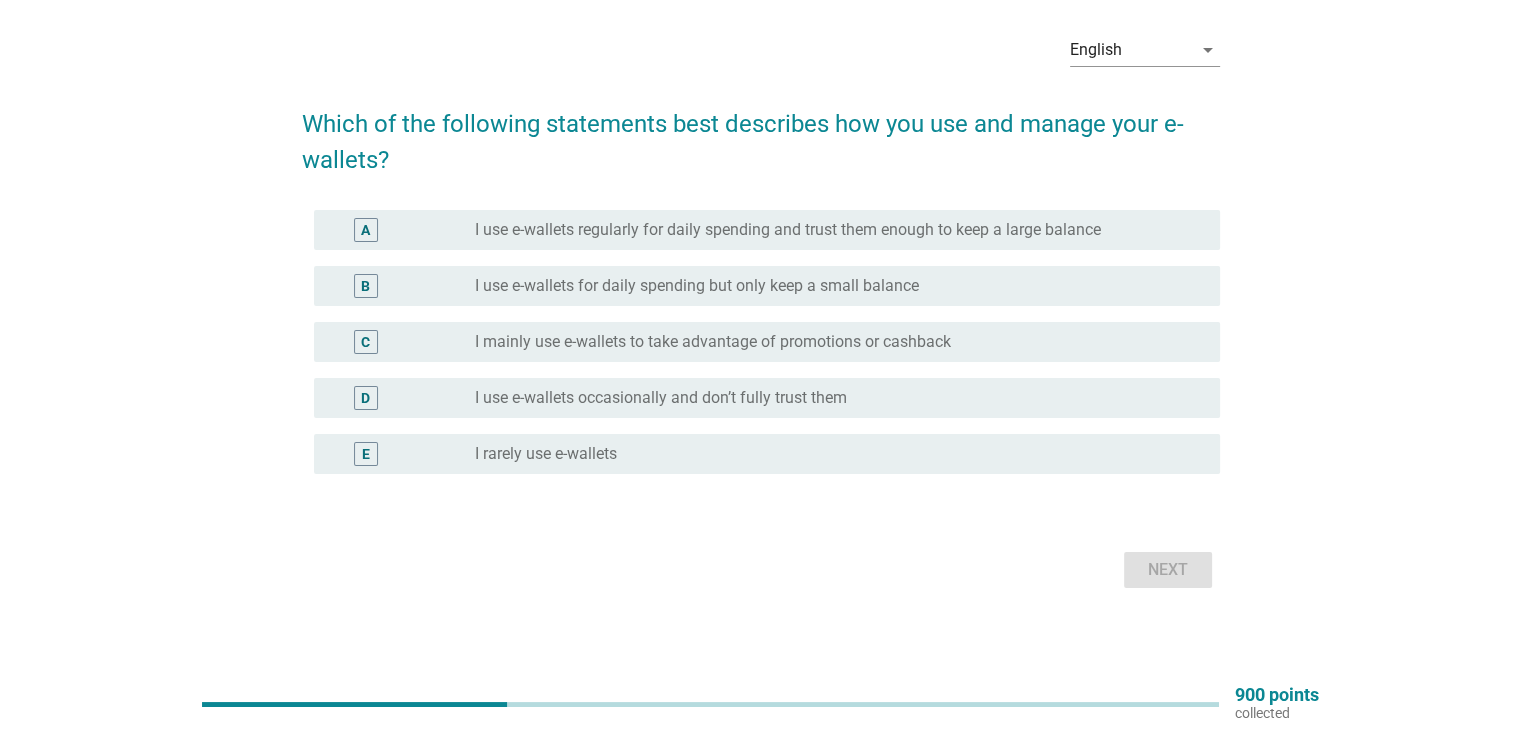 scroll, scrollTop: 78, scrollLeft: 0, axis: vertical 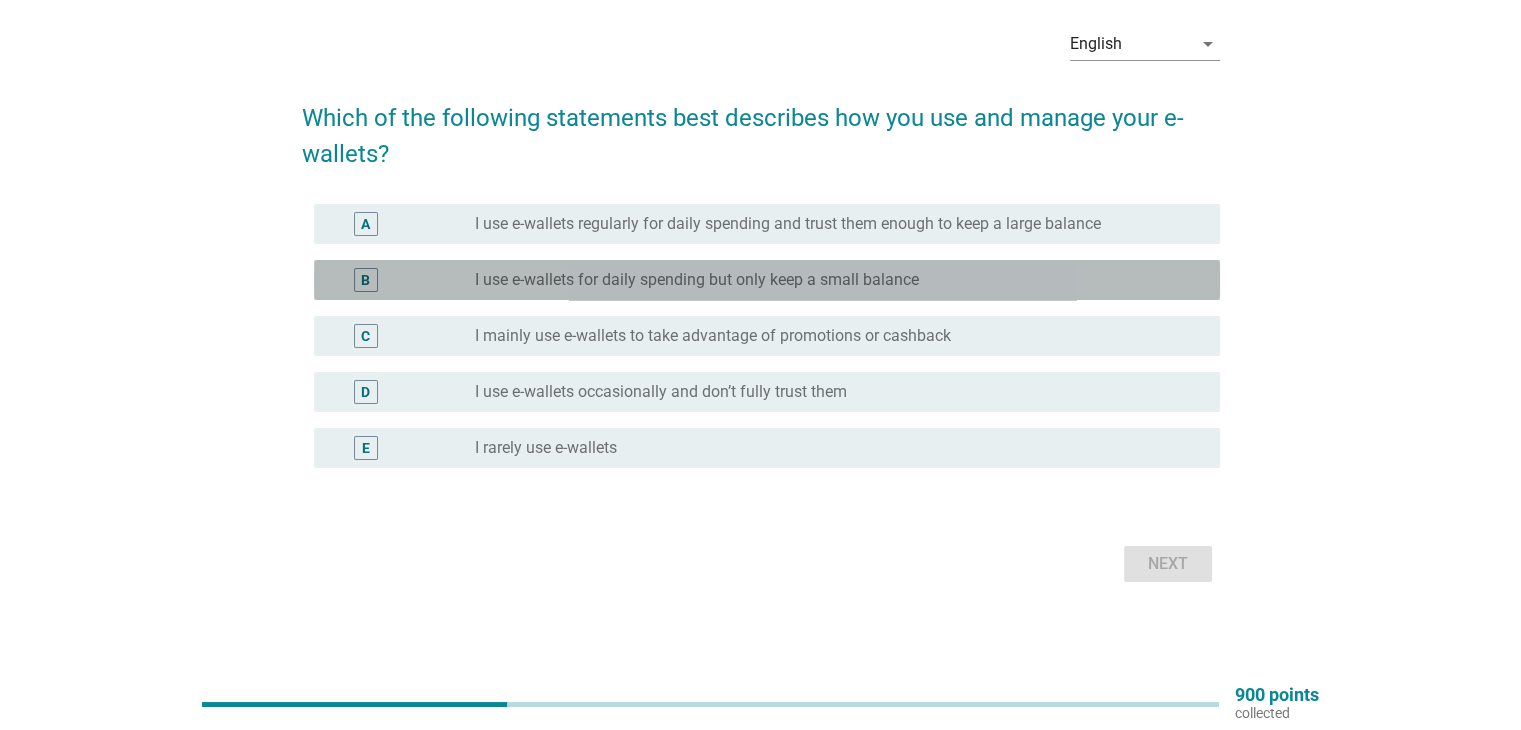 click on "I use e-wallets for daily spending but only keep a small balance" at bounding box center [697, 280] 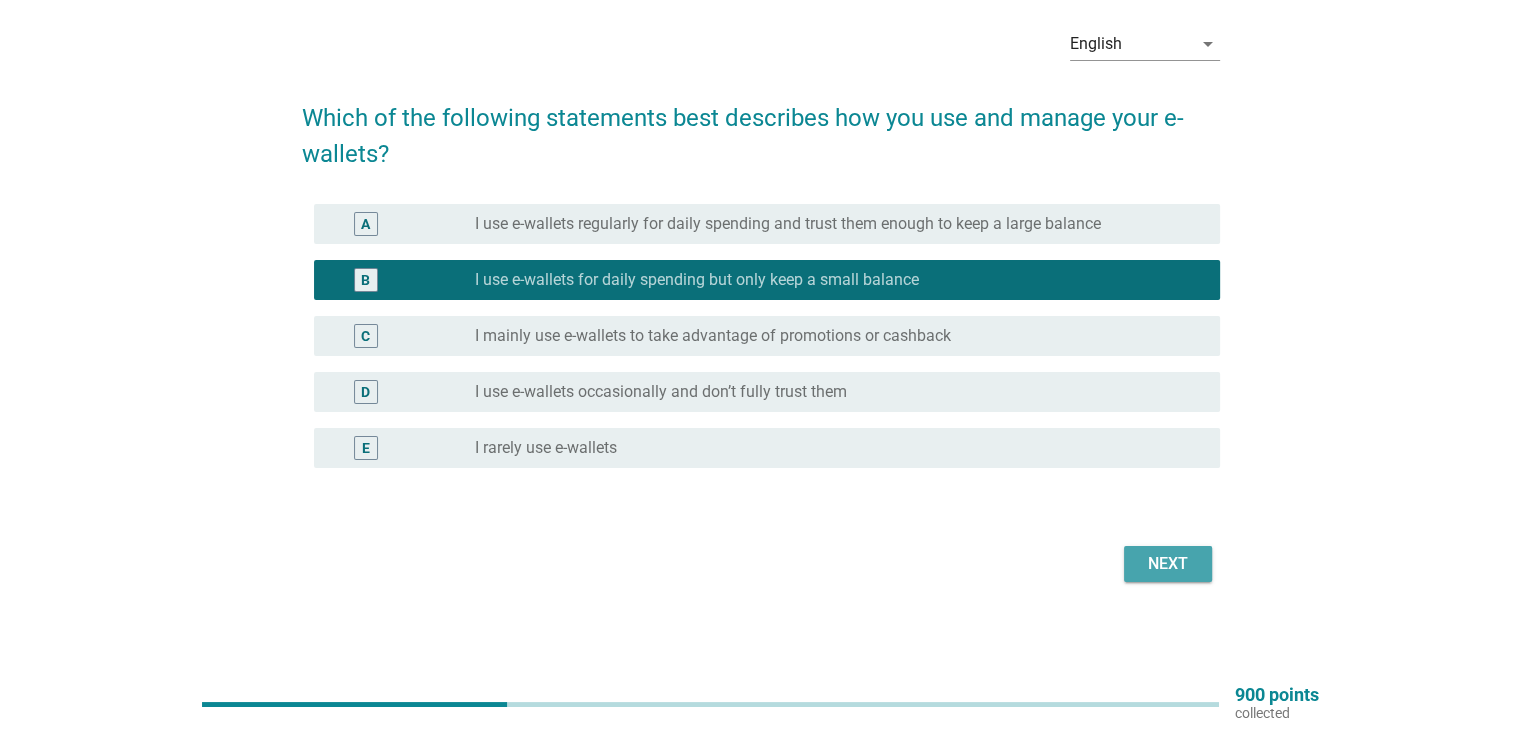 click on "Next" at bounding box center (1168, 564) 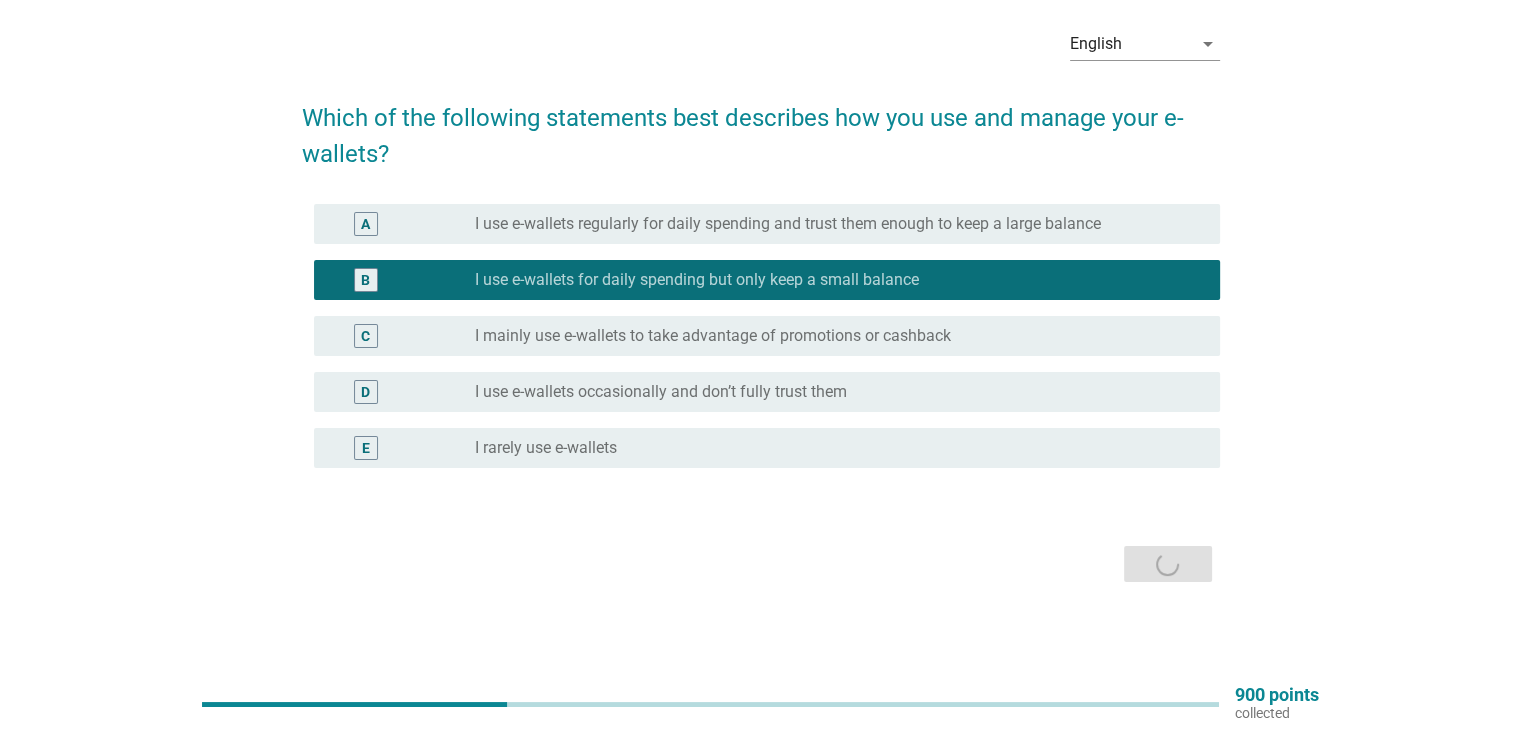 scroll, scrollTop: 0, scrollLeft: 0, axis: both 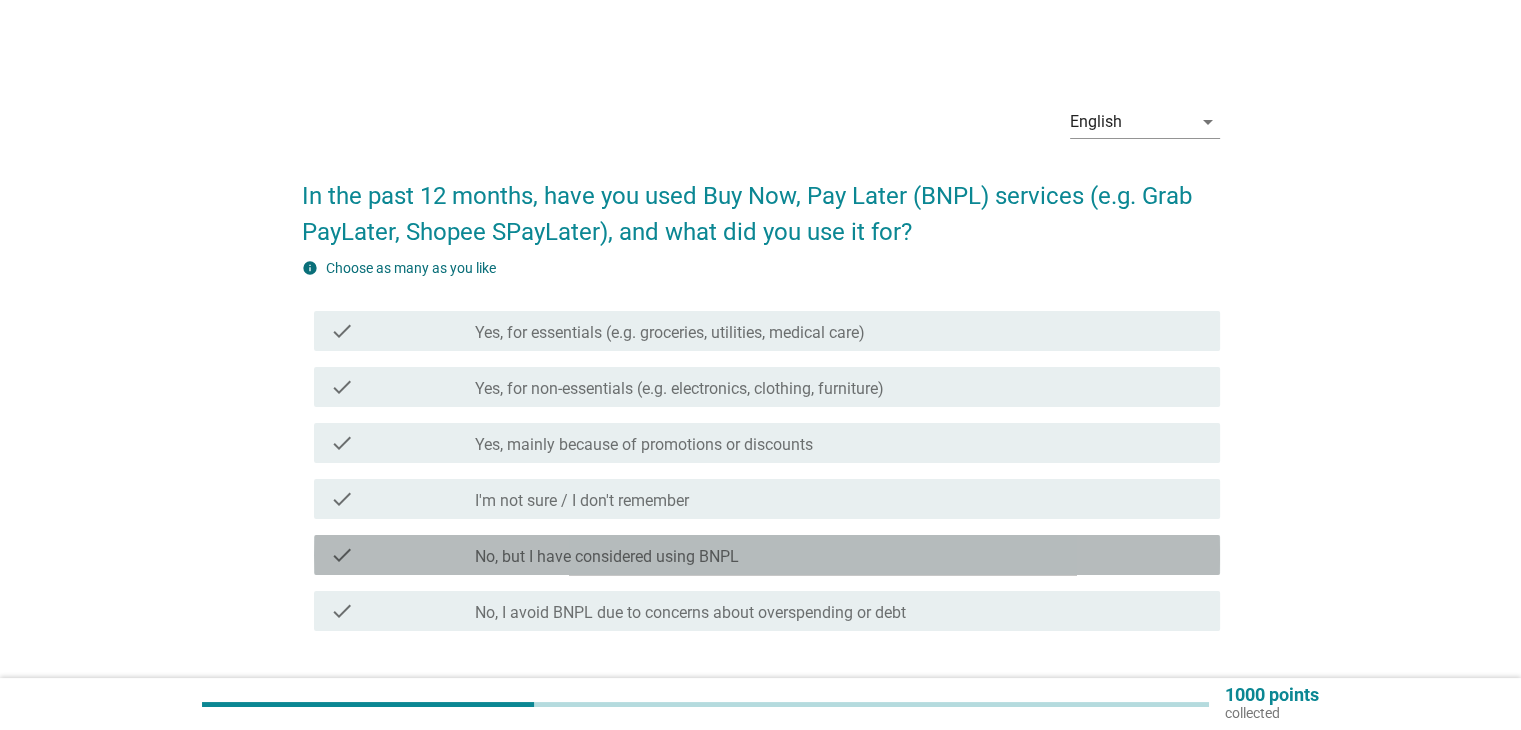 click on "check     check_box_outline_blank No, but I have considered using BNPL" at bounding box center (767, 555) 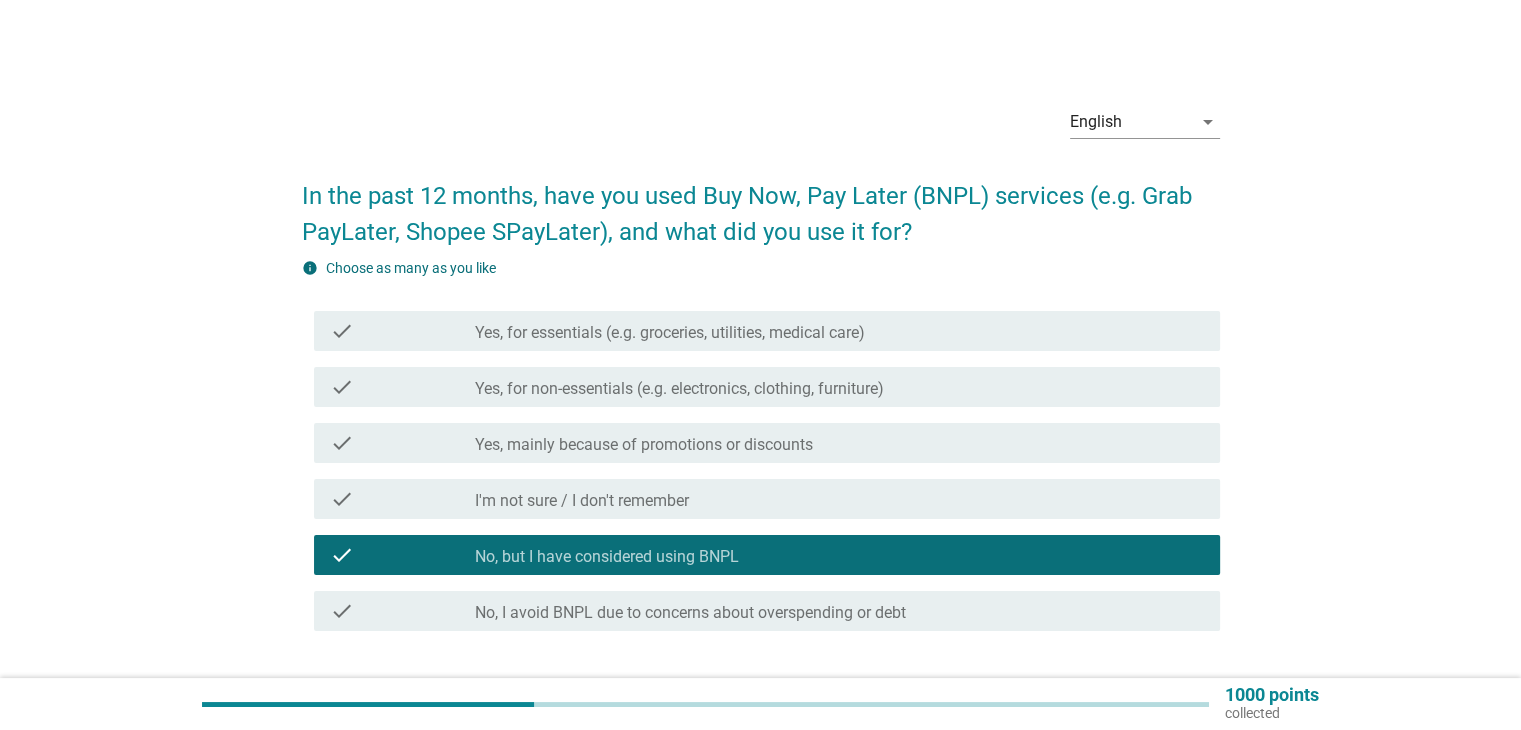 click on "I'm not sure / I don't remember" at bounding box center (582, 501) 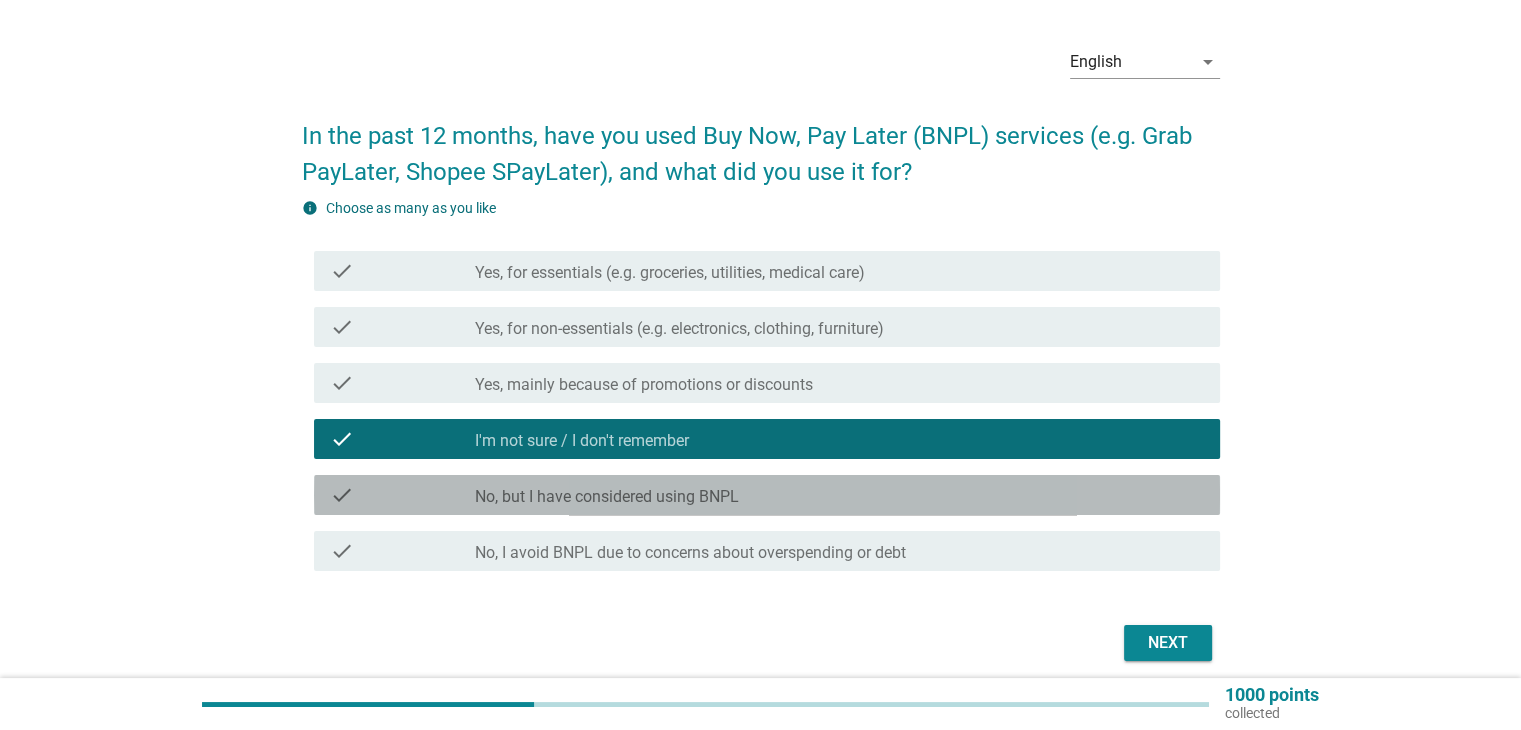 scroll, scrollTop: 139, scrollLeft: 0, axis: vertical 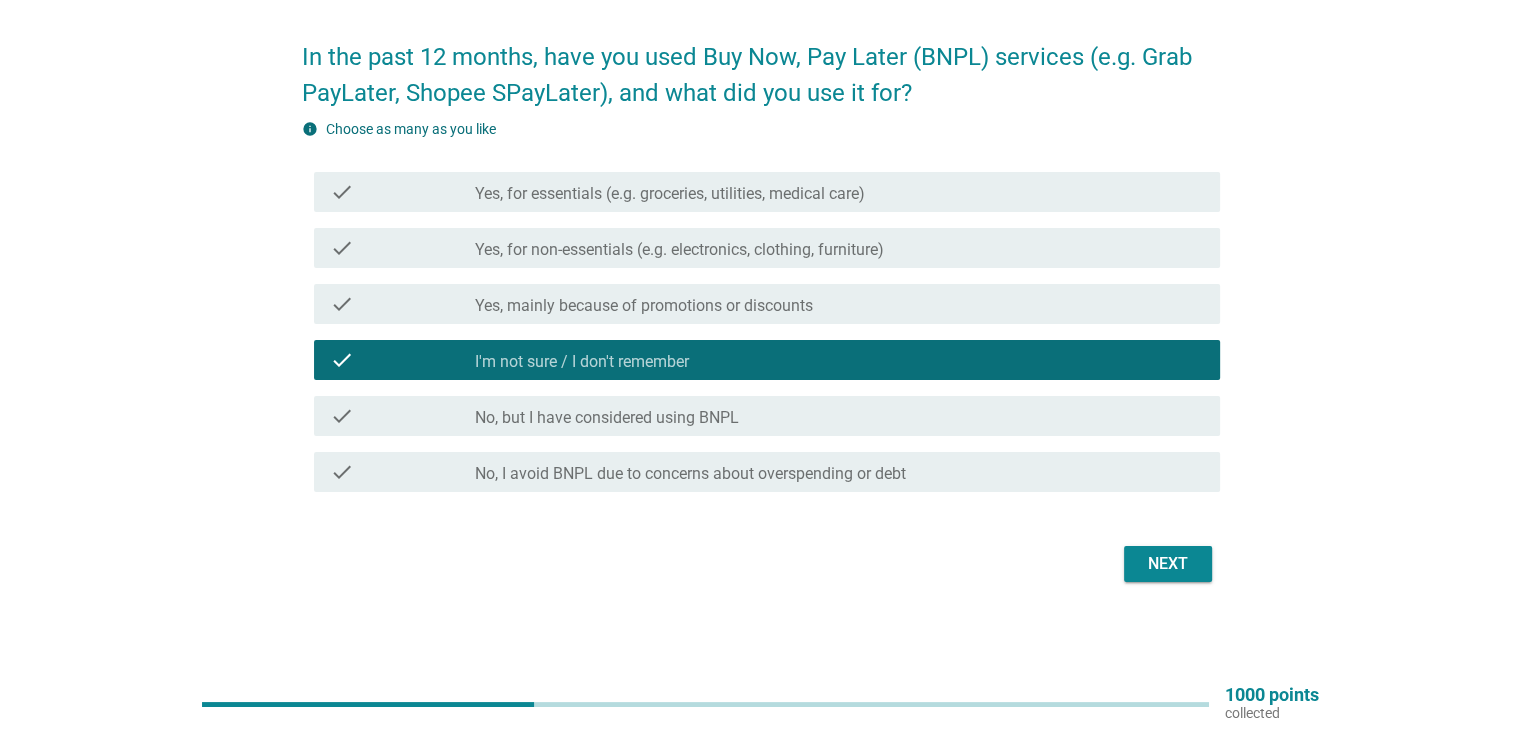 click on "Next" at bounding box center [1168, 564] 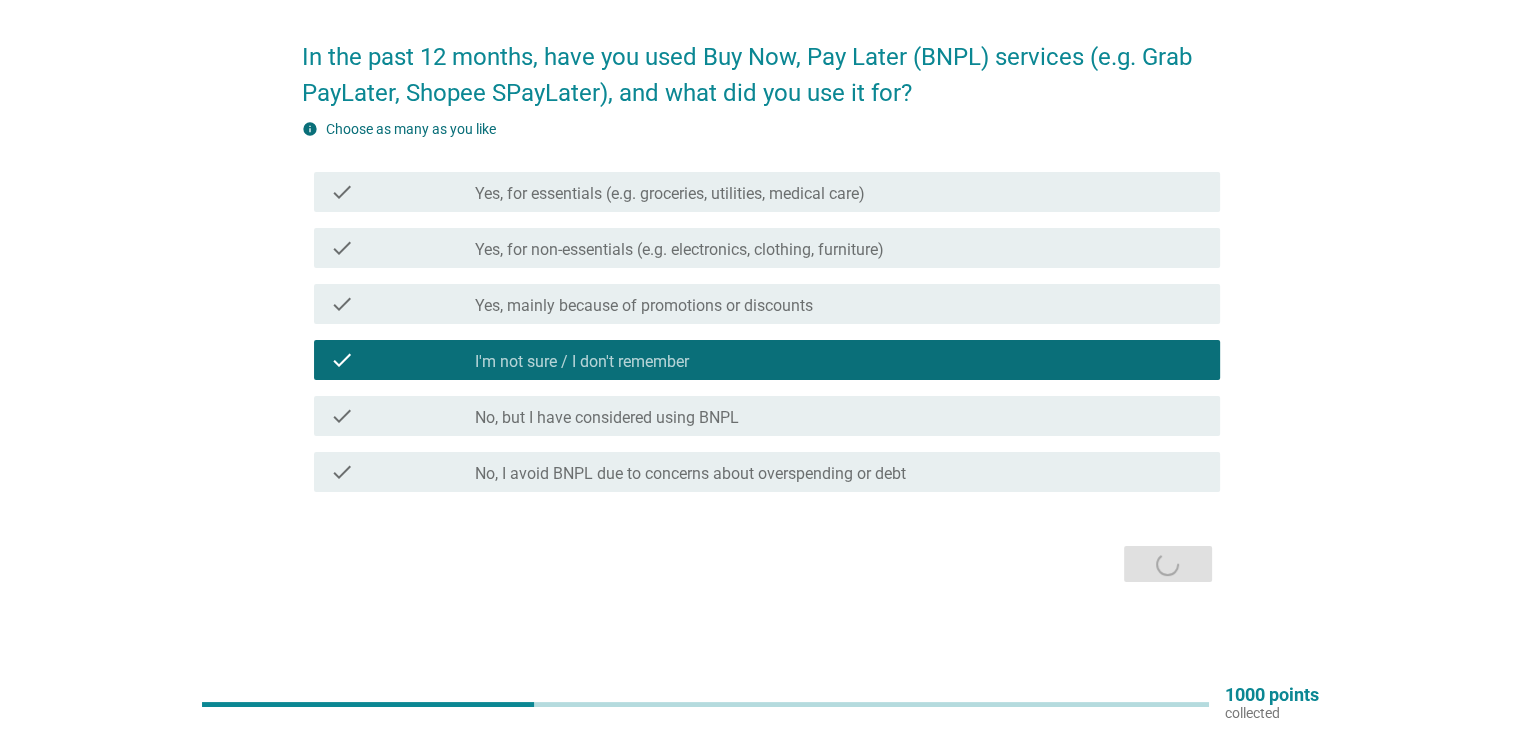 scroll, scrollTop: 0, scrollLeft: 0, axis: both 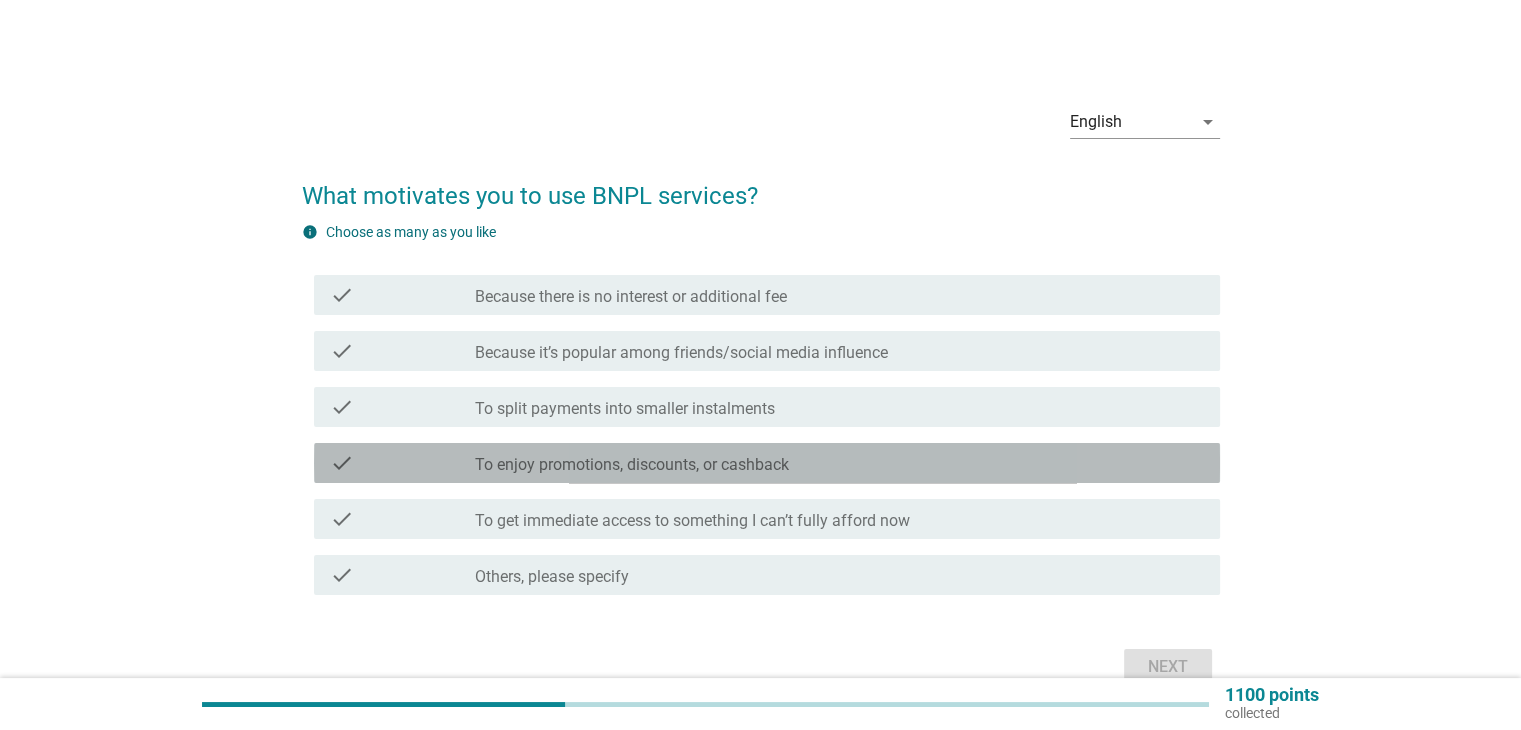 click on "To enjoy promotions, discounts, or cashback" at bounding box center (632, 465) 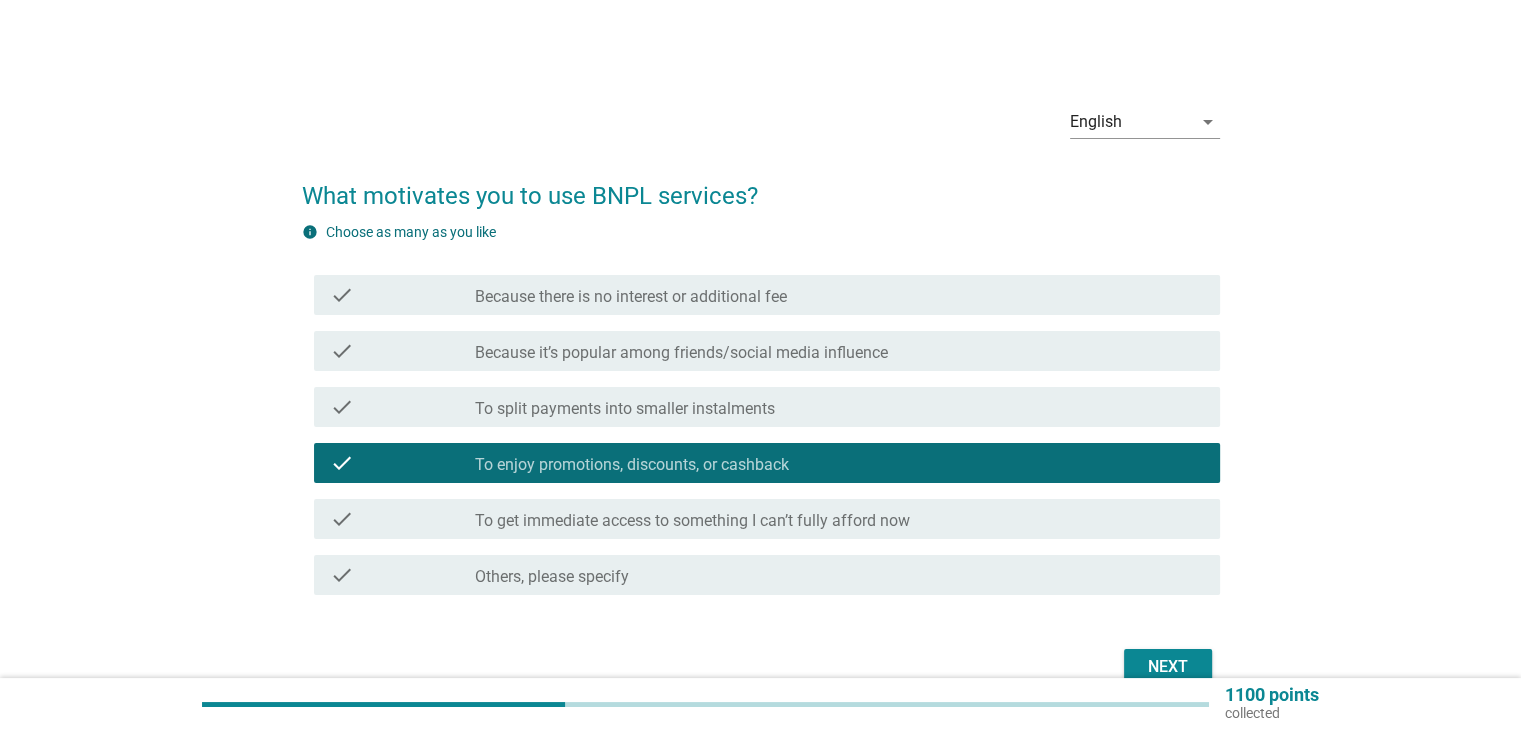 click on "Next" at bounding box center [1168, 667] 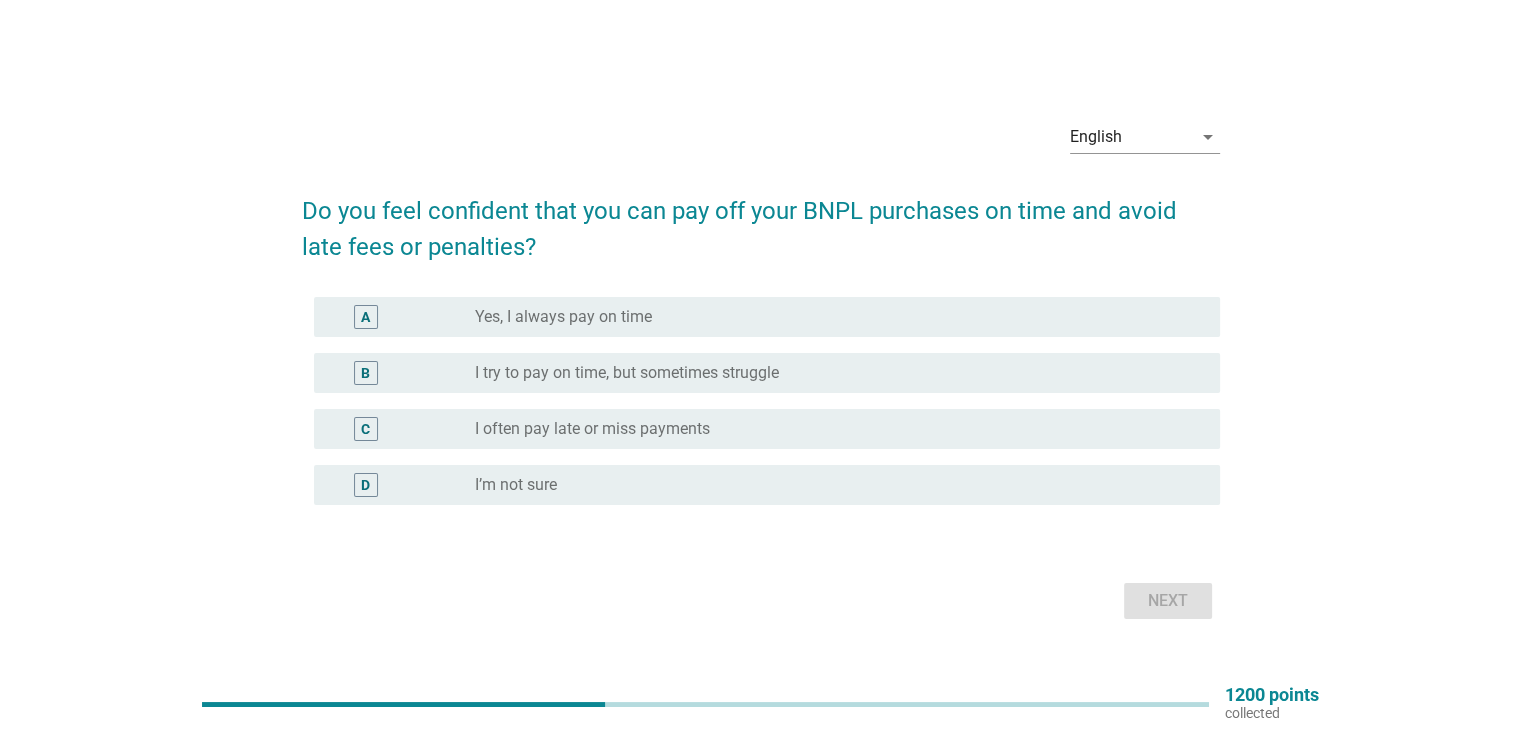 click on "I try to pay on time, but sometimes struggle" at bounding box center (627, 373) 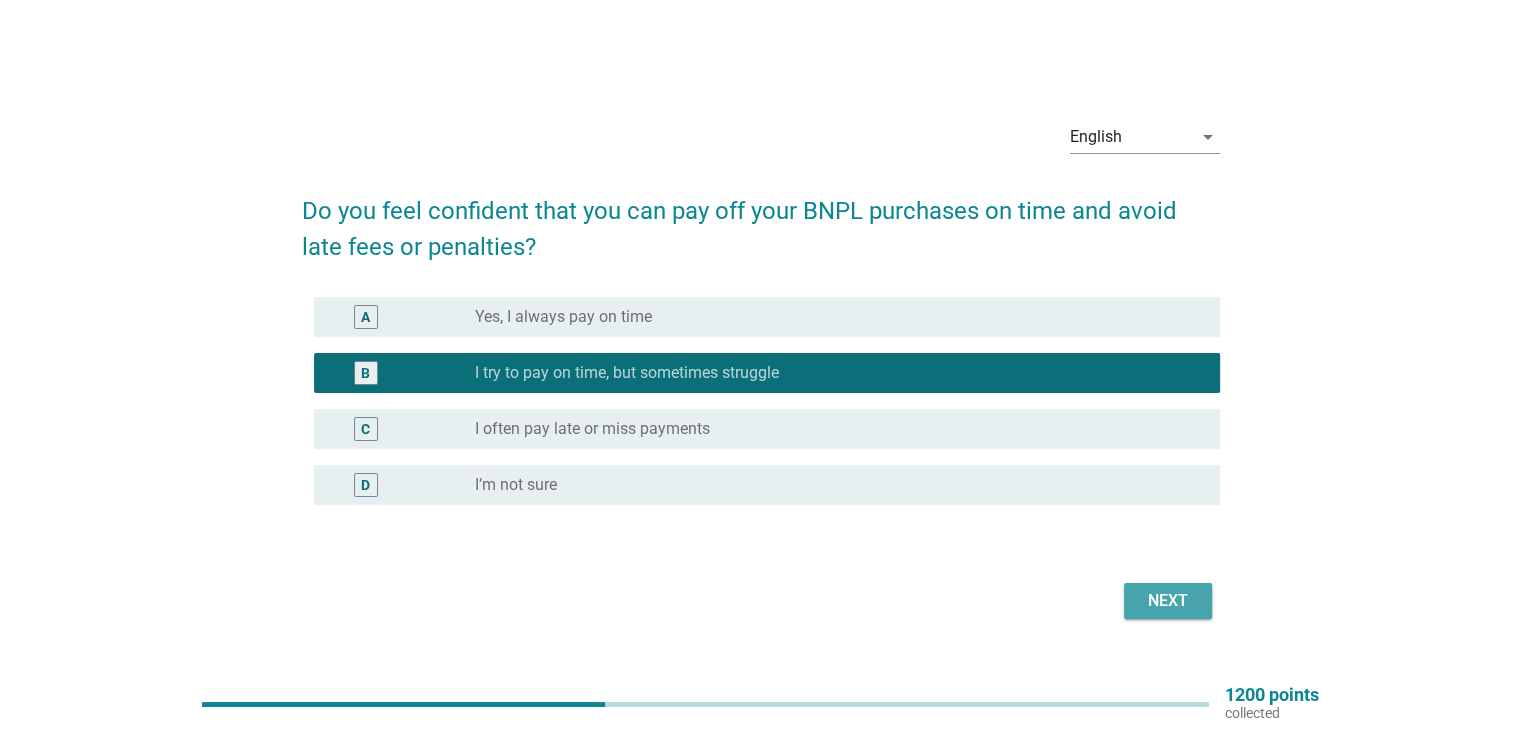 click on "Next" at bounding box center [1168, 601] 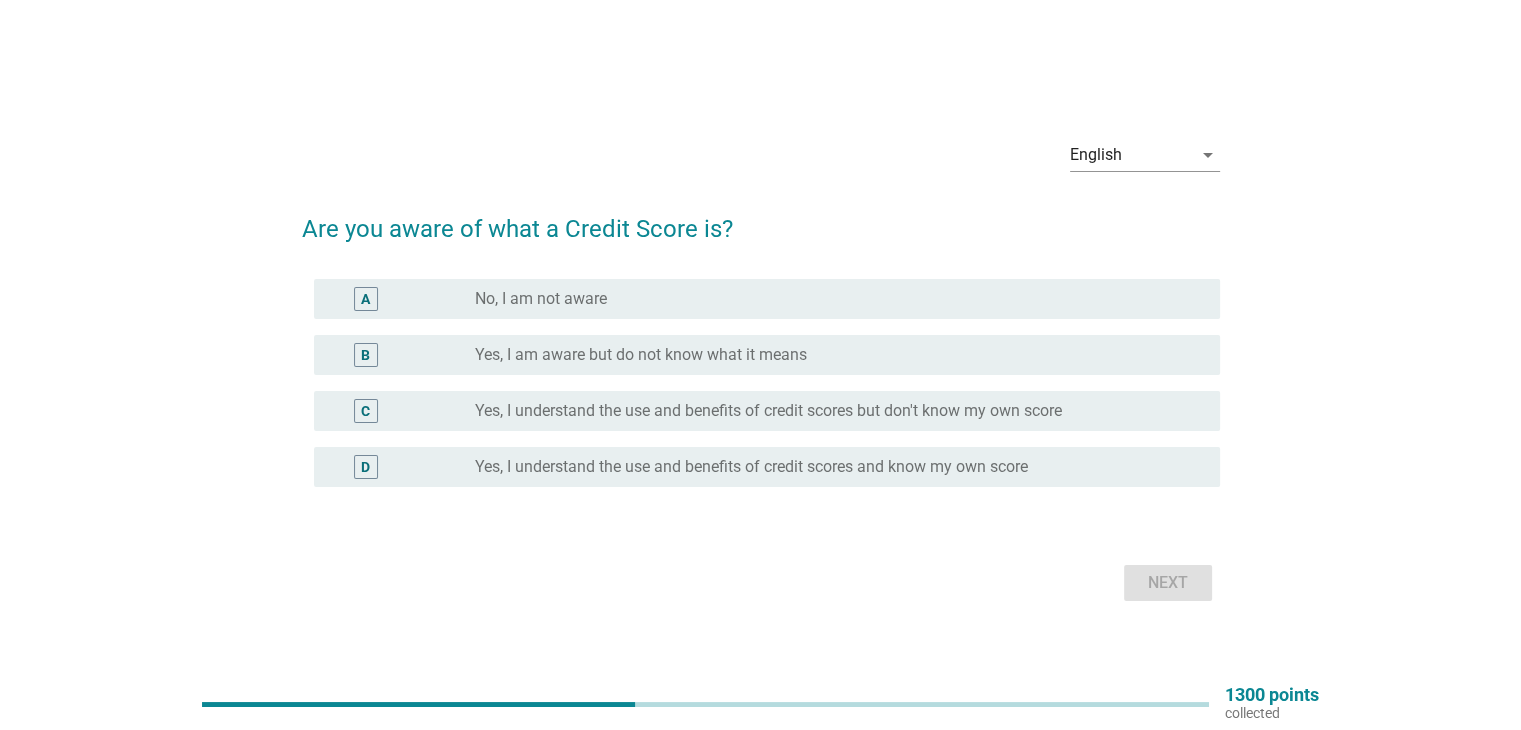click on "Yes, I understand the use and benefits of credit scores but don't know my own score" at bounding box center (768, 411) 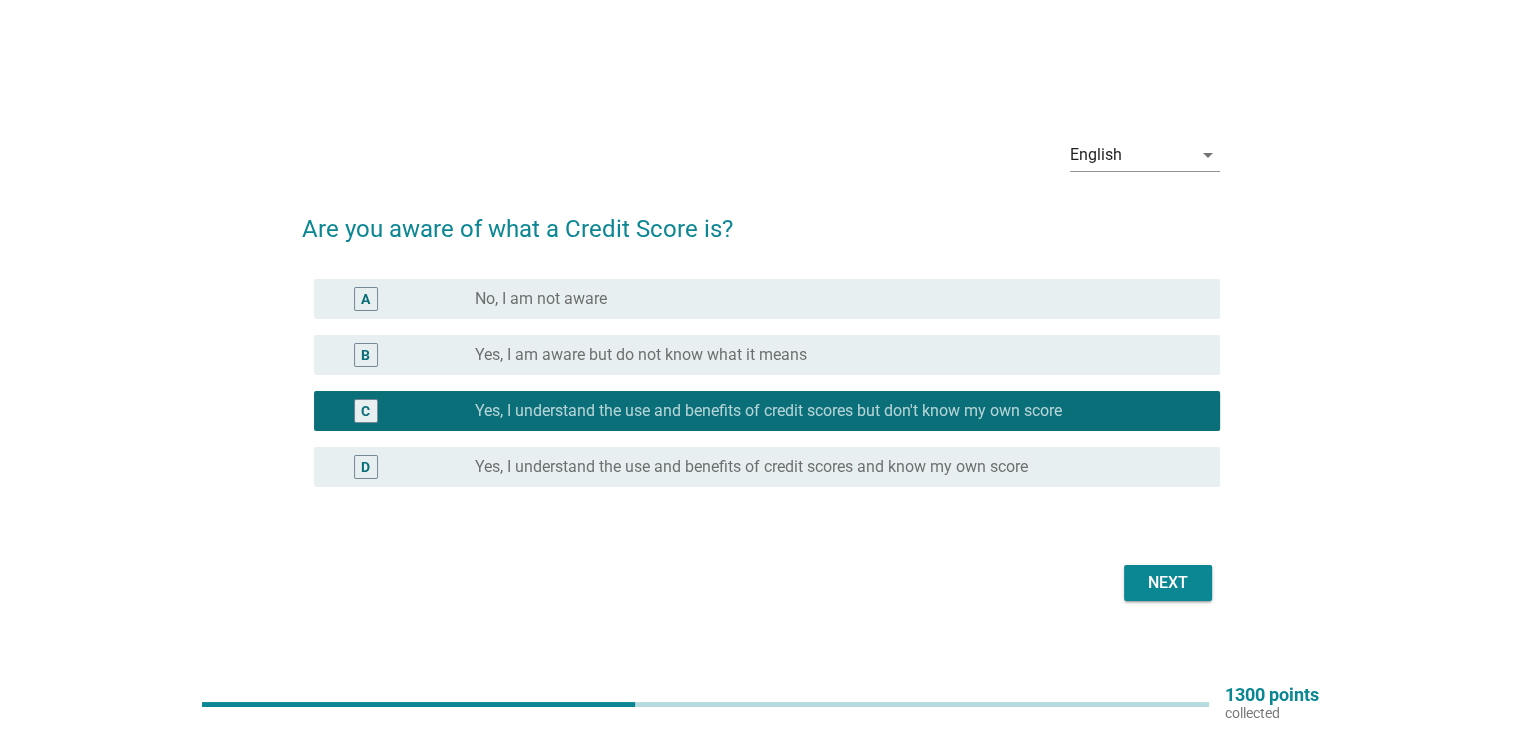 click on "Next" at bounding box center (1168, 583) 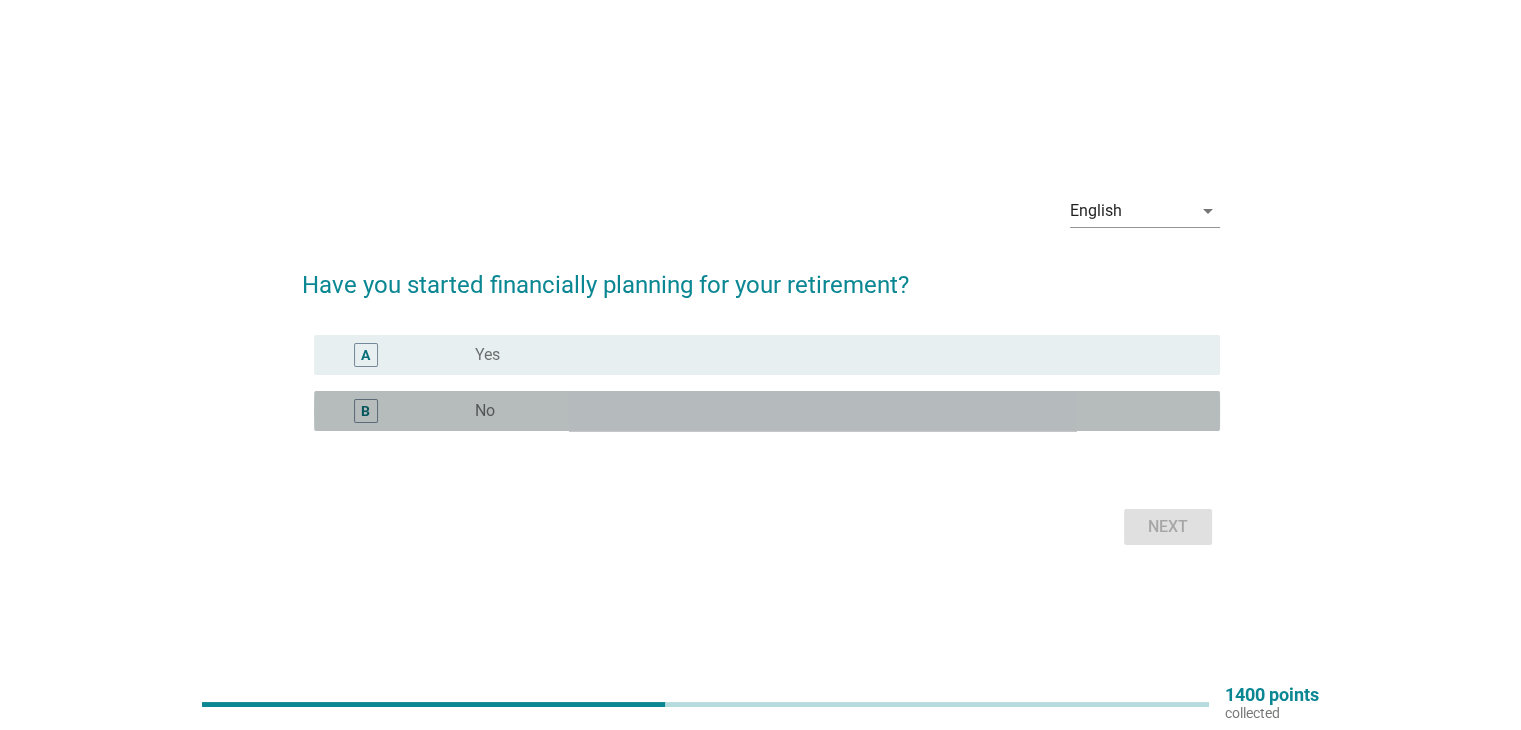 click on "radio_button_unchecked No" at bounding box center (831, 411) 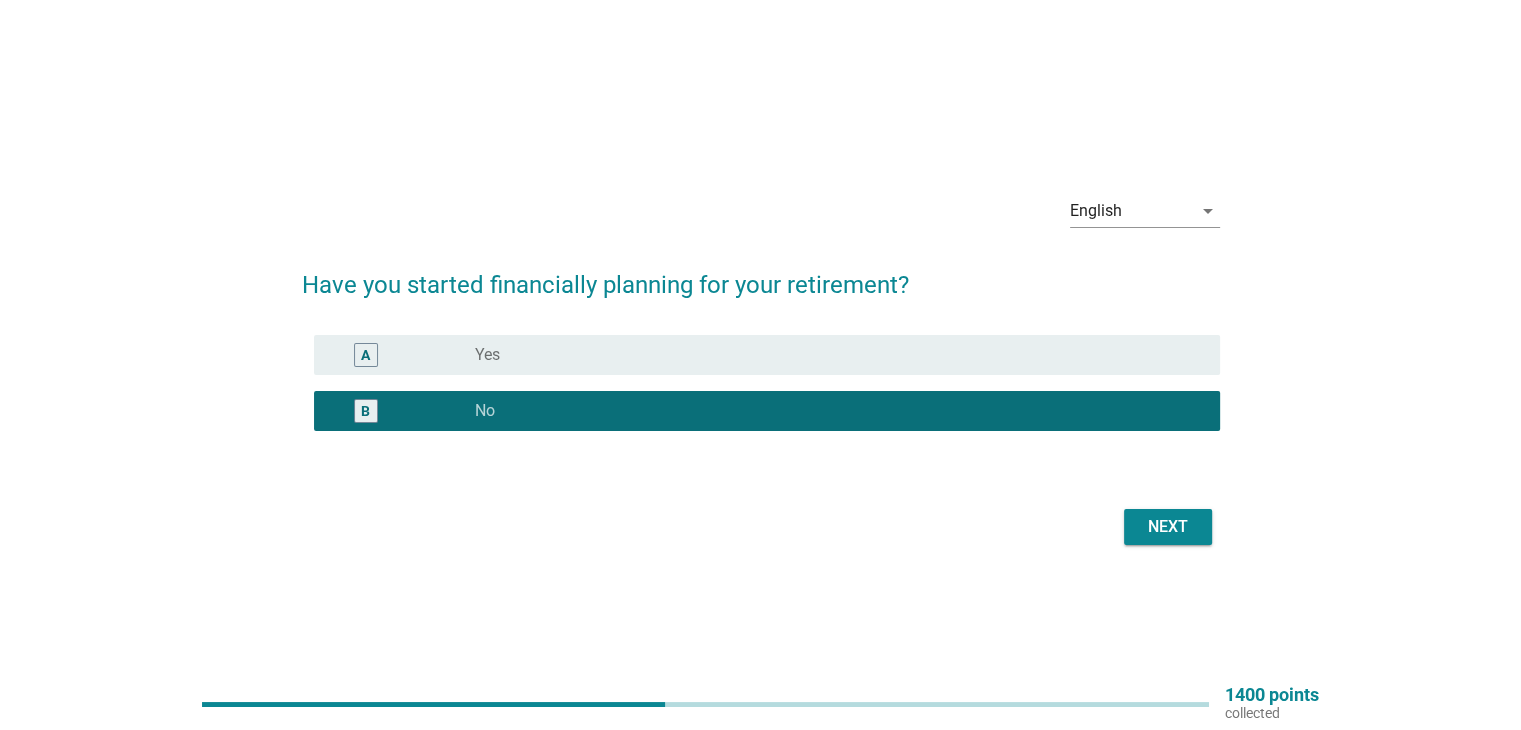 click on "Next" at bounding box center [1168, 527] 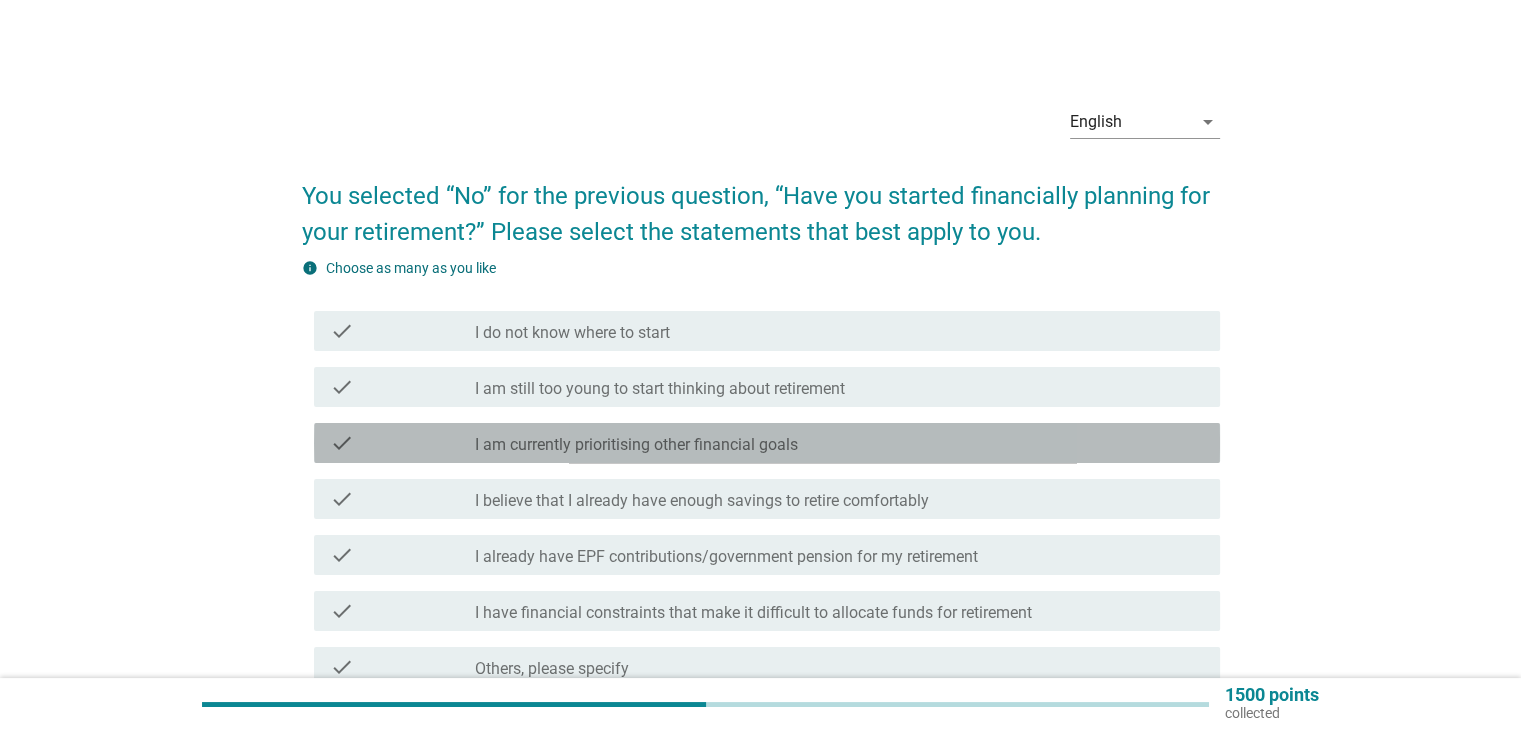 click on "I am currently prioritising other financial goals" at bounding box center (636, 445) 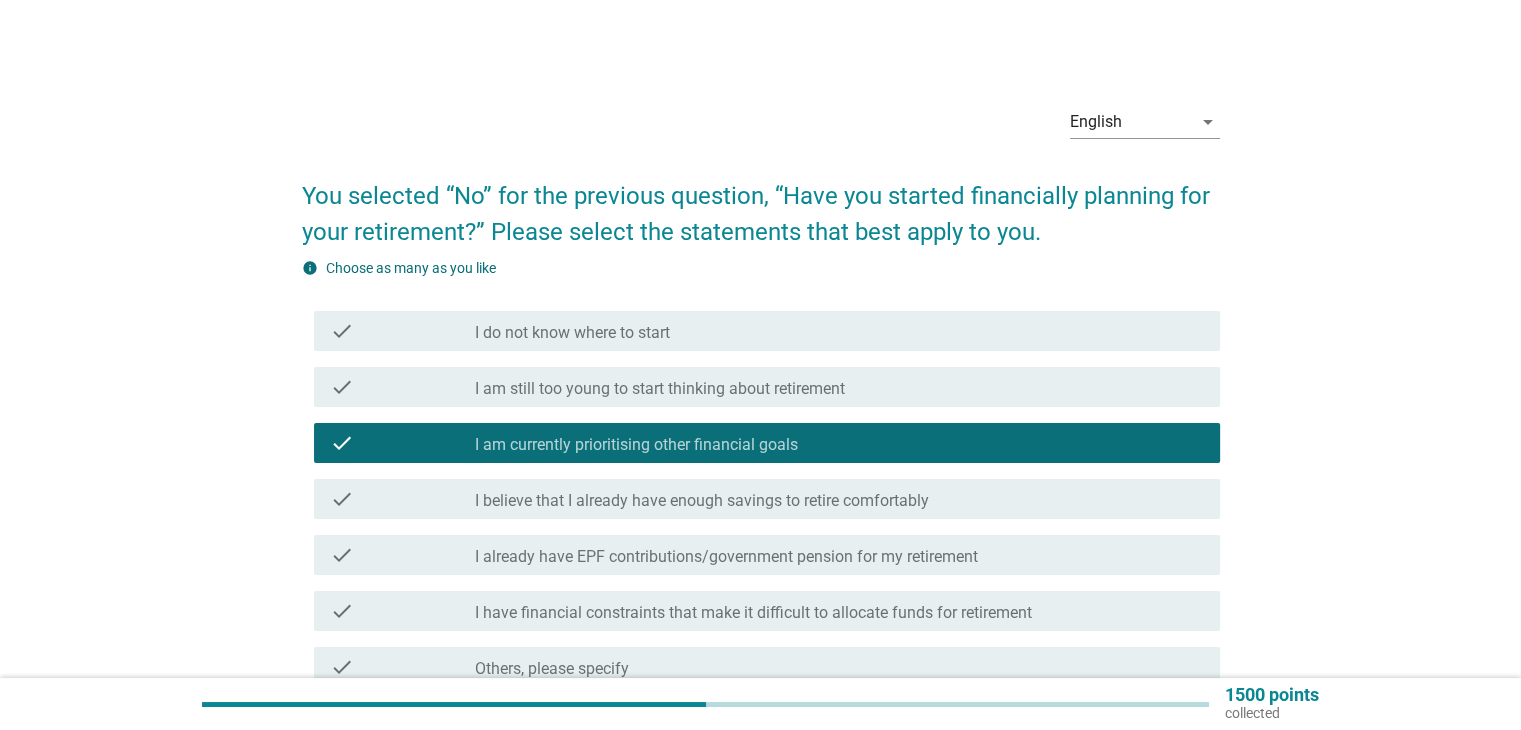 click on "I already have EPF contributions/government pension for my retirement" at bounding box center (726, 557) 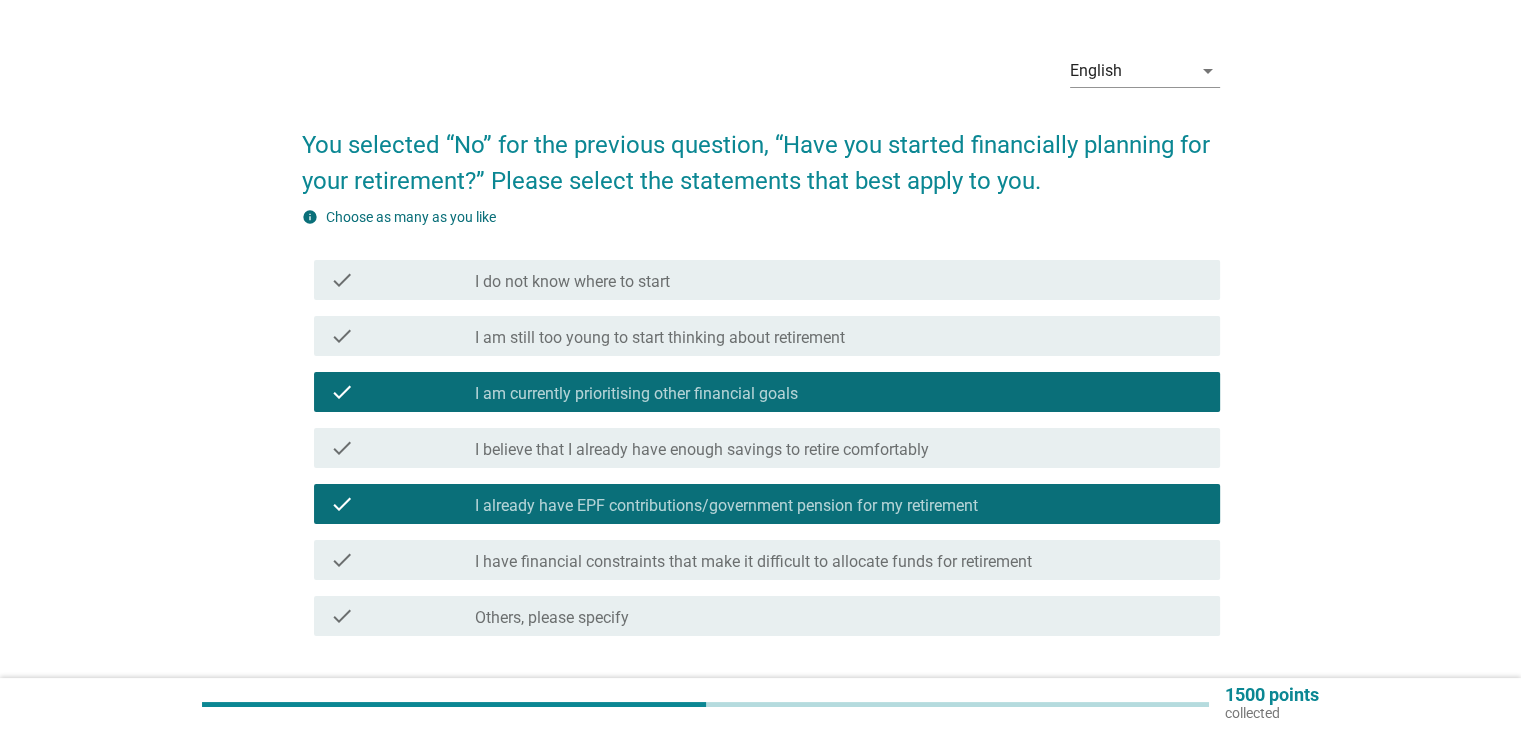 scroll, scrollTop: 195, scrollLeft: 0, axis: vertical 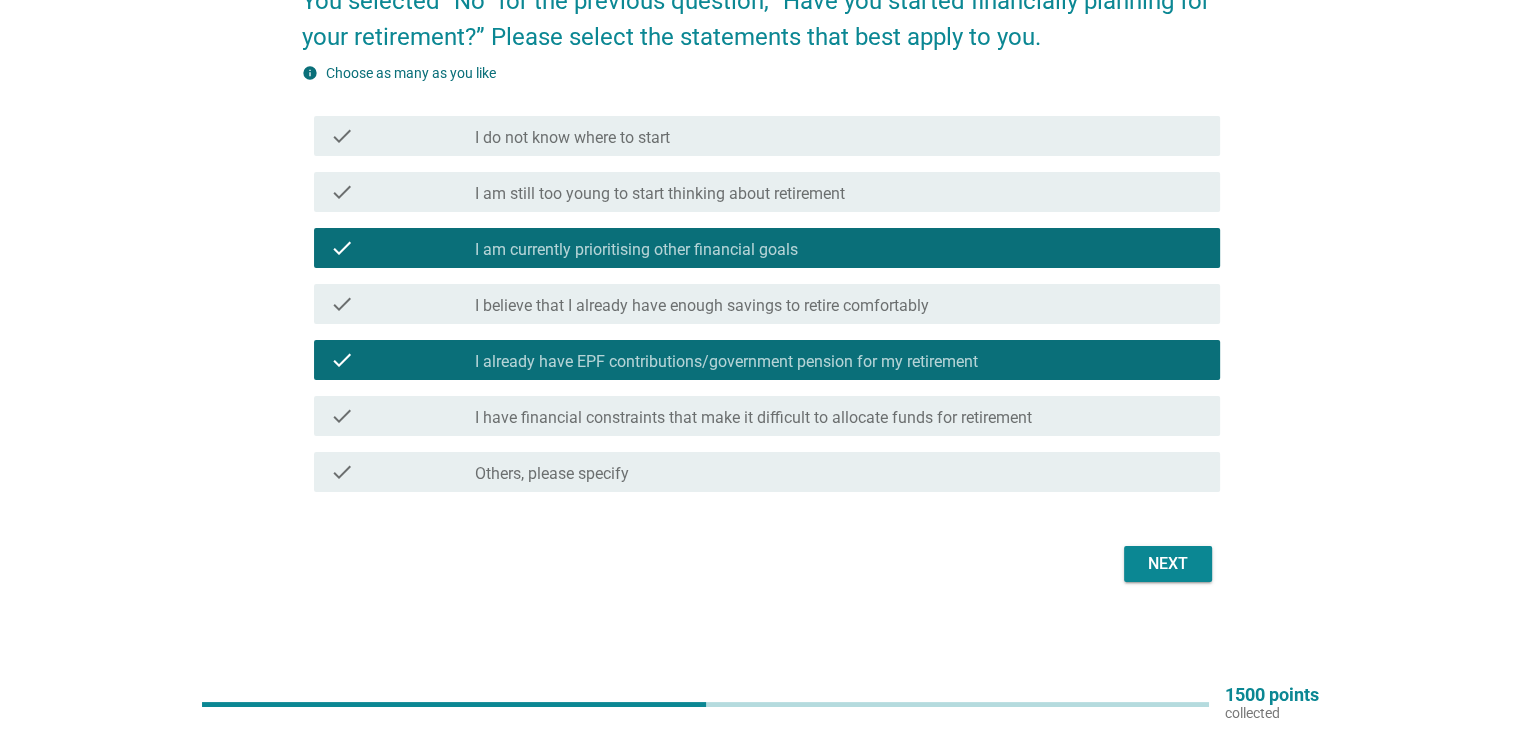 click on "Next" at bounding box center [1168, 564] 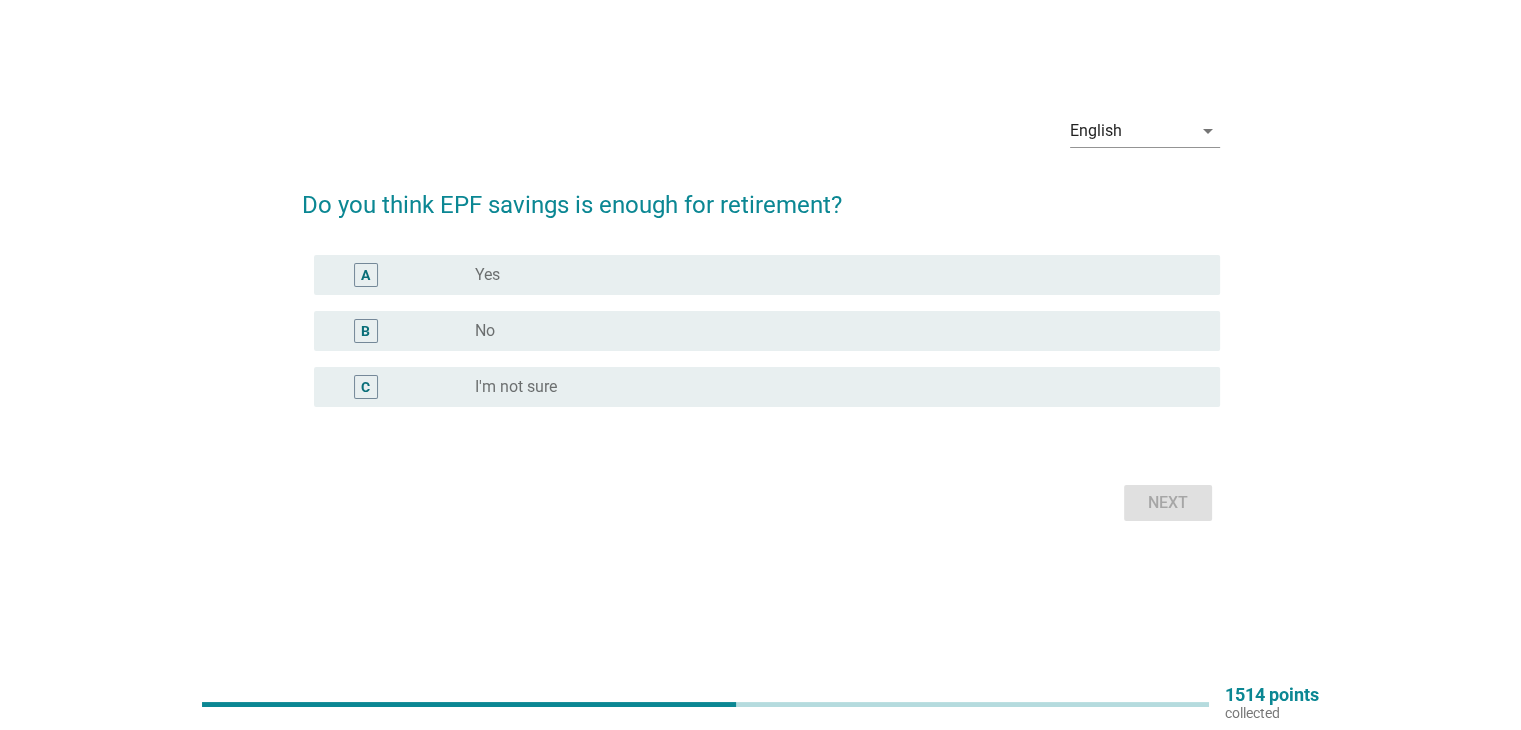 scroll, scrollTop: 0, scrollLeft: 0, axis: both 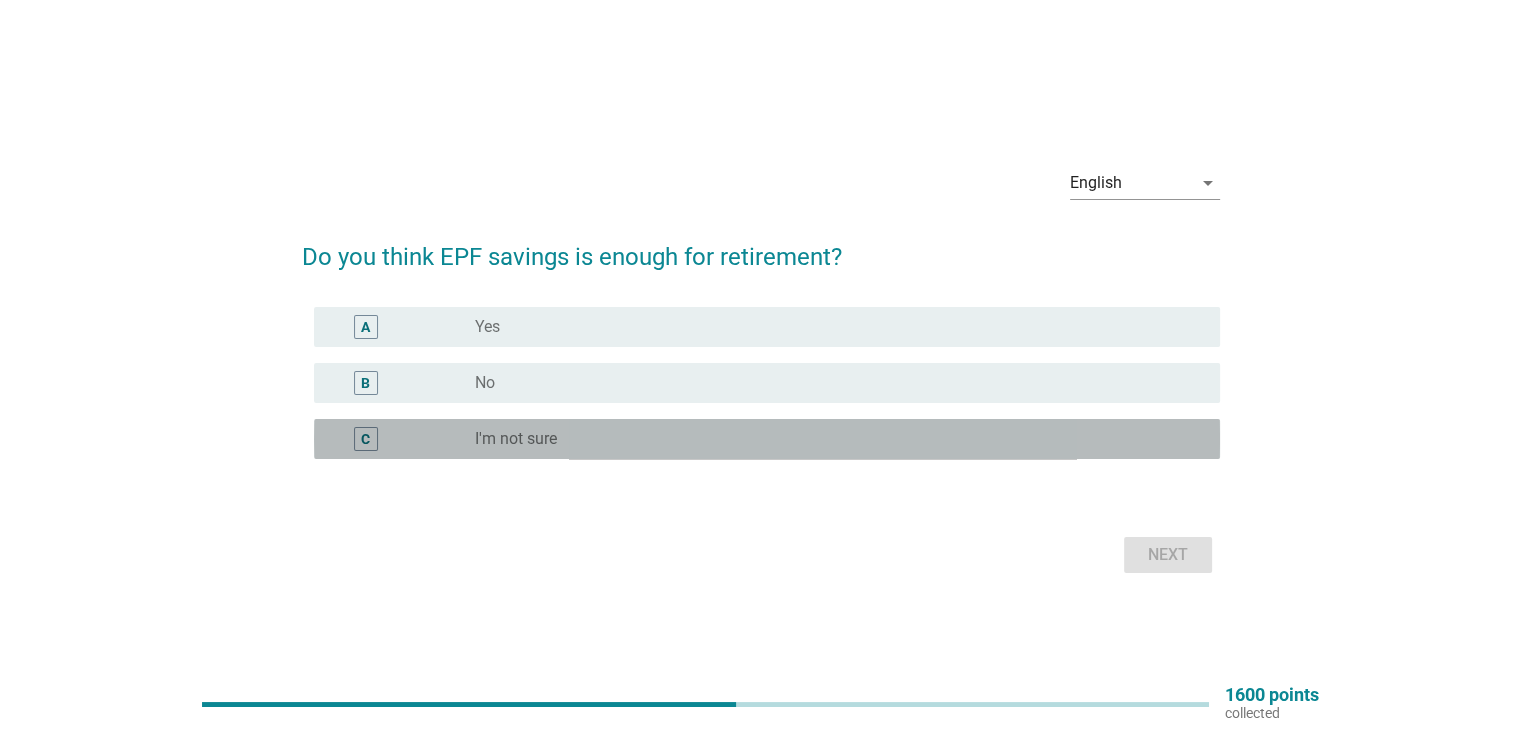 click on "I'm not sure" at bounding box center (516, 439) 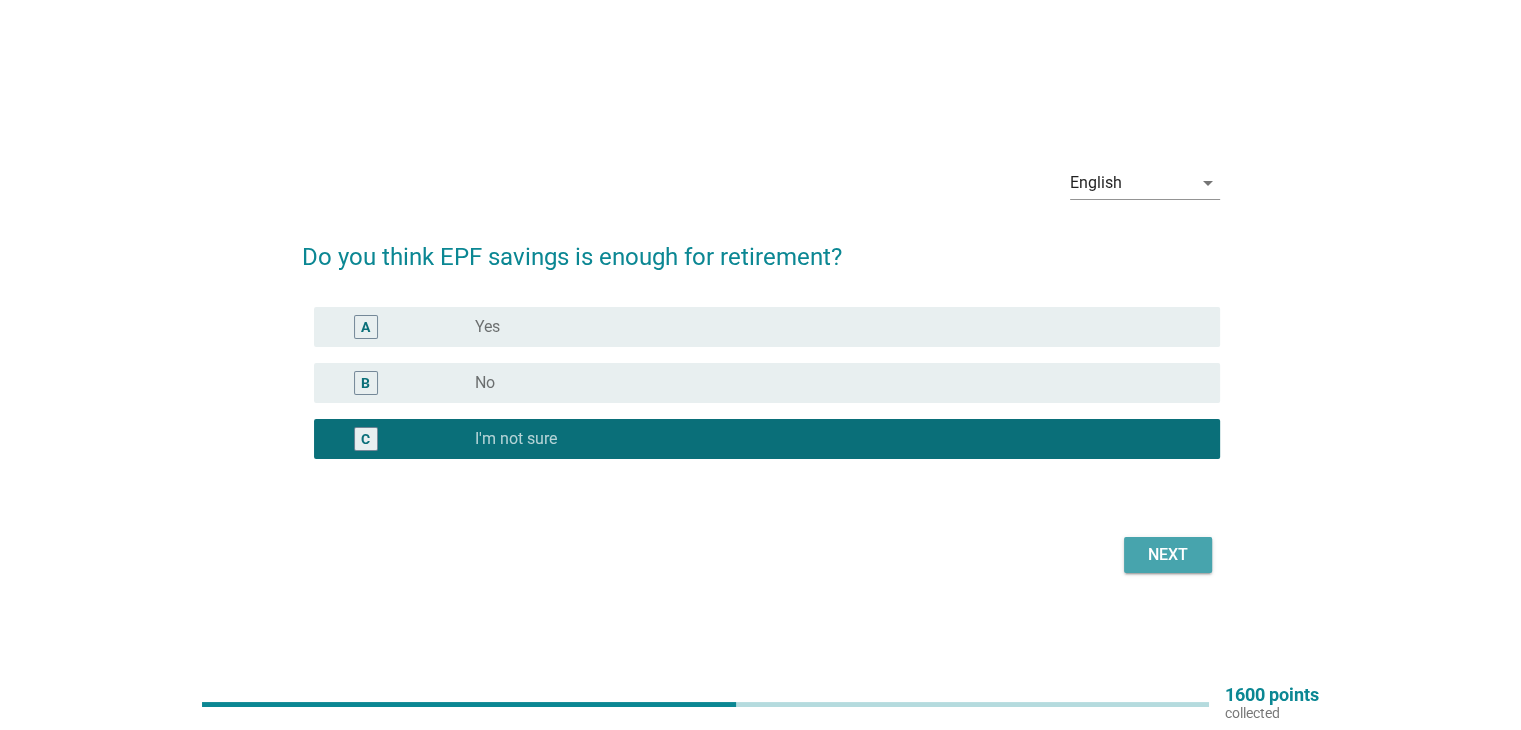 click on "Next" at bounding box center [1168, 555] 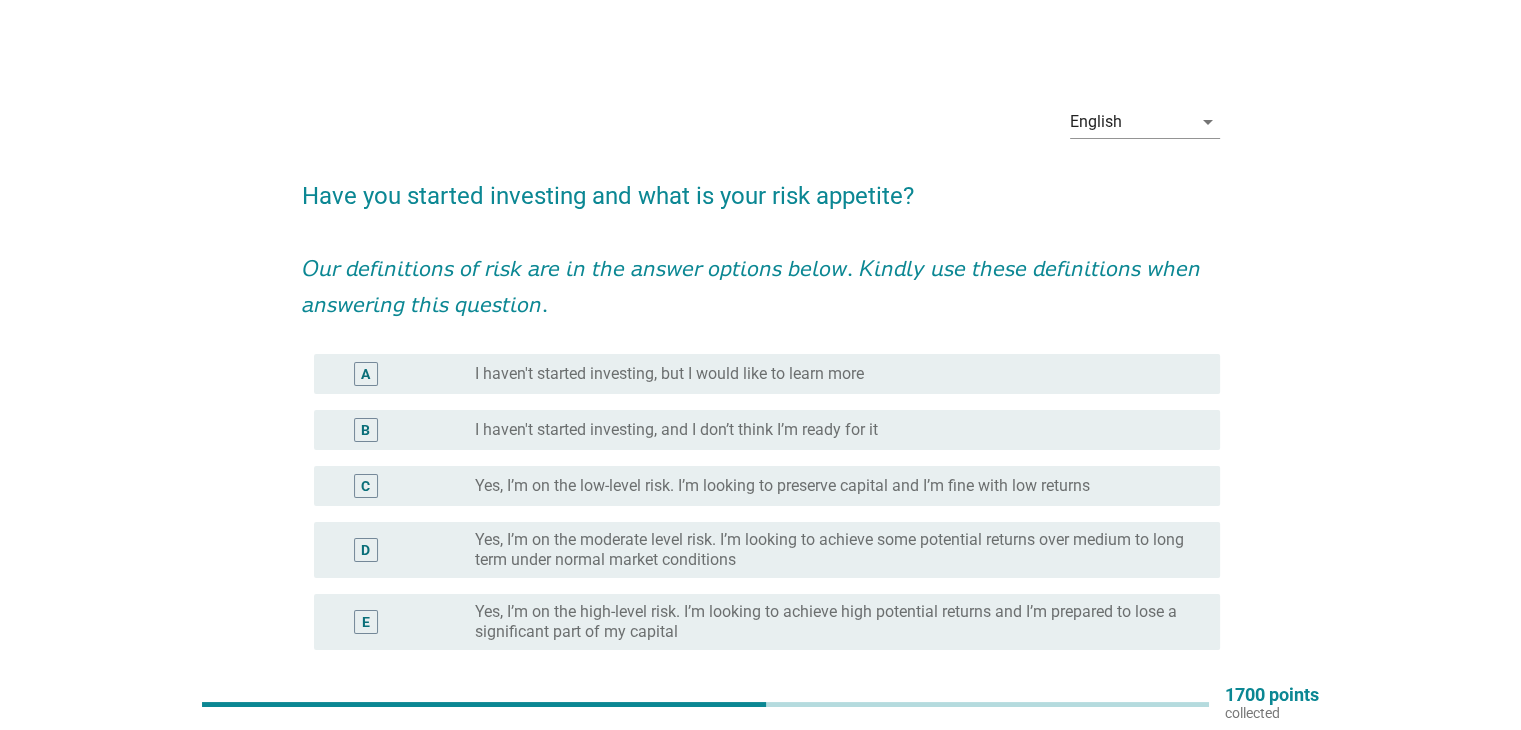 click on "Yes, I’m on the high-level risk. I’m looking to achieve high potential returns and I’m prepared to lose a significant part of my capital" at bounding box center [831, 622] 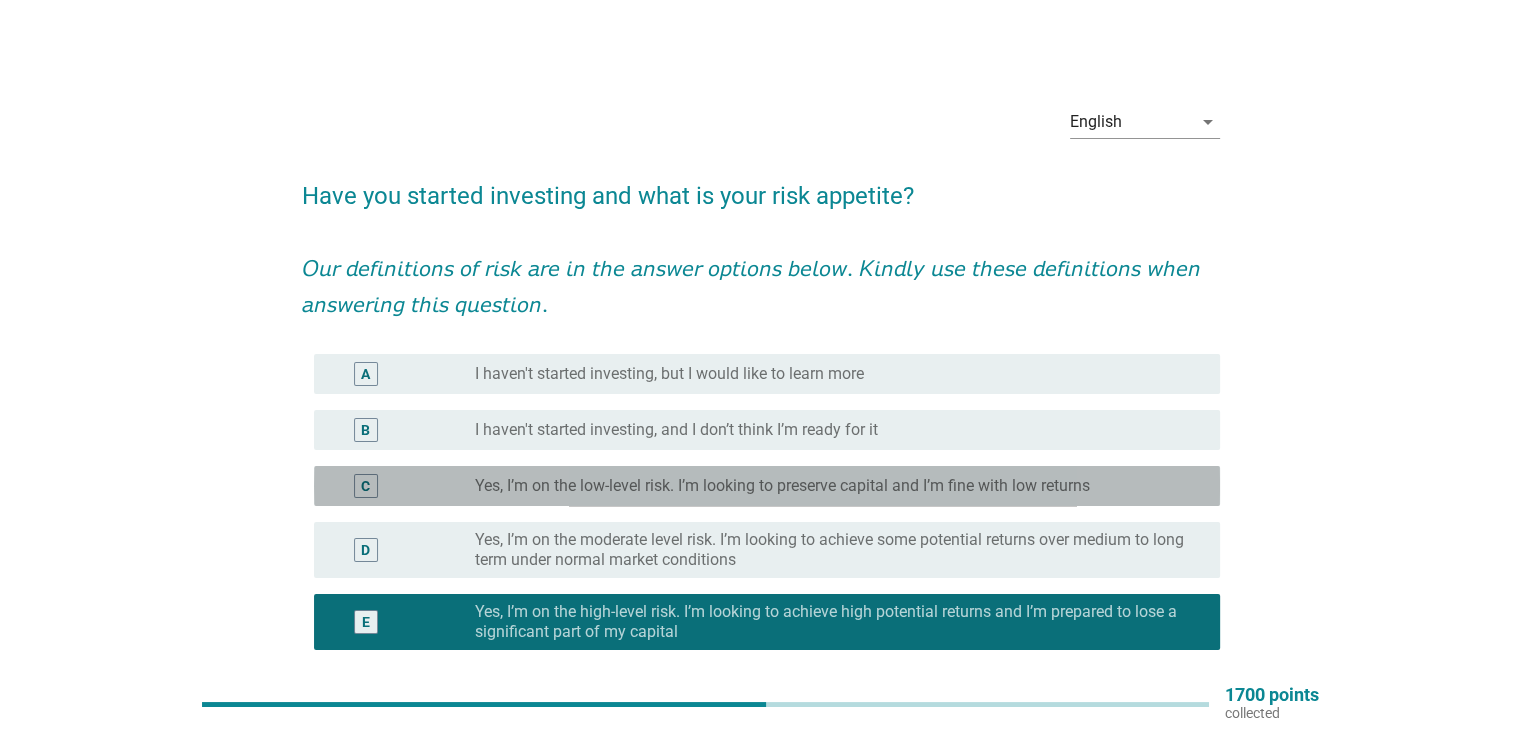 click on "C     radio_button_unchecked Yes, I’m on the low-level risk. I’m looking to preserve capital and I’m fine with low returns" at bounding box center [767, 486] 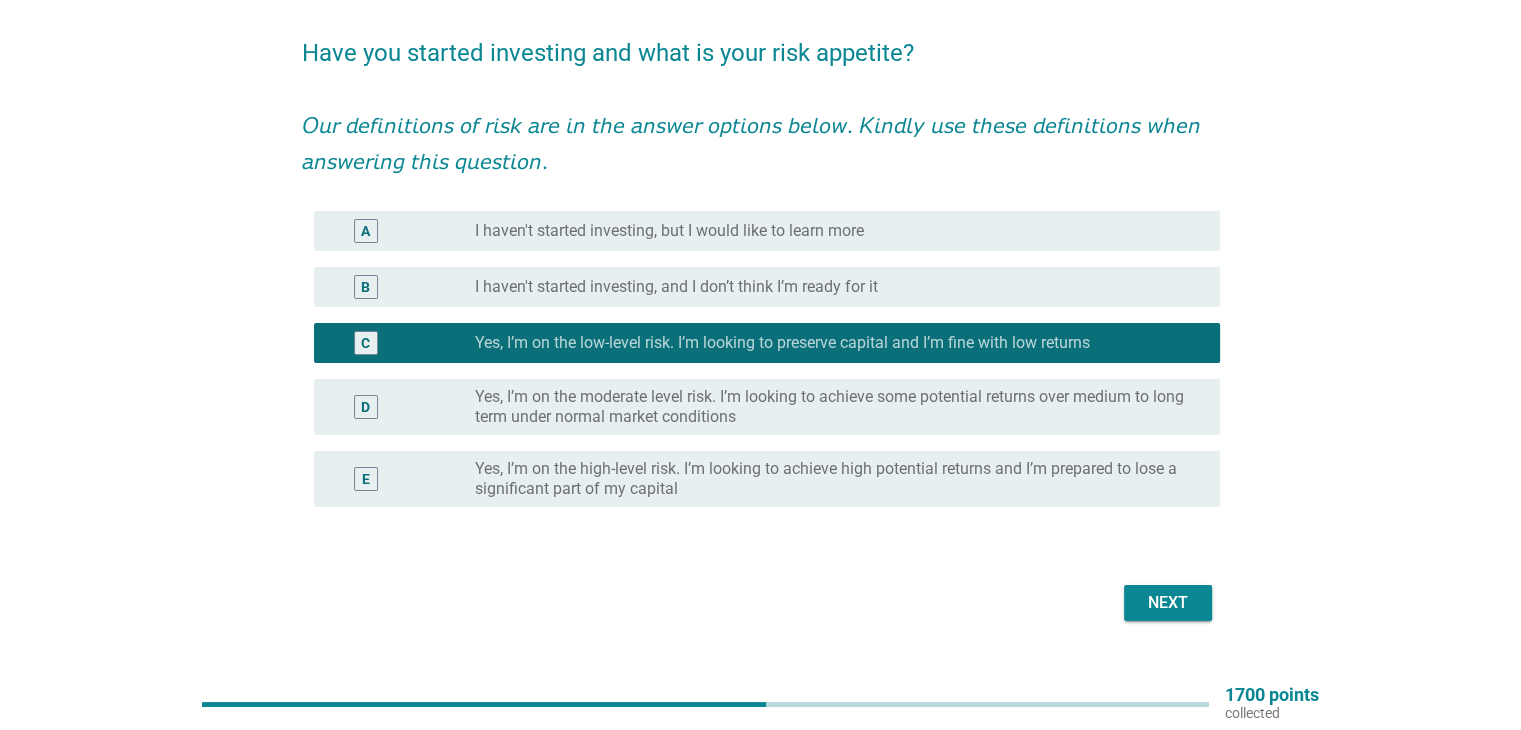 scroll, scrollTop: 182, scrollLeft: 0, axis: vertical 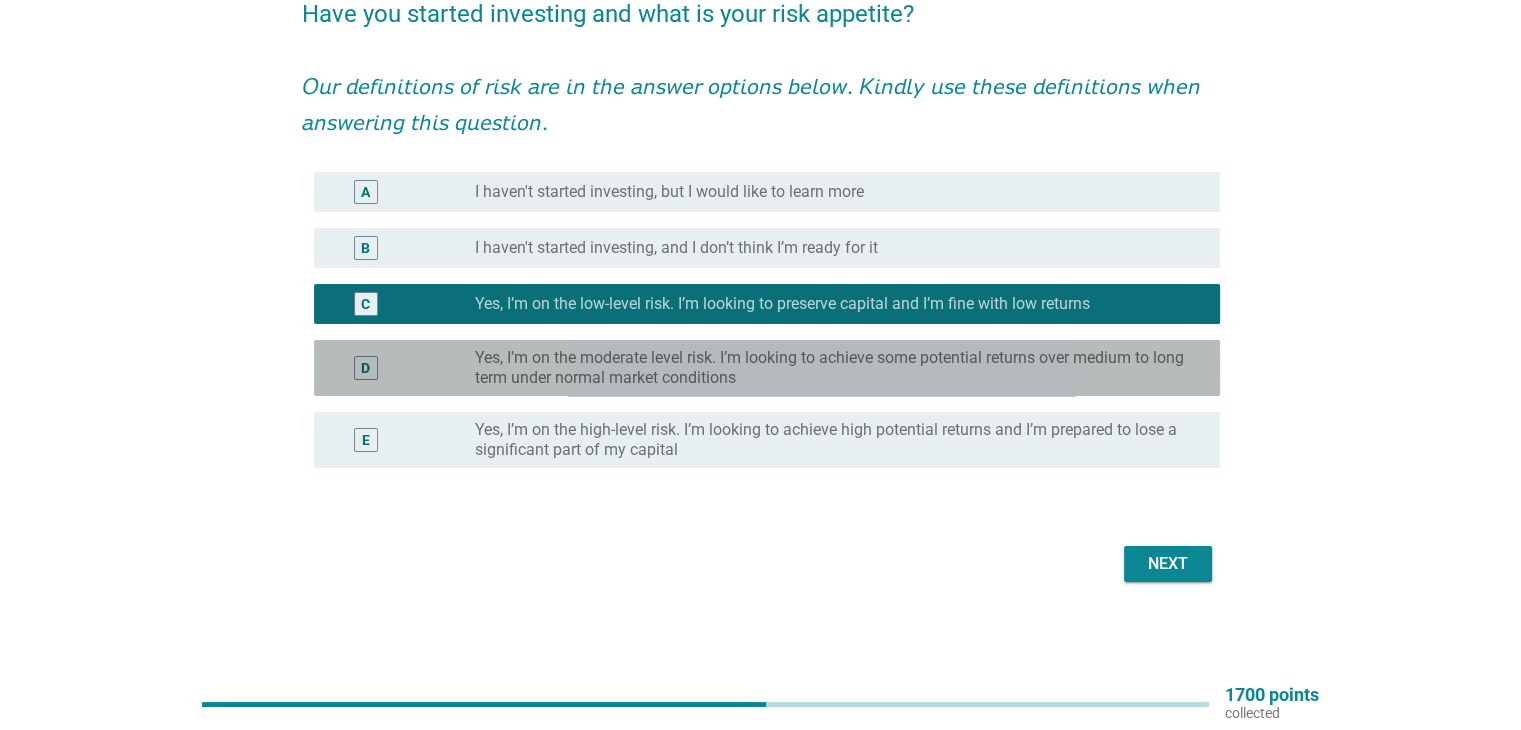 click on "Yes, I’m on the moderate level risk. I’m looking to achieve some potential returns over medium to long term under normal market conditions" at bounding box center (831, 368) 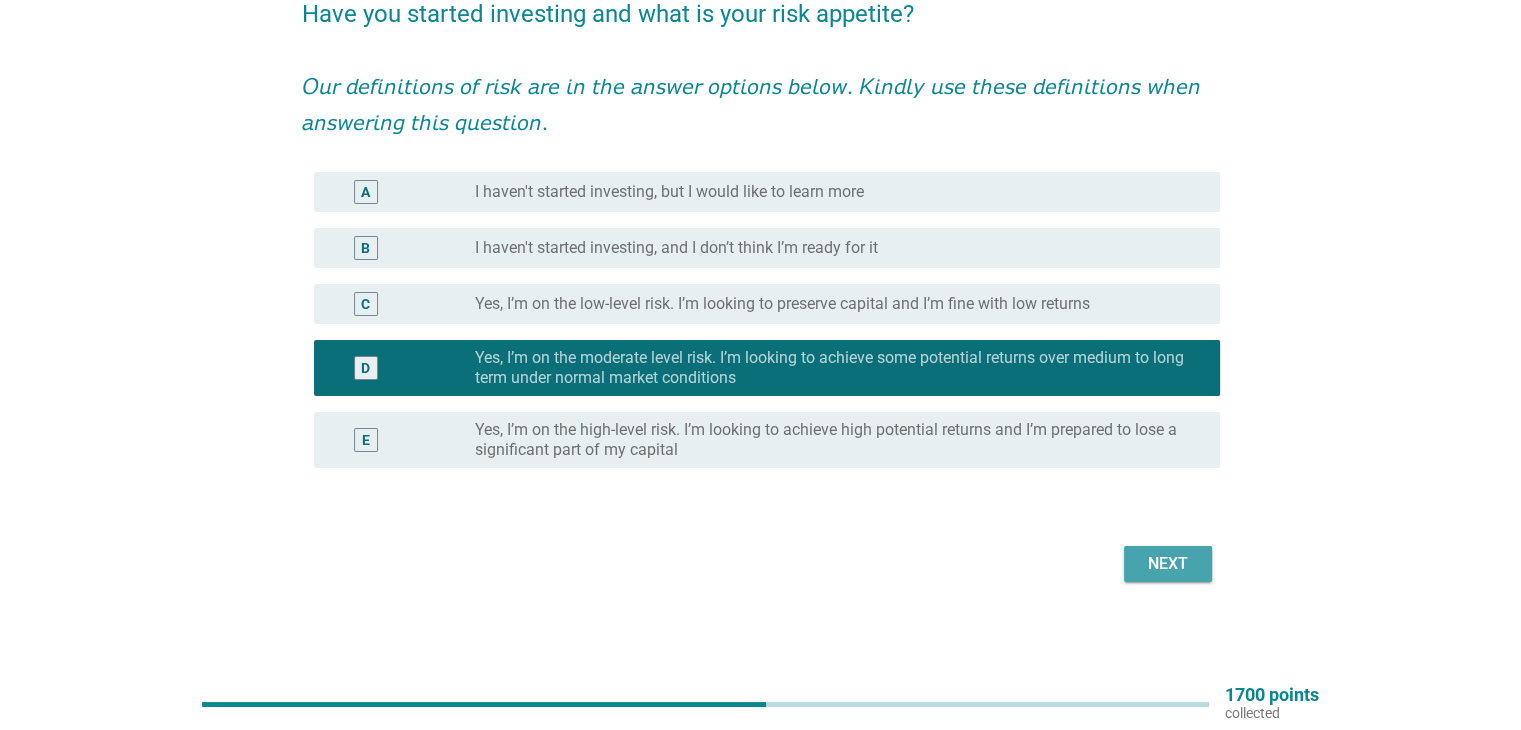 click on "Next" at bounding box center [1168, 564] 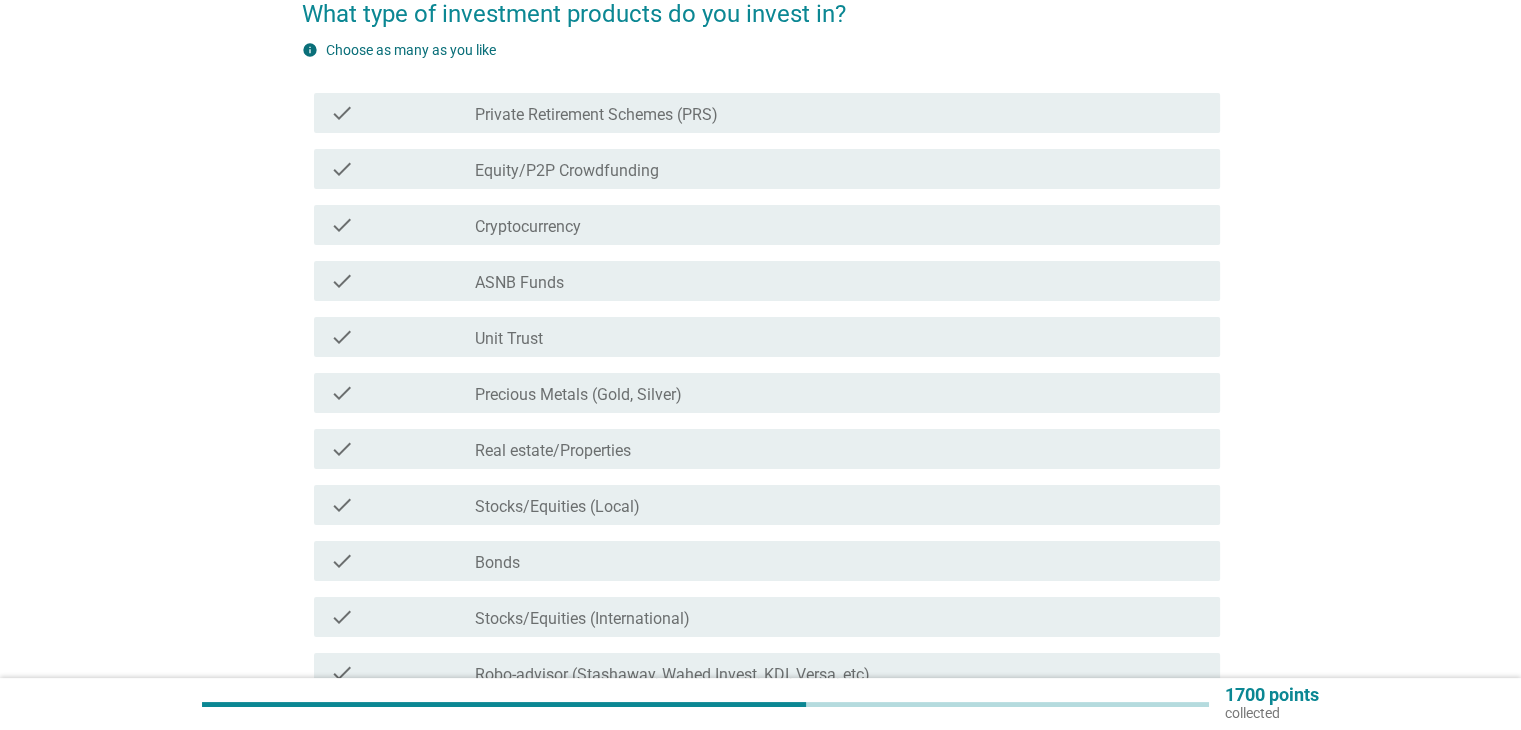 scroll, scrollTop: 0, scrollLeft: 0, axis: both 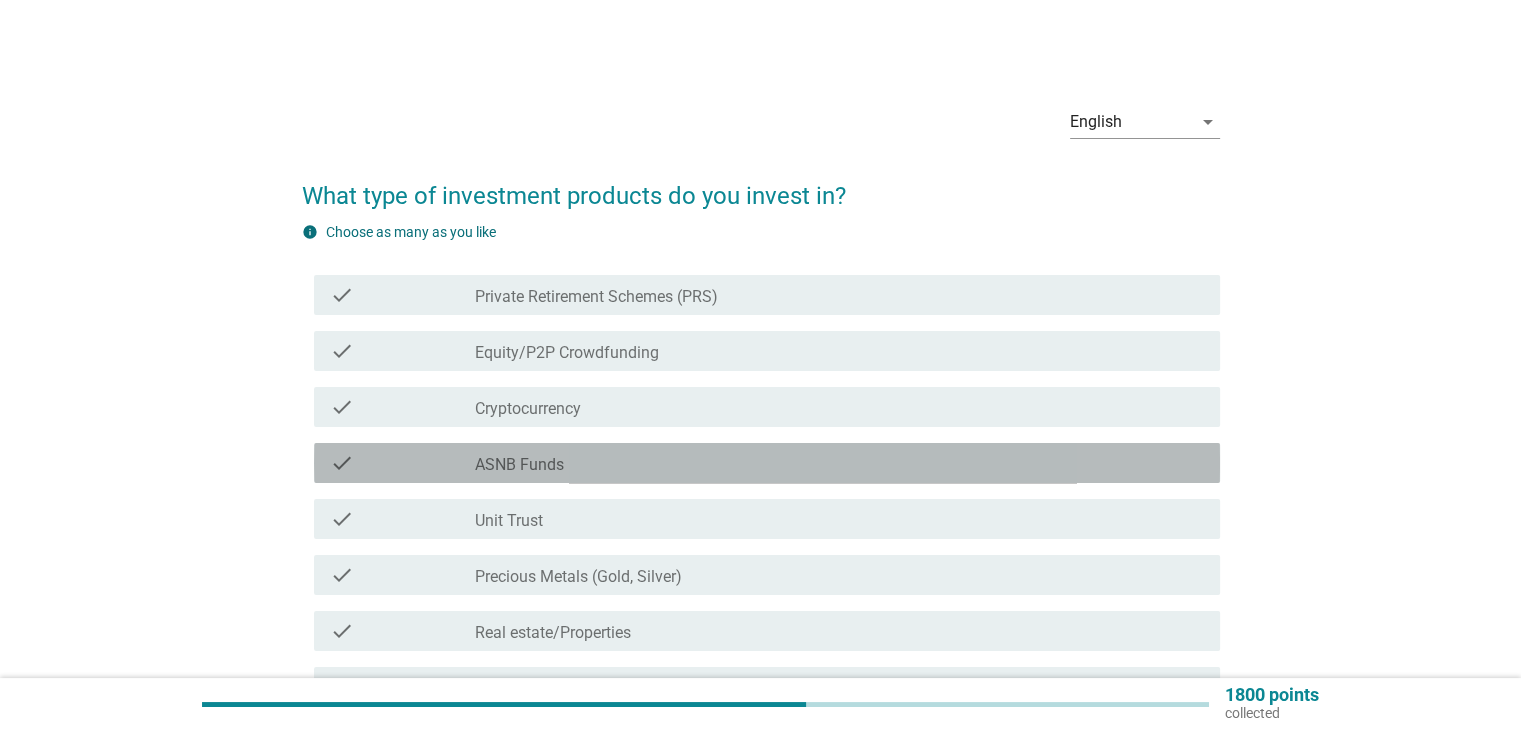 click on "check" at bounding box center [403, 463] 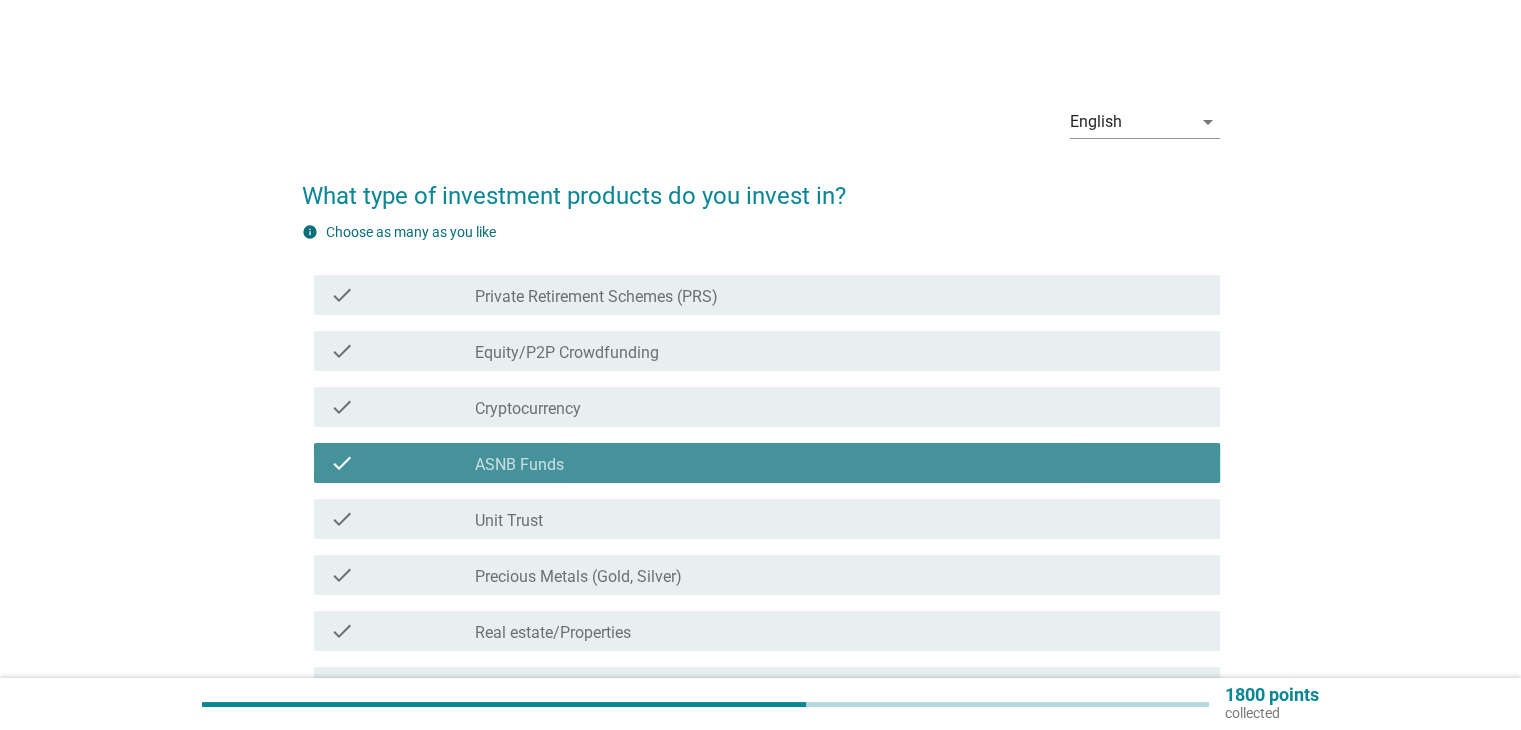 click on "check" at bounding box center (403, 463) 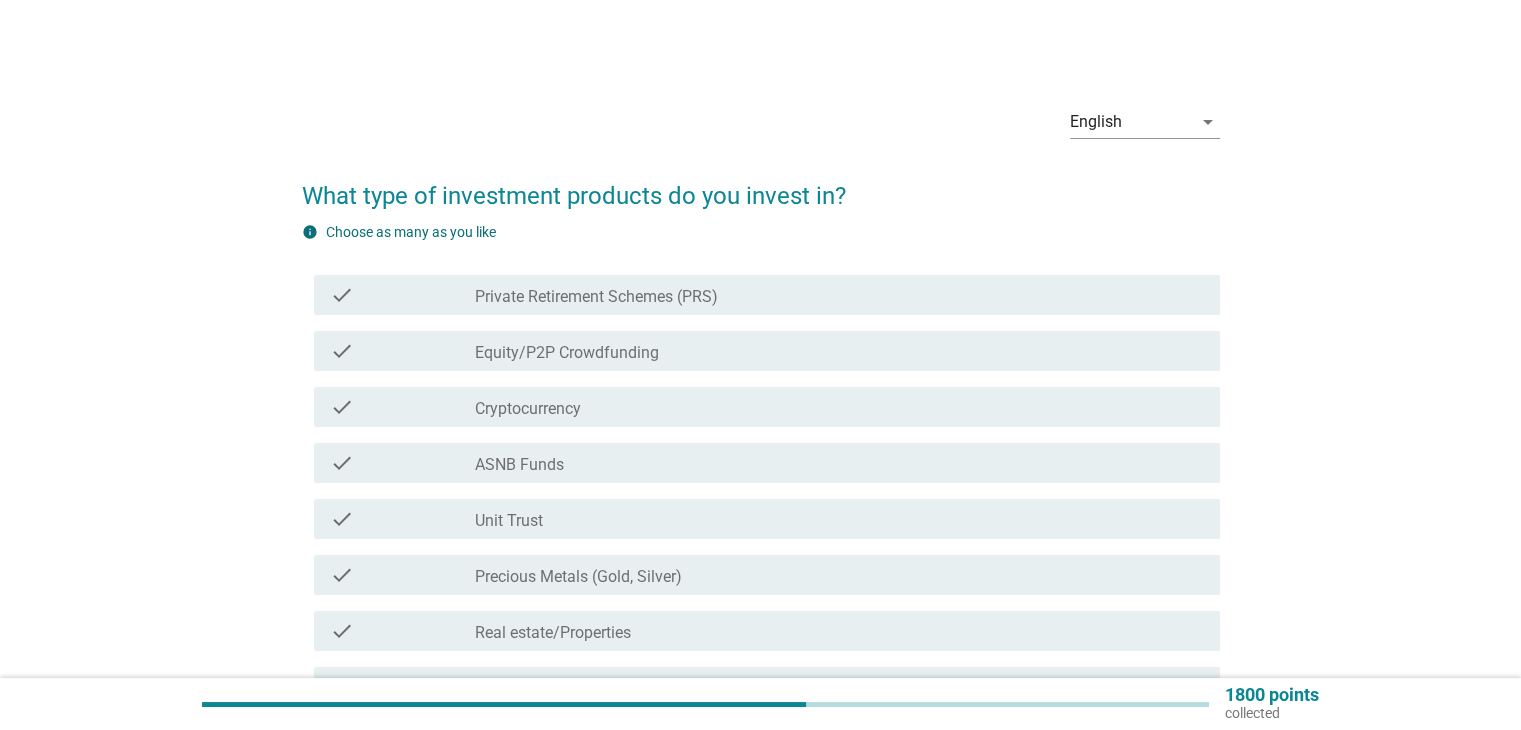 click on "check     check_box_outline_blank ASNB Funds" at bounding box center [767, 463] 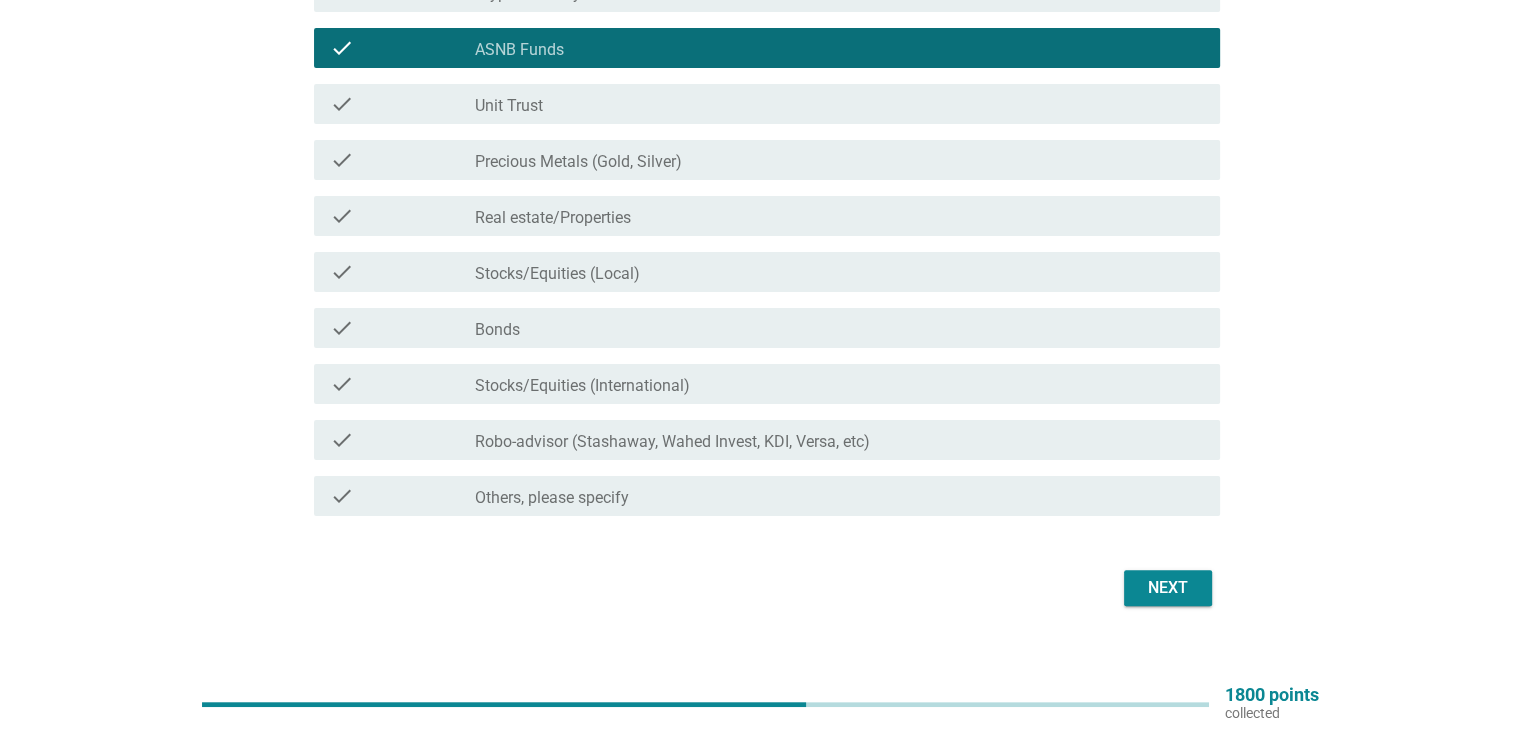 scroll, scrollTop: 439, scrollLeft: 0, axis: vertical 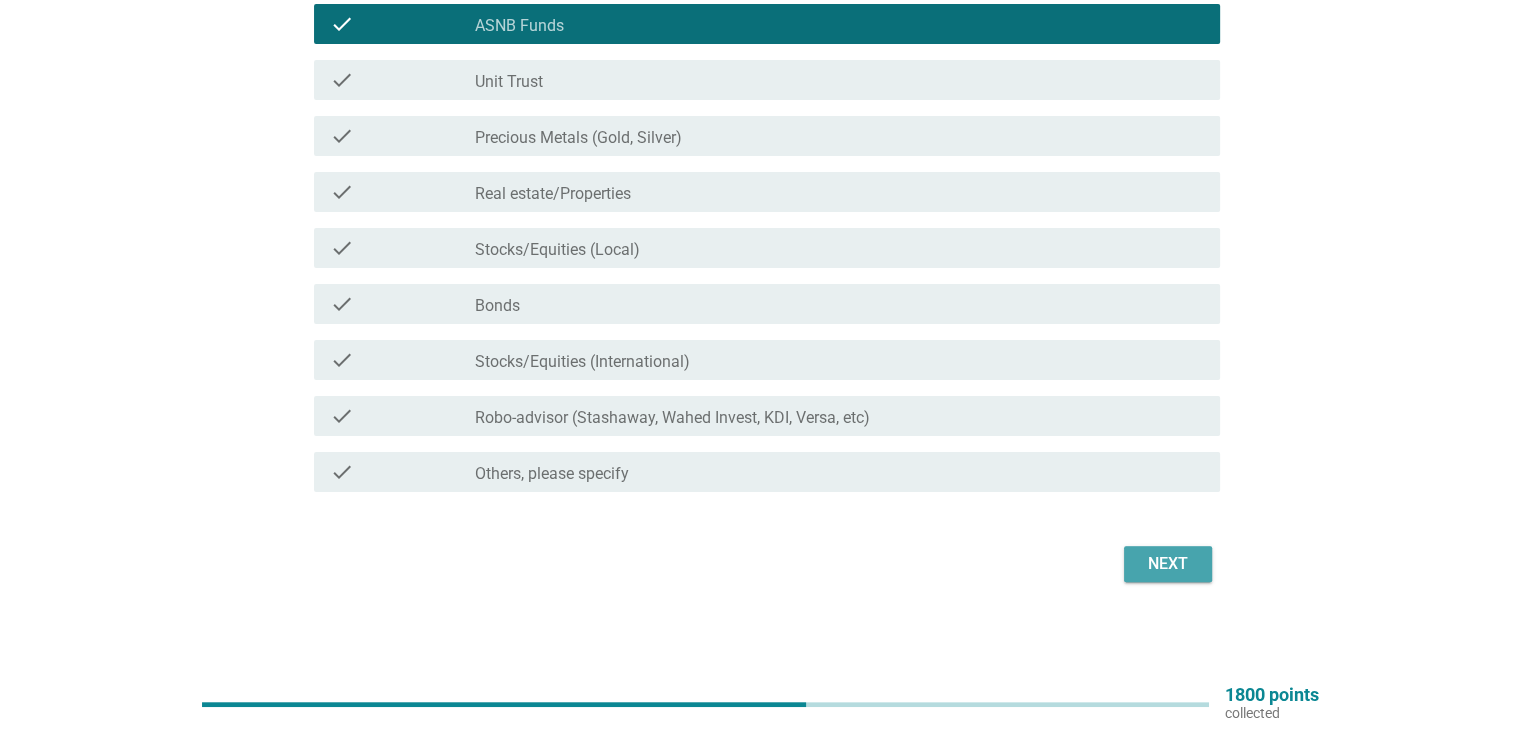click on "Next" at bounding box center (1168, 564) 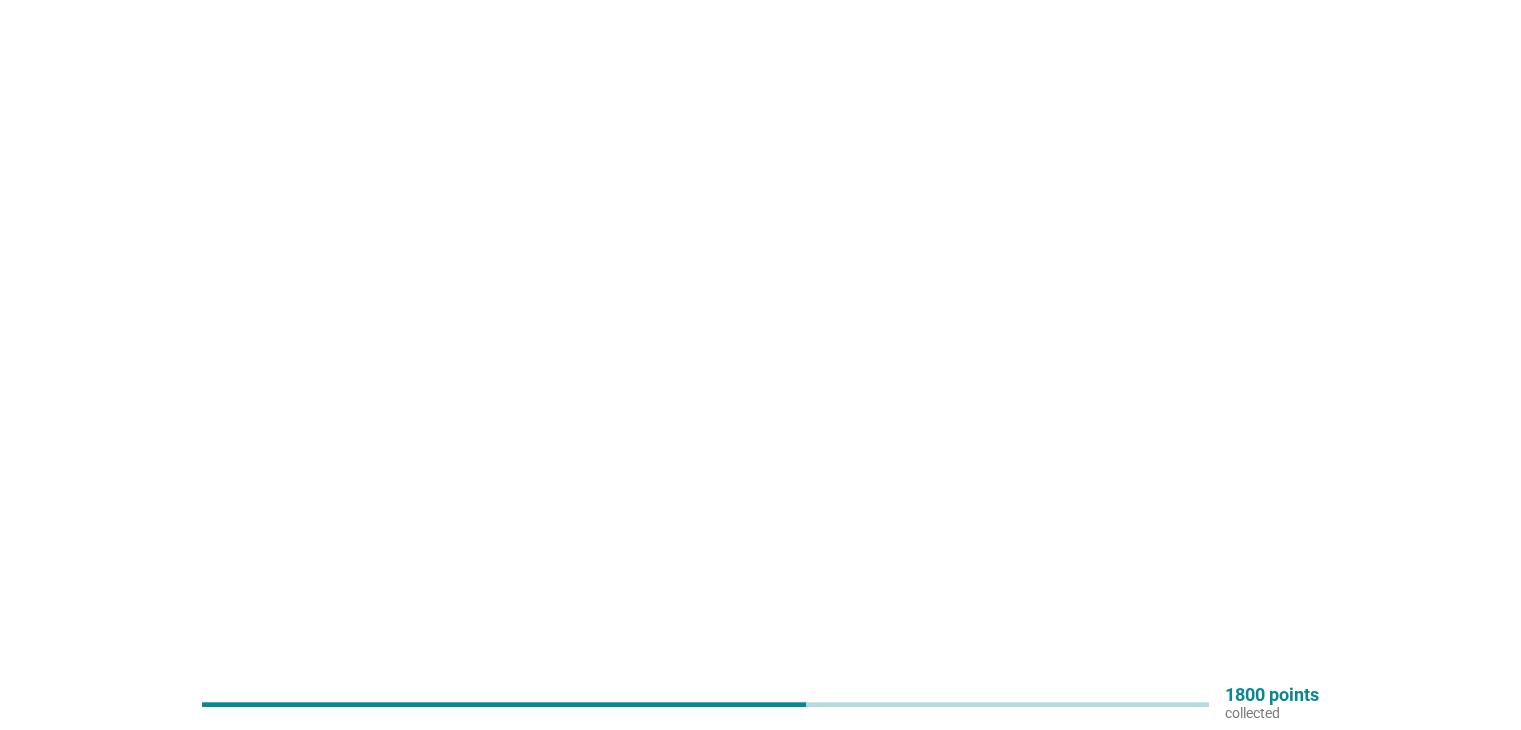 scroll, scrollTop: 0, scrollLeft: 0, axis: both 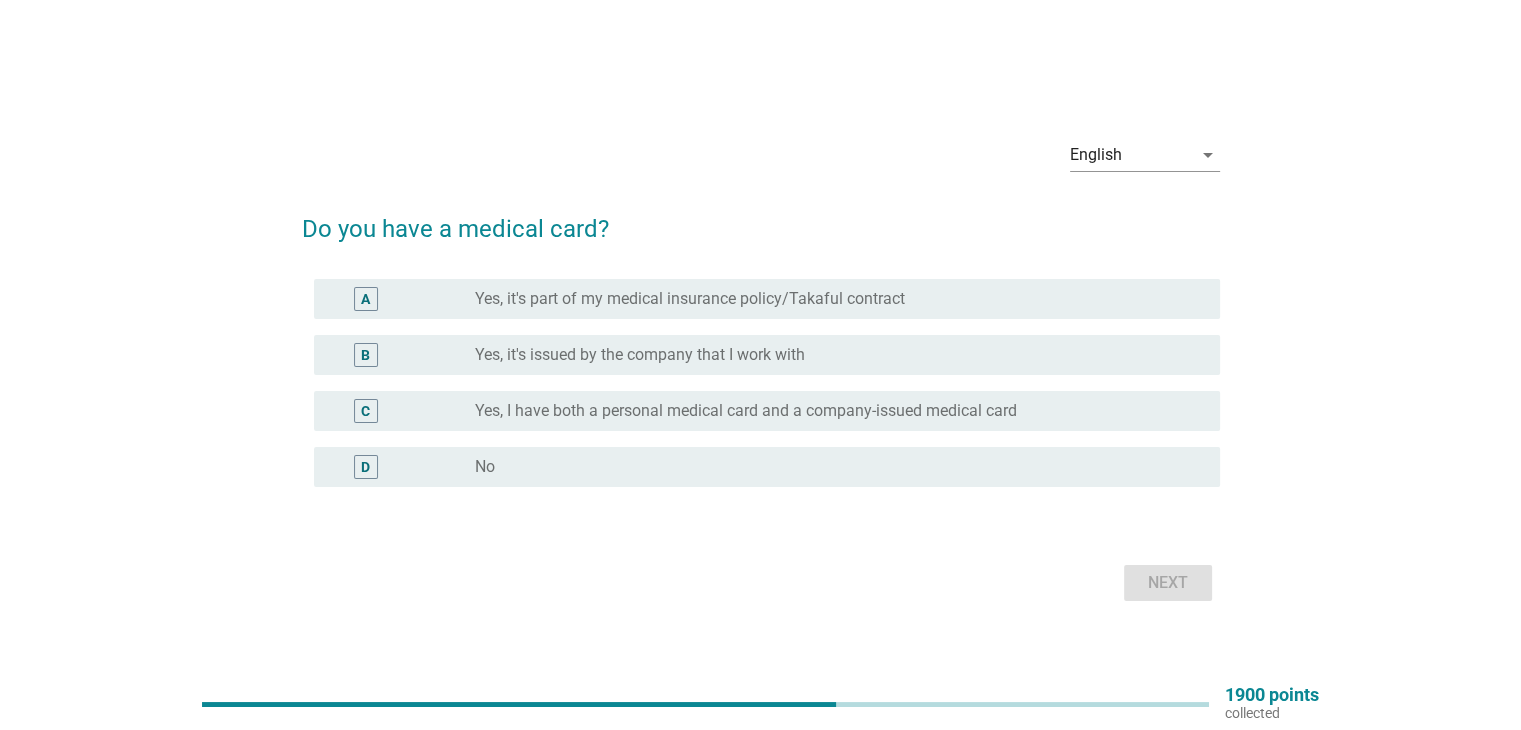 click on "radio_button_unchecked No" at bounding box center (839, 467) 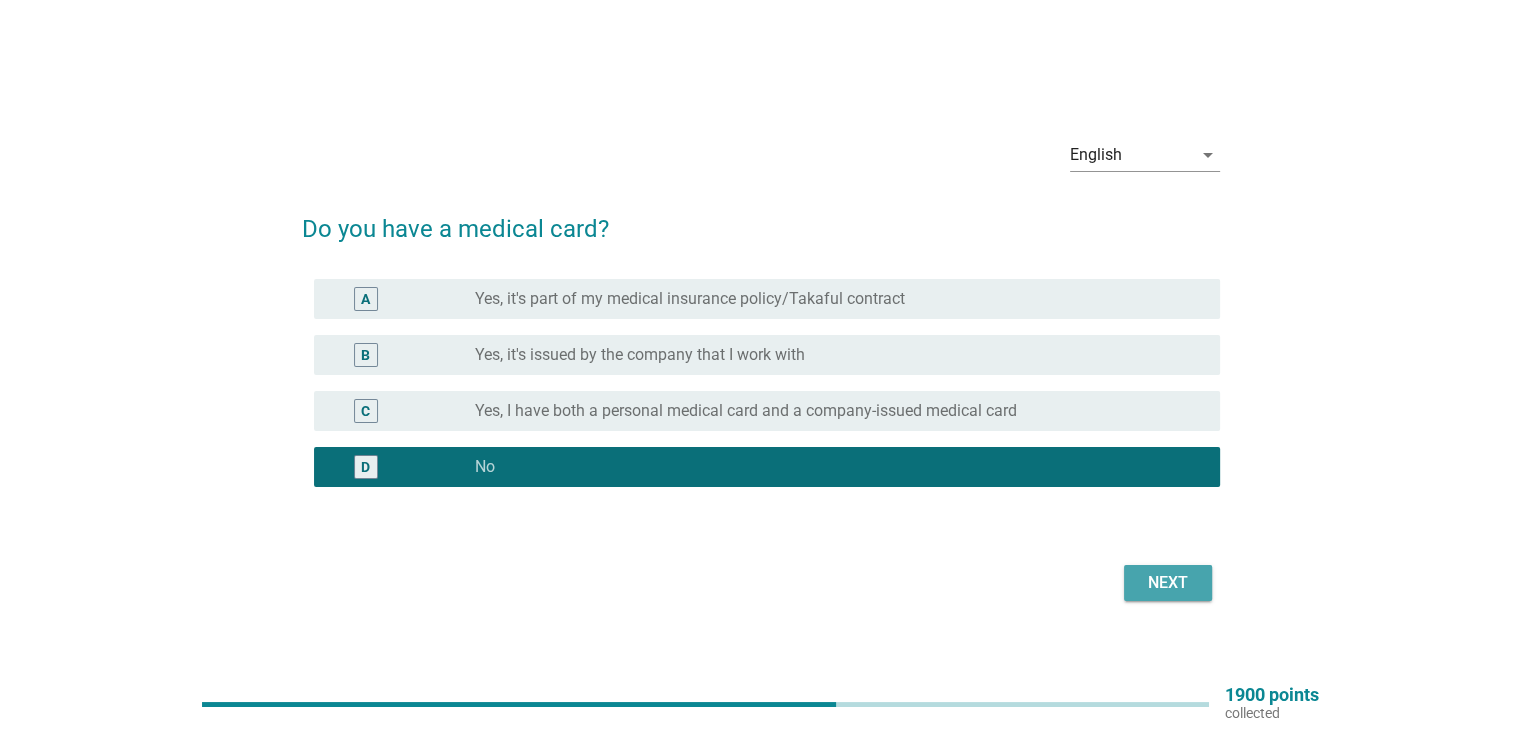 click on "Next" at bounding box center (1168, 583) 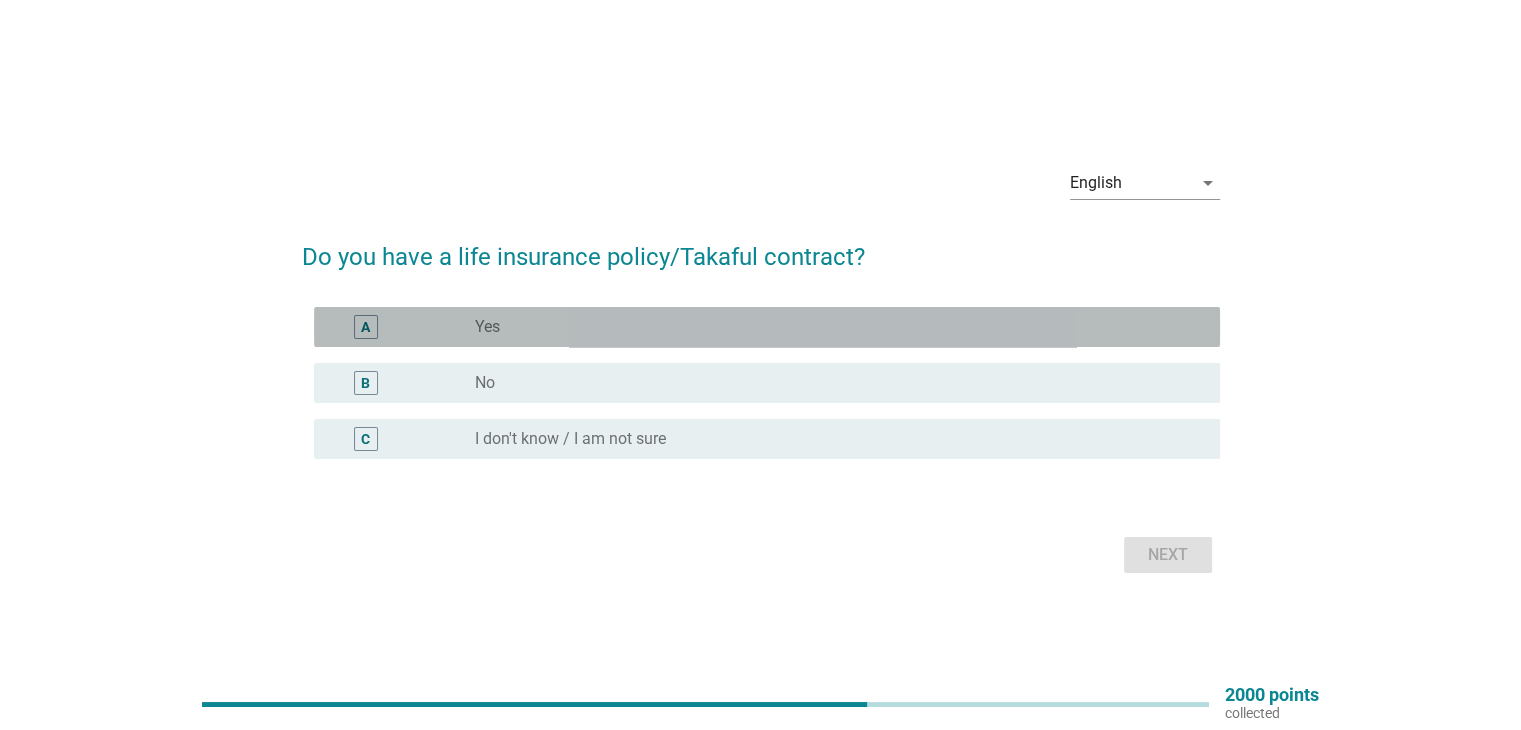 click on "radio_button_unchecked Yes" at bounding box center (839, 327) 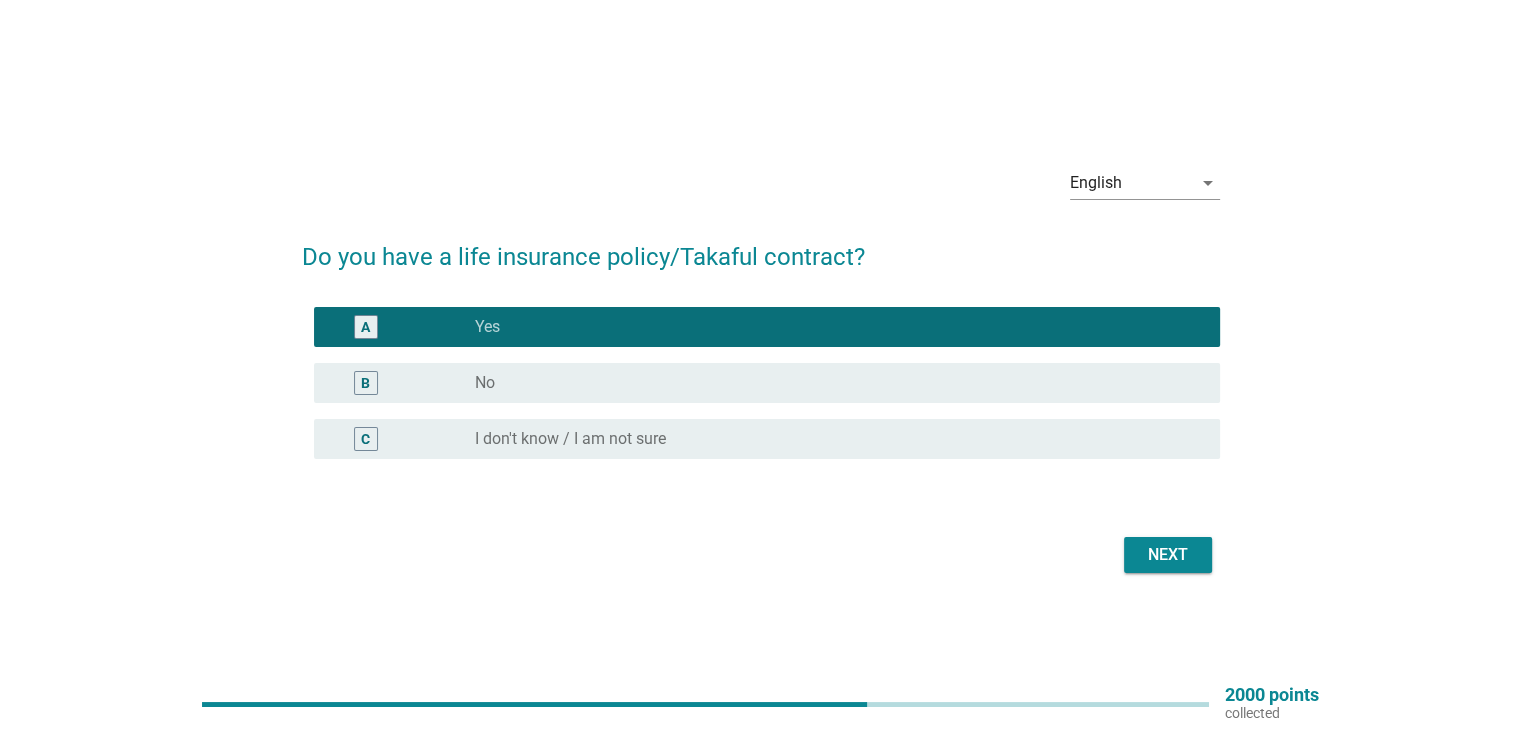 click on "Next" at bounding box center (1168, 555) 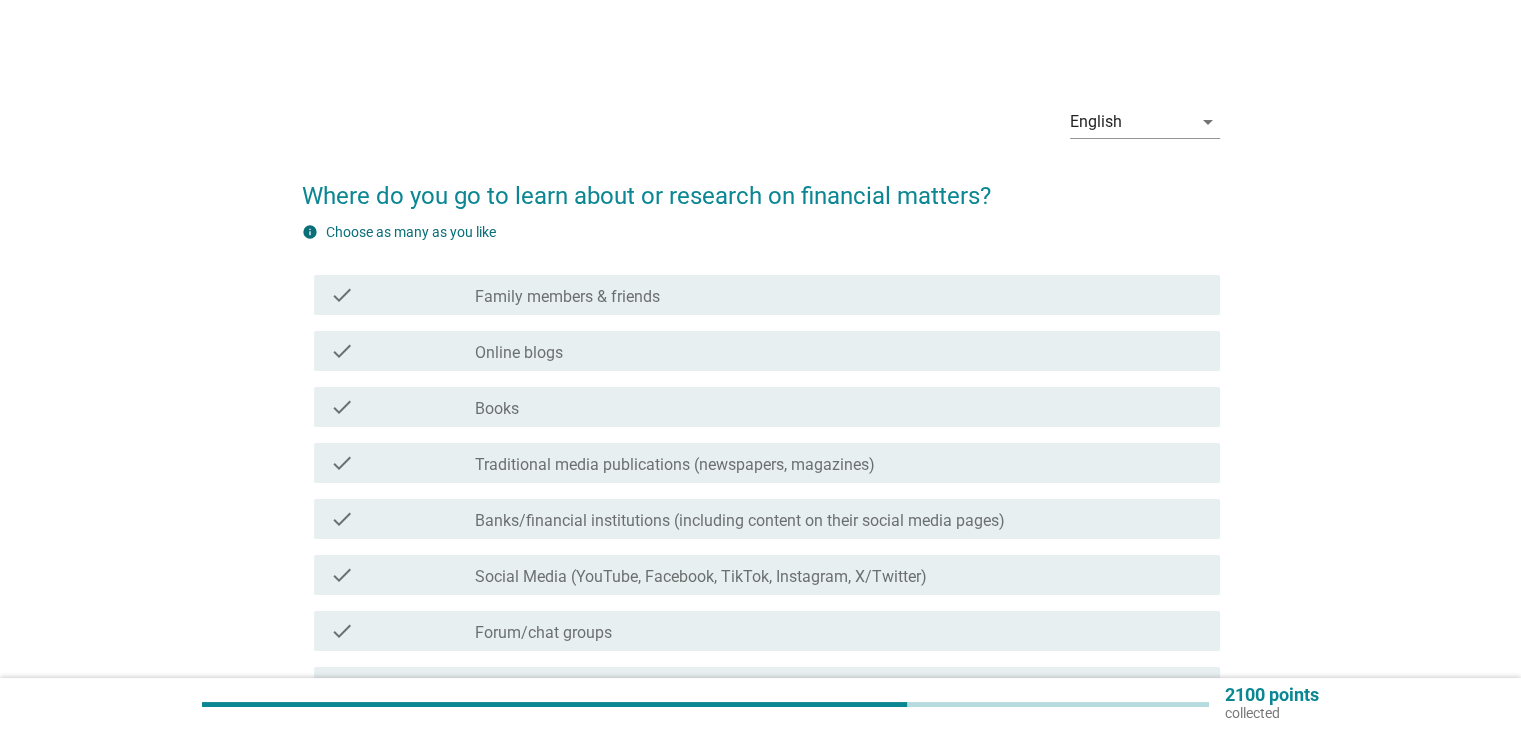 click on "check     check_box_outline_blank Traditional media publications (newspapers, magazines)" at bounding box center (767, 463) 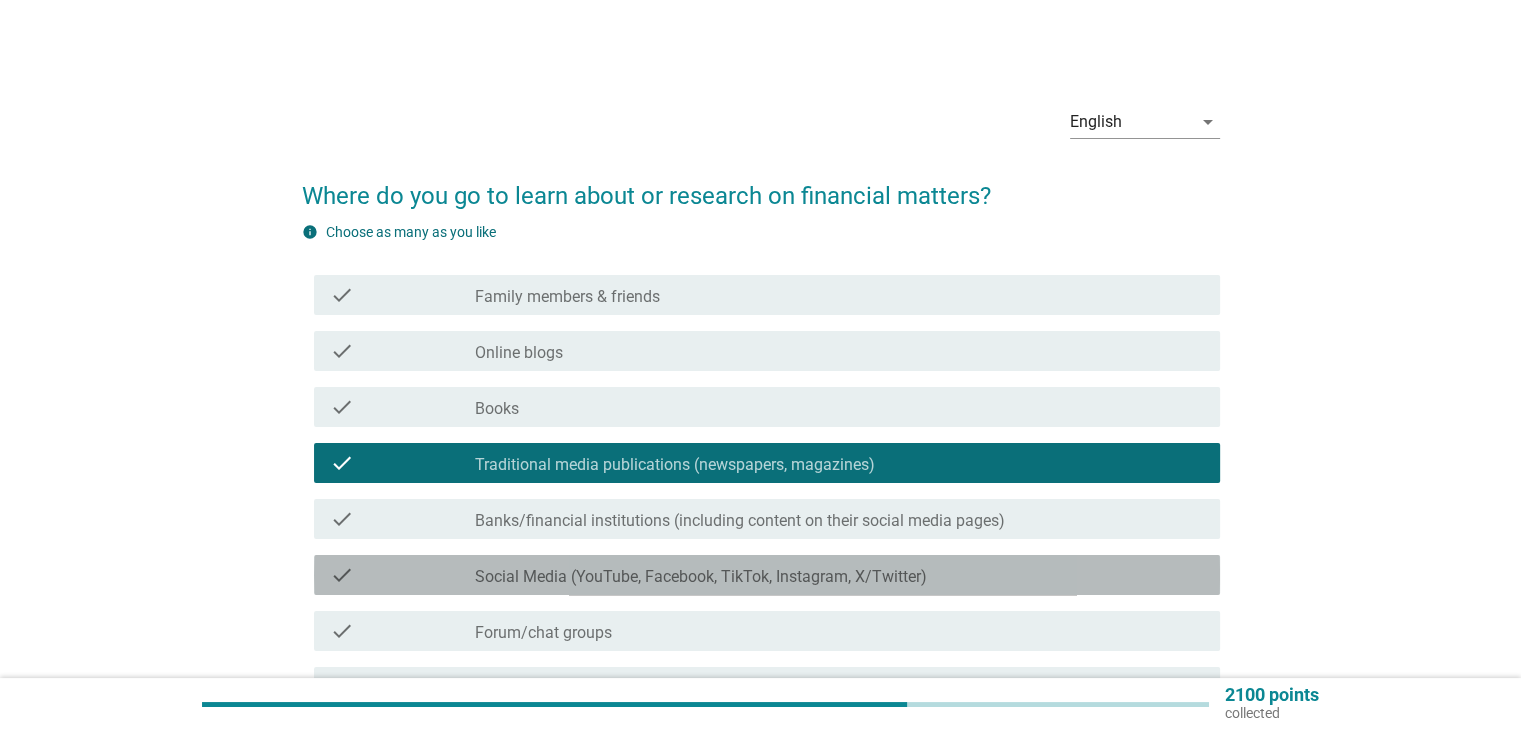 click on "check     check_box_outline_blank Social Media (YouTube, Facebook, TikTok, Instagram, X/Twitter)" at bounding box center [767, 575] 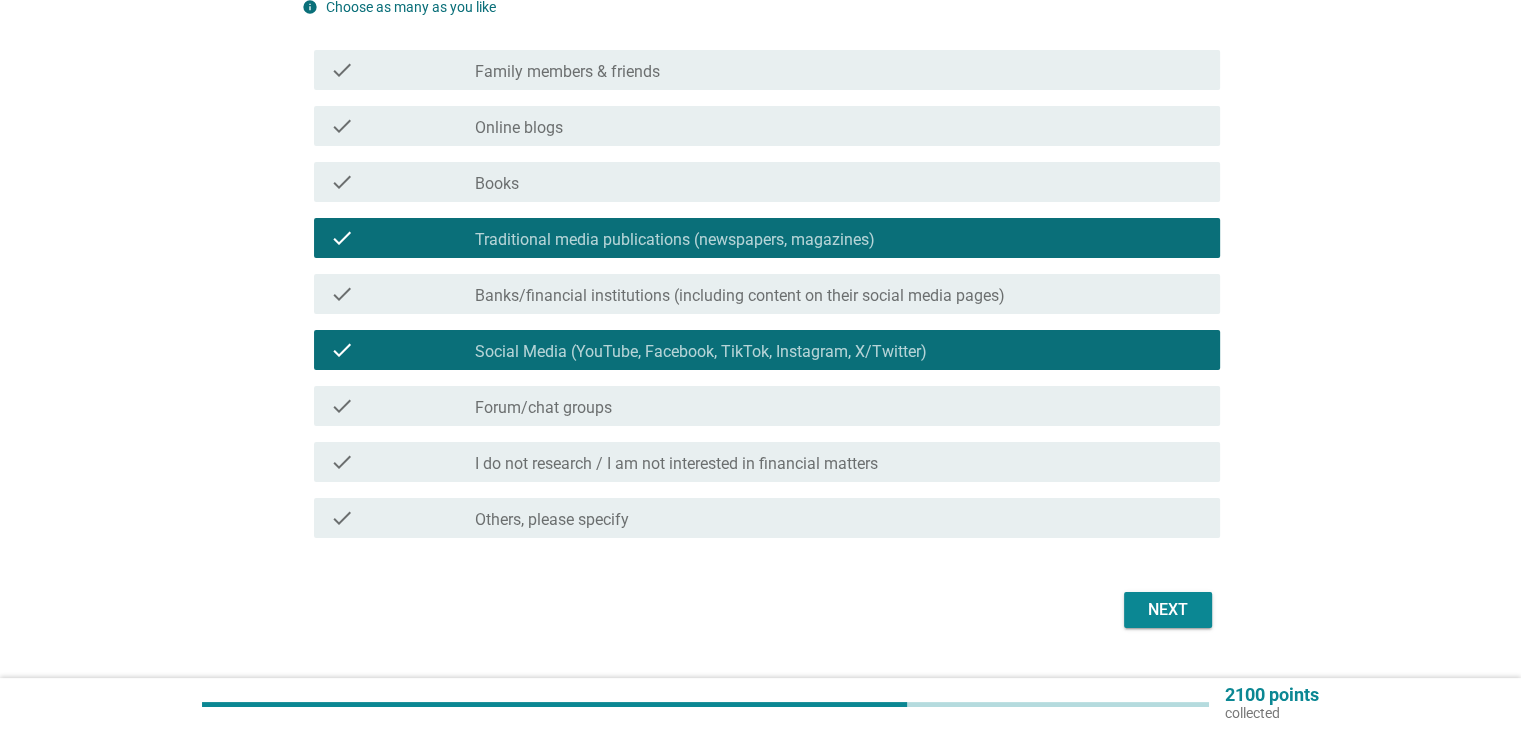 scroll, scrollTop: 240, scrollLeft: 0, axis: vertical 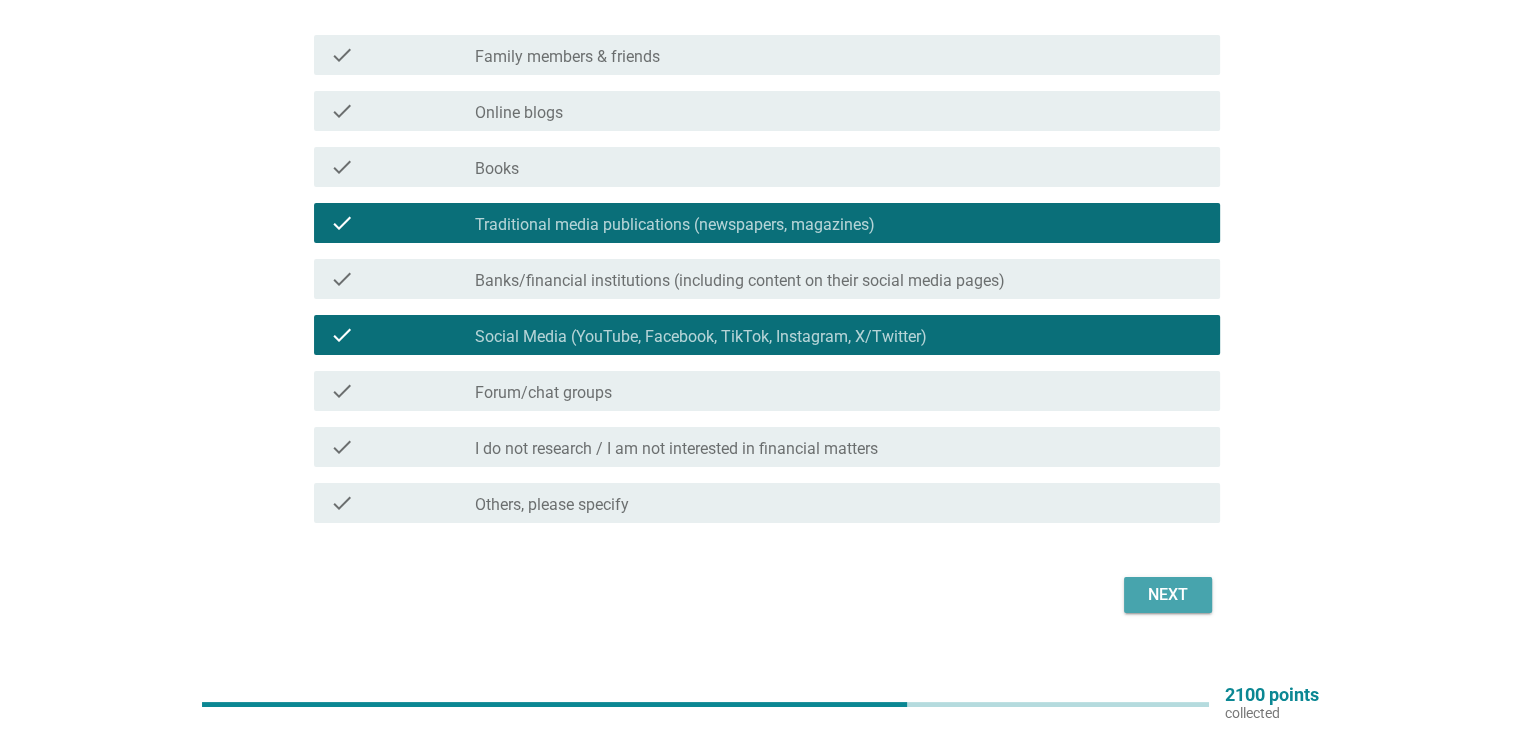 click on "Next" at bounding box center (1168, 595) 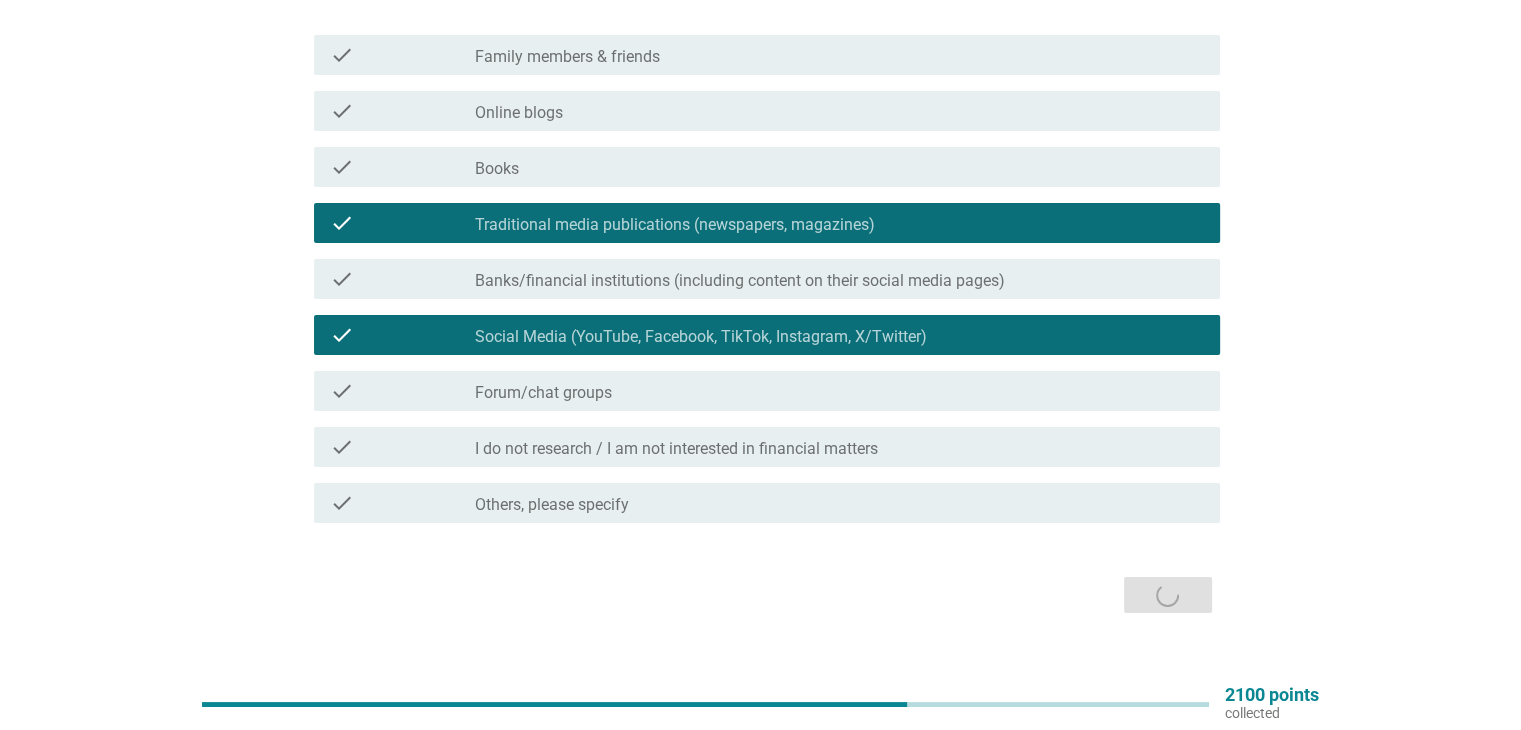 scroll, scrollTop: 0, scrollLeft: 0, axis: both 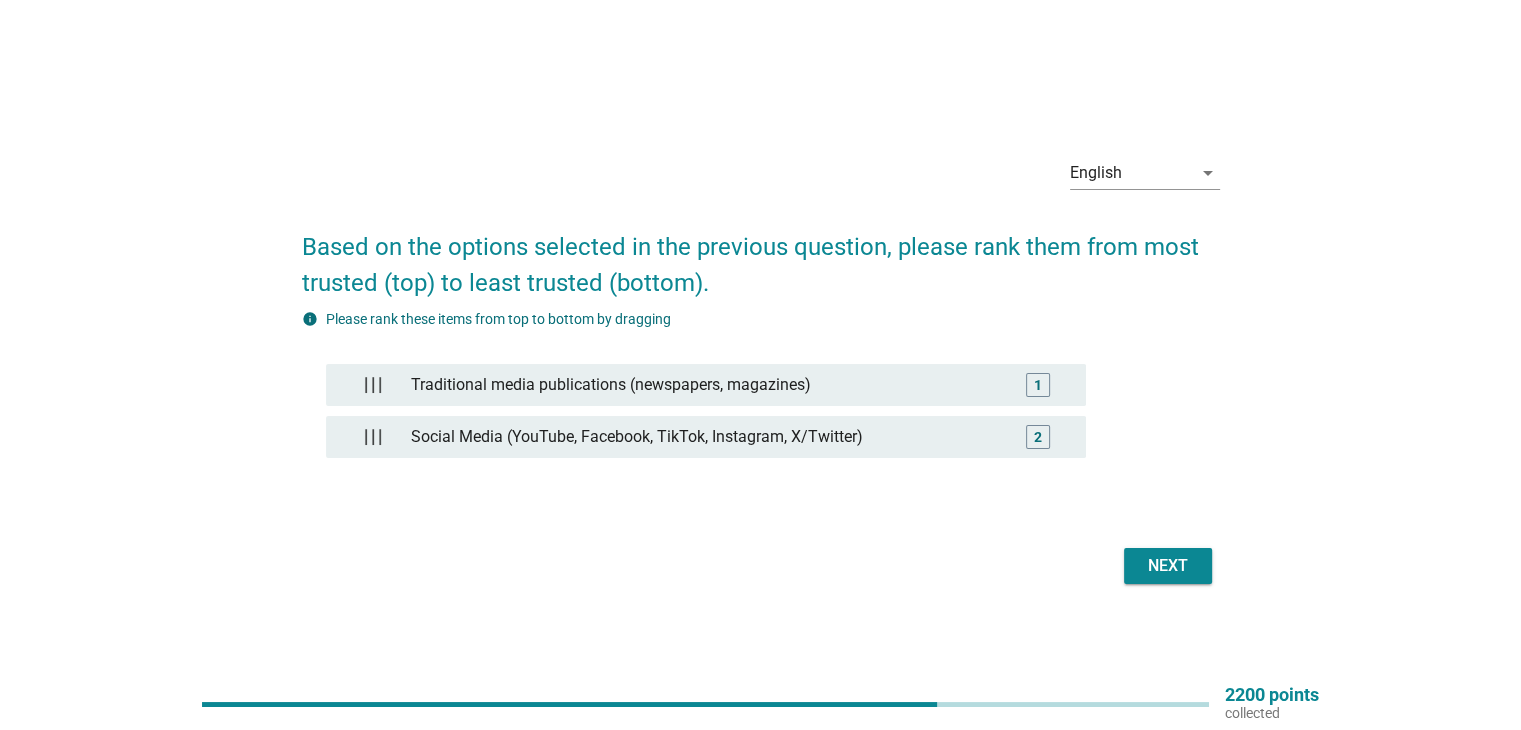 click on "Traditional media publications (newspapers, magazines)" at bounding box center [705, 385] 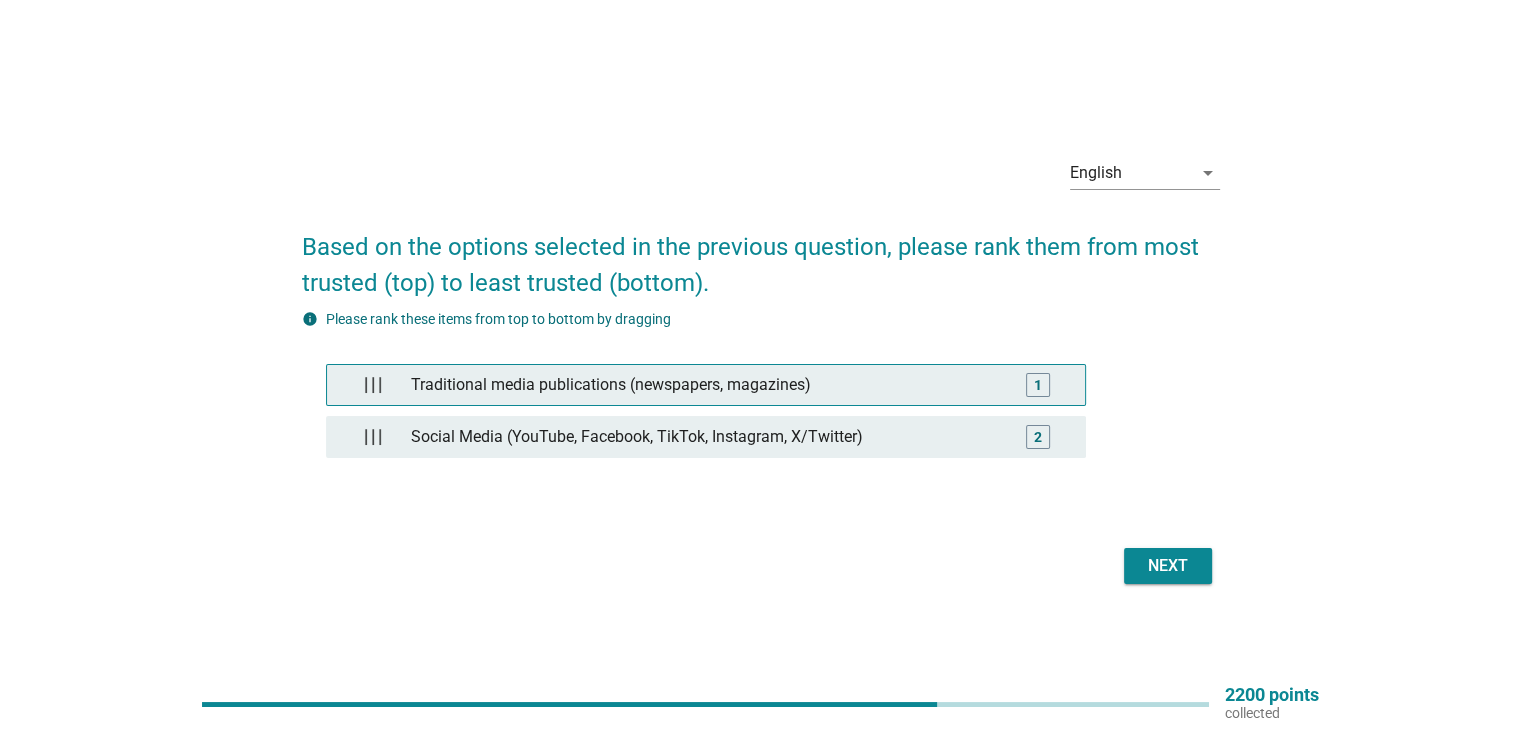 click on "1" at bounding box center (1038, 385) 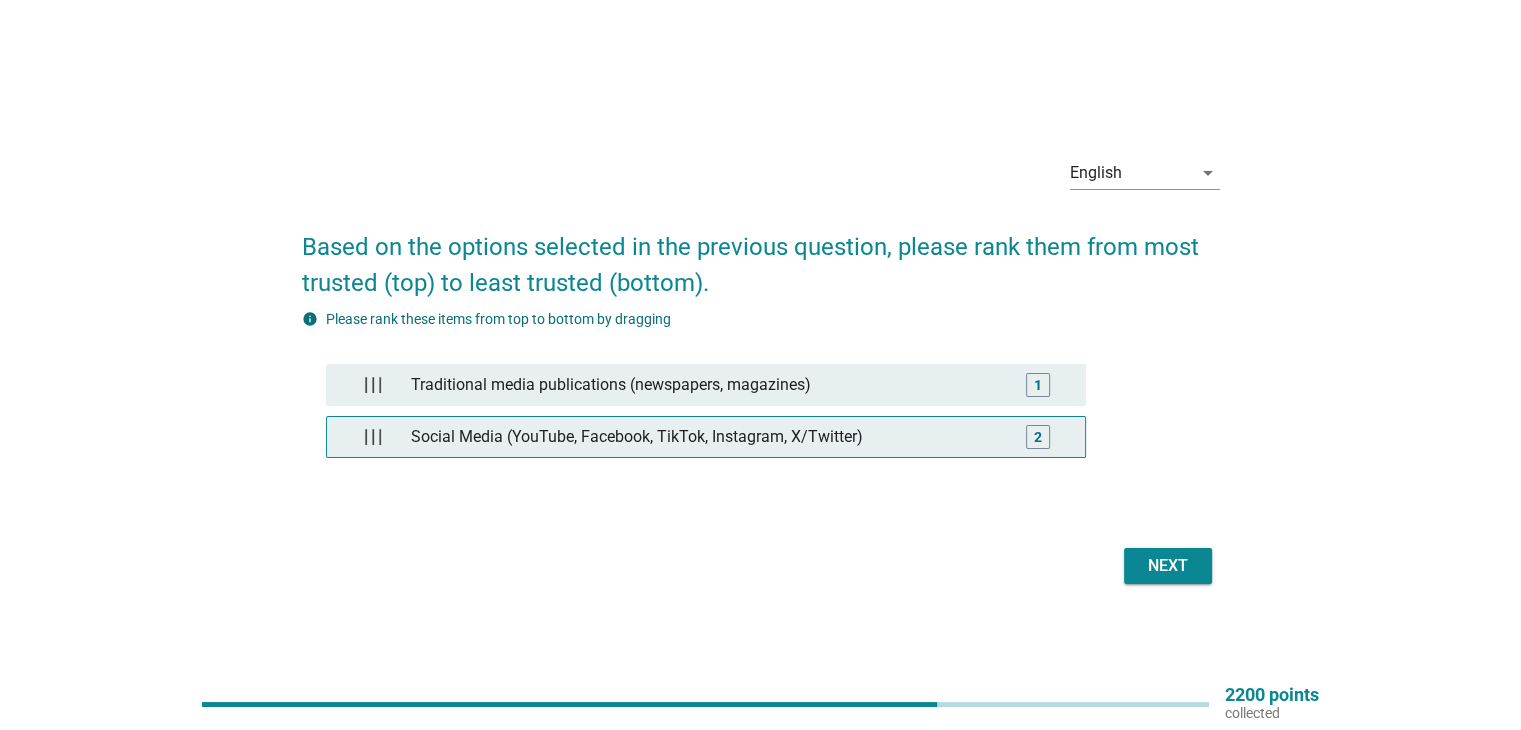 click on "2" at bounding box center [1038, 437] 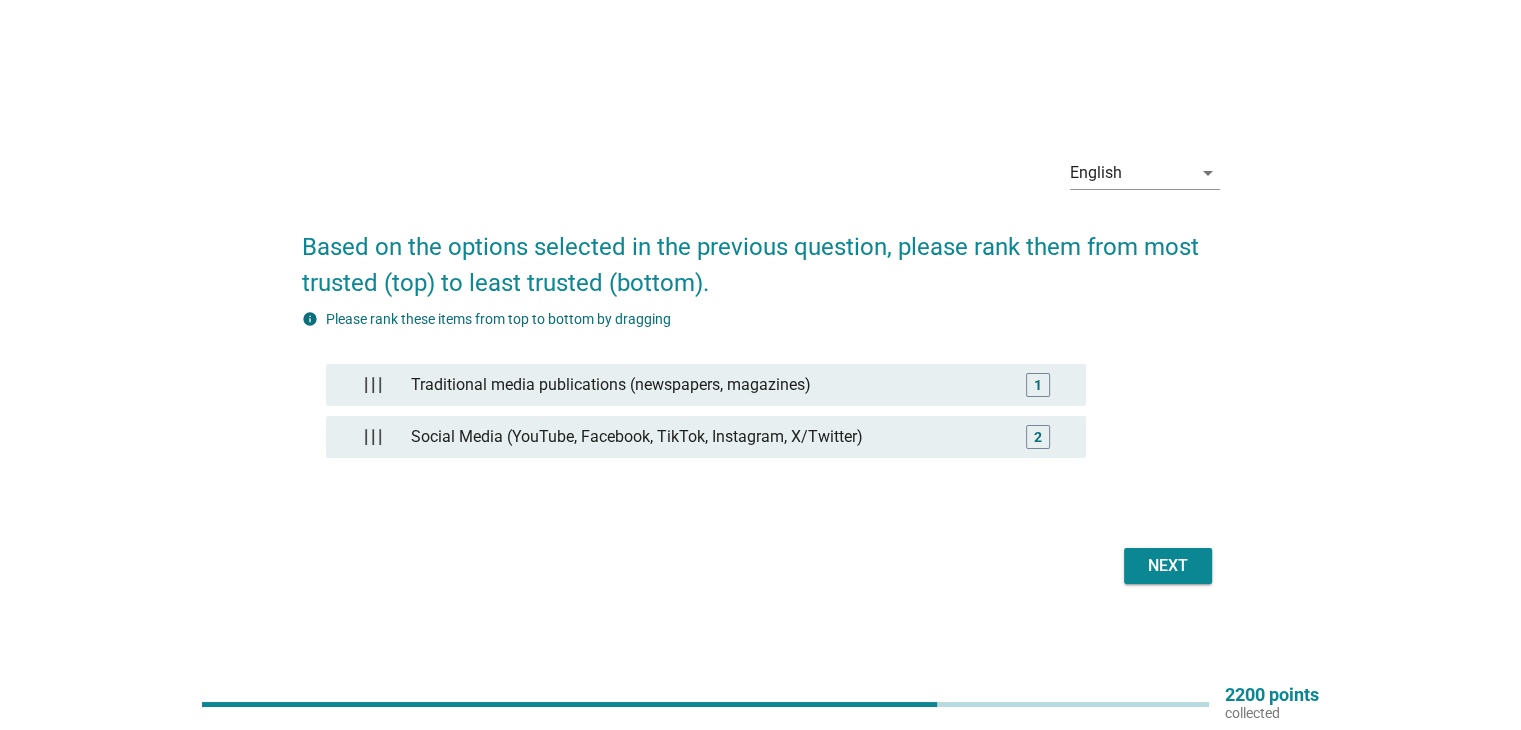 click on "Next" at bounding box center (1168, 566) 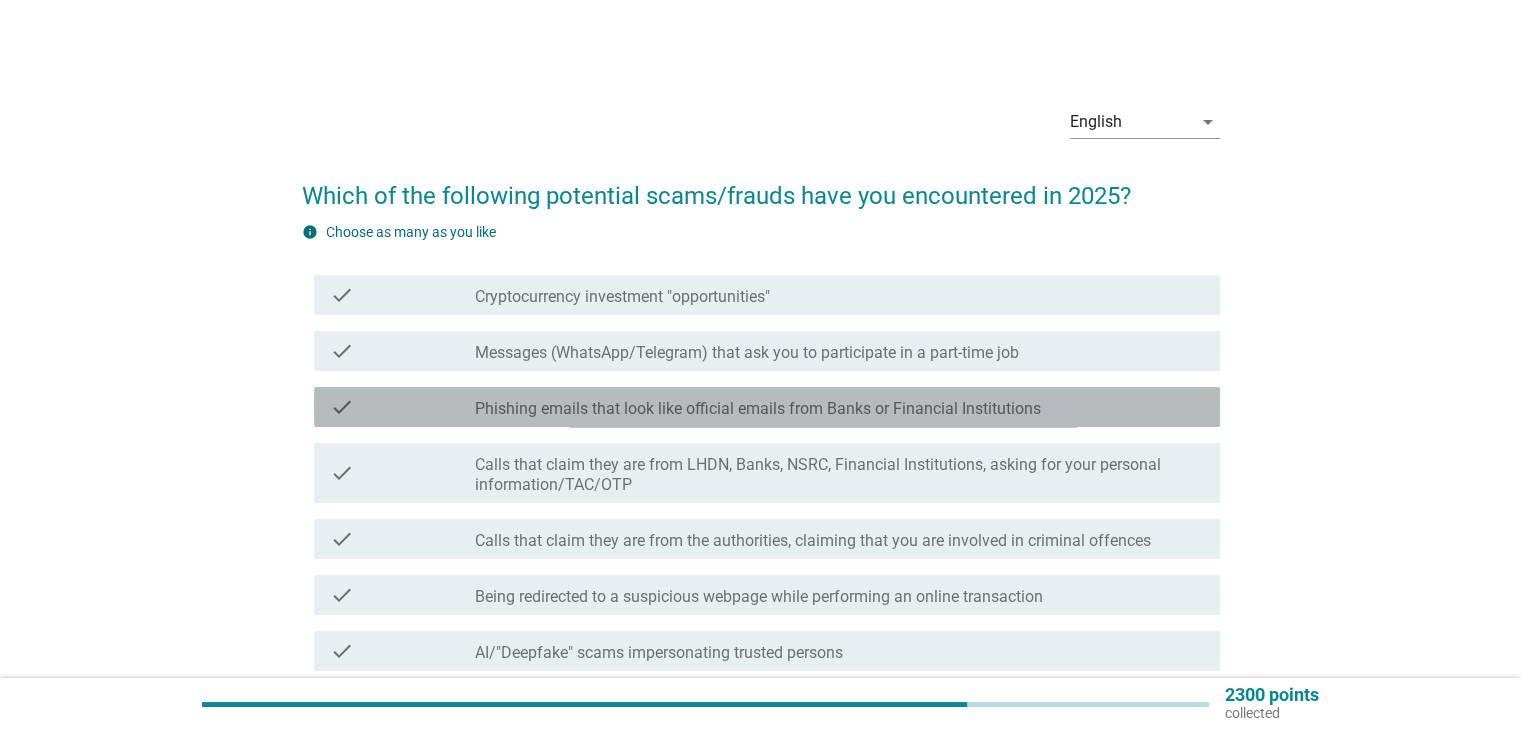 click on "Calls that claim they are from the authorities, claiming that you are involved in criminal offences" at bounding box center [813, 541] 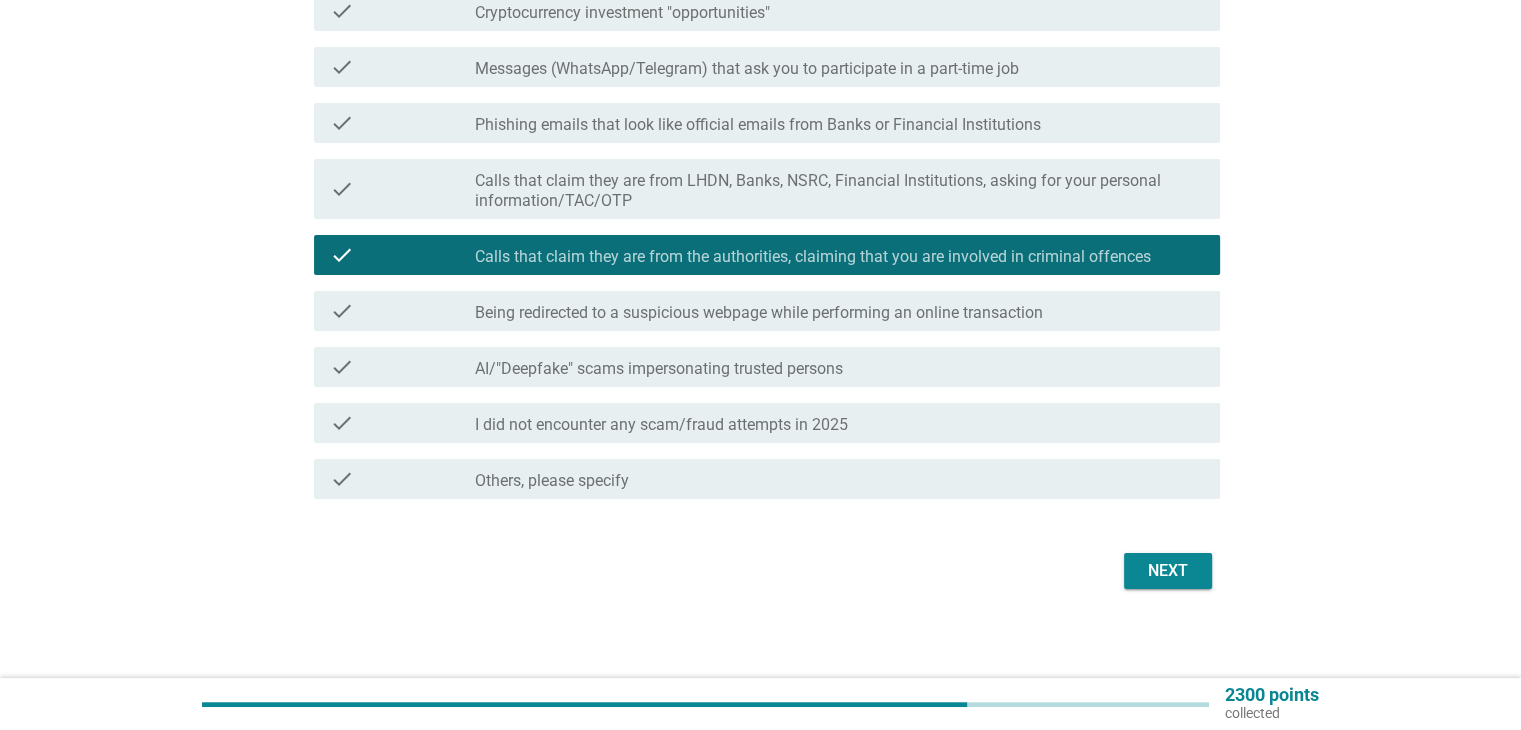 scroll, scrollTop: 291, scrollLeft: 0, axis: vertical 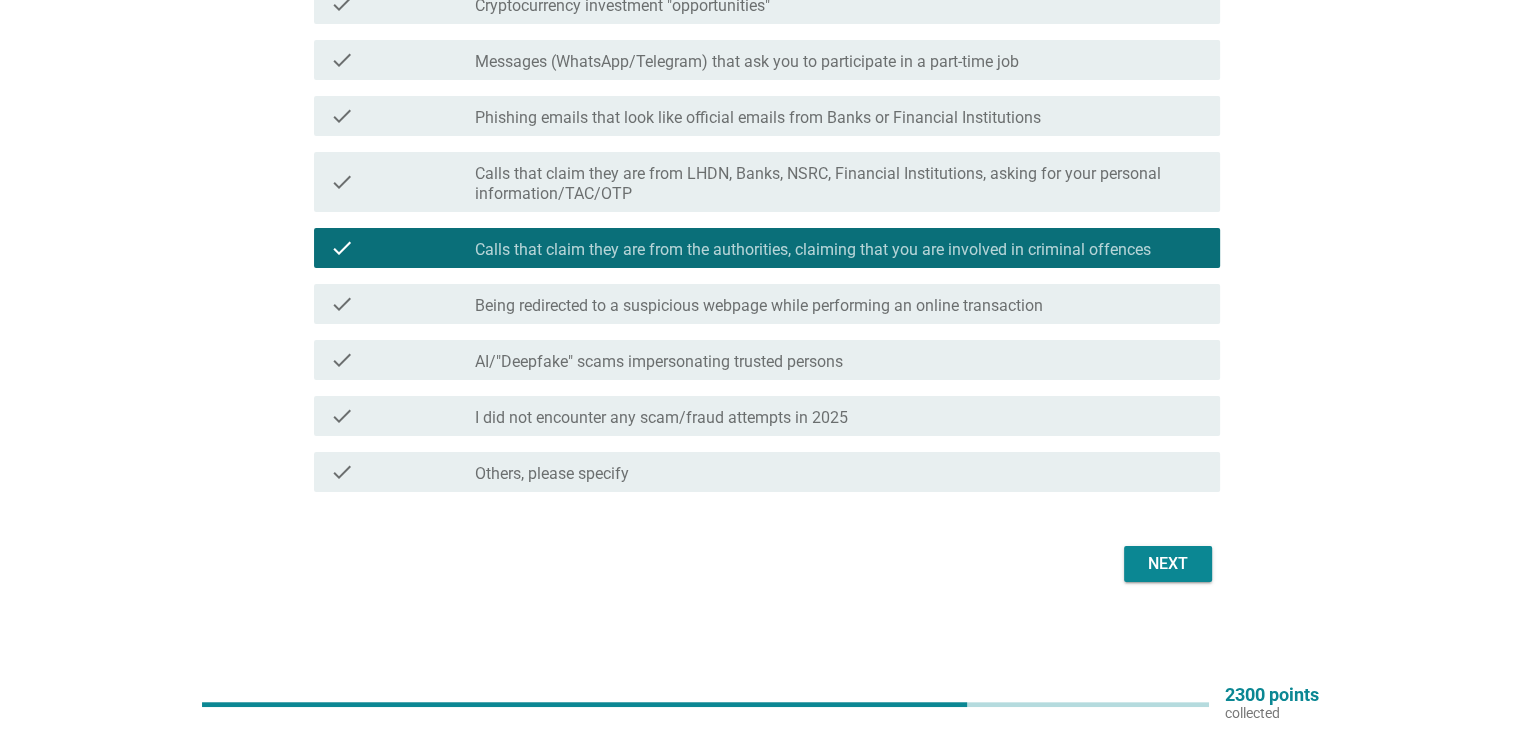 click on "Next" at bounding box center [1168, 564] 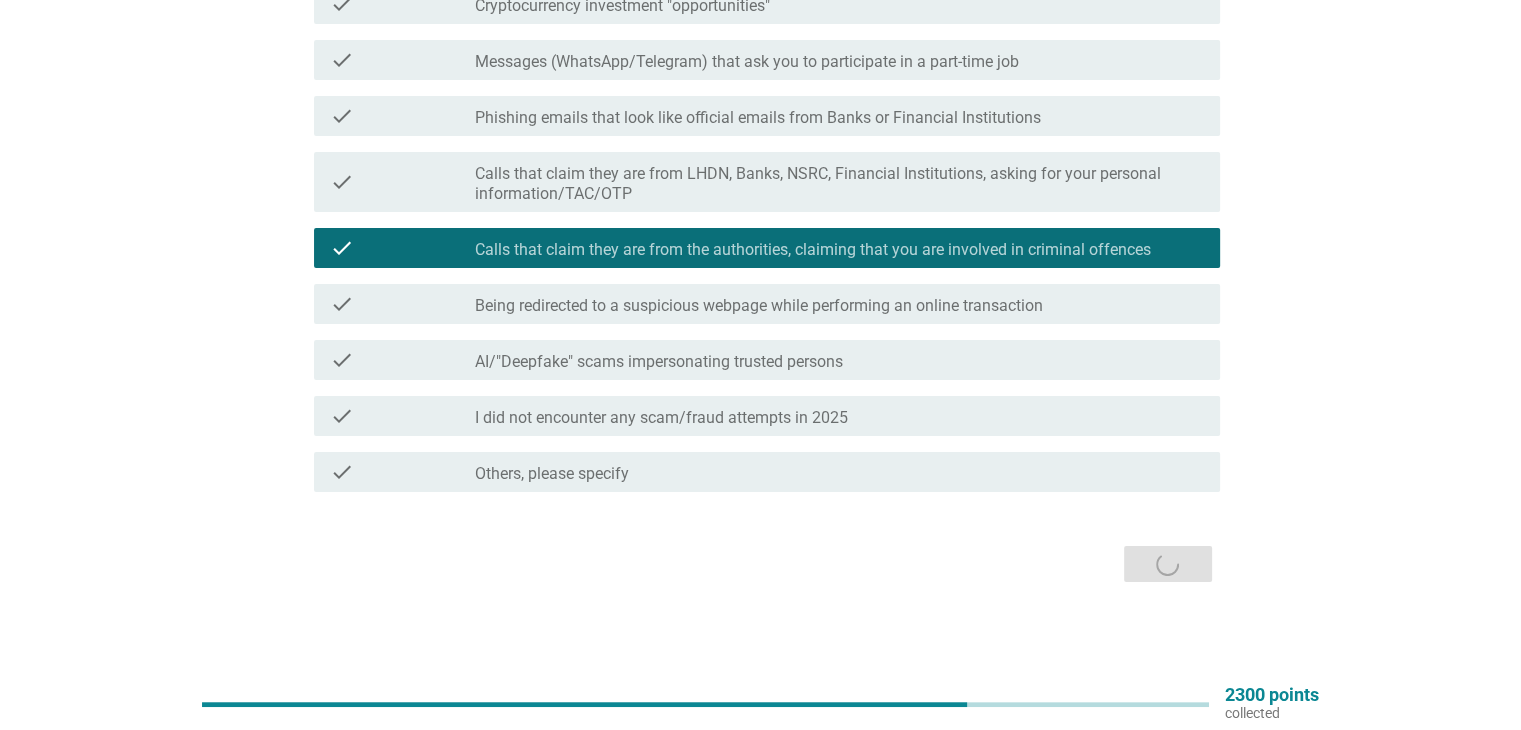 scroll, scrollTop: 0, scrollLeft: 0, axis: both 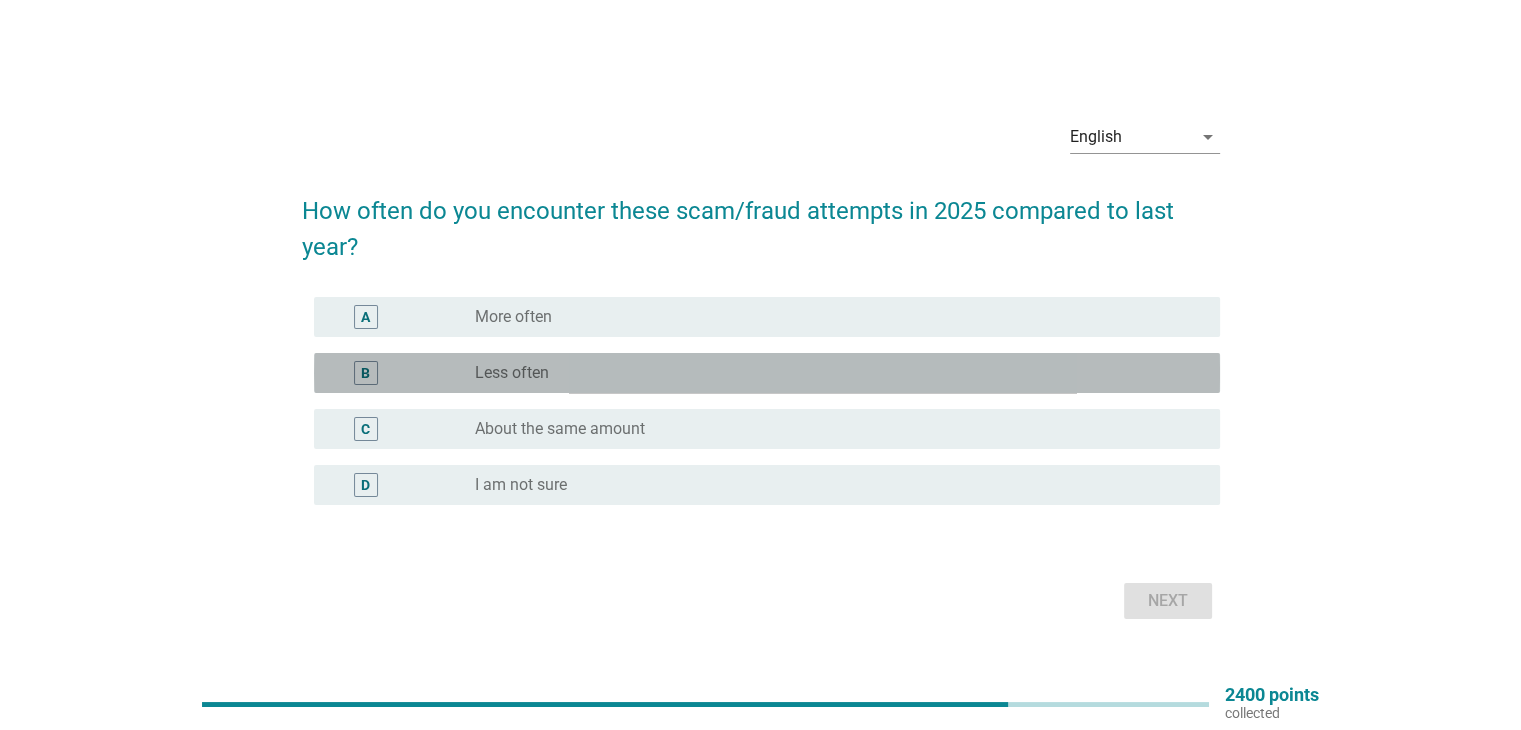 click on "B     radio_button_unchecked Less often" at bounding box center [767, 373] 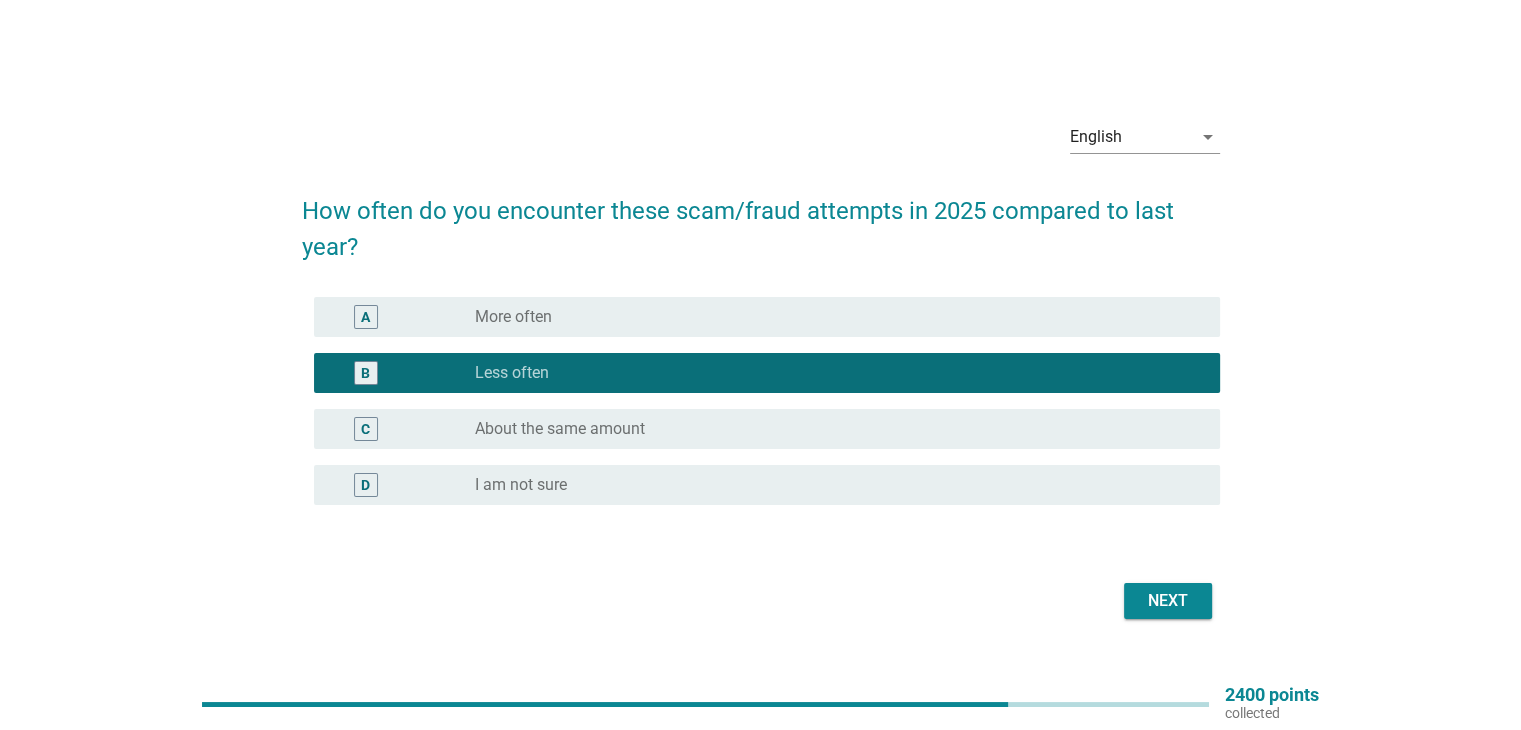 click on "Next" at bounding box center [1168, 601] 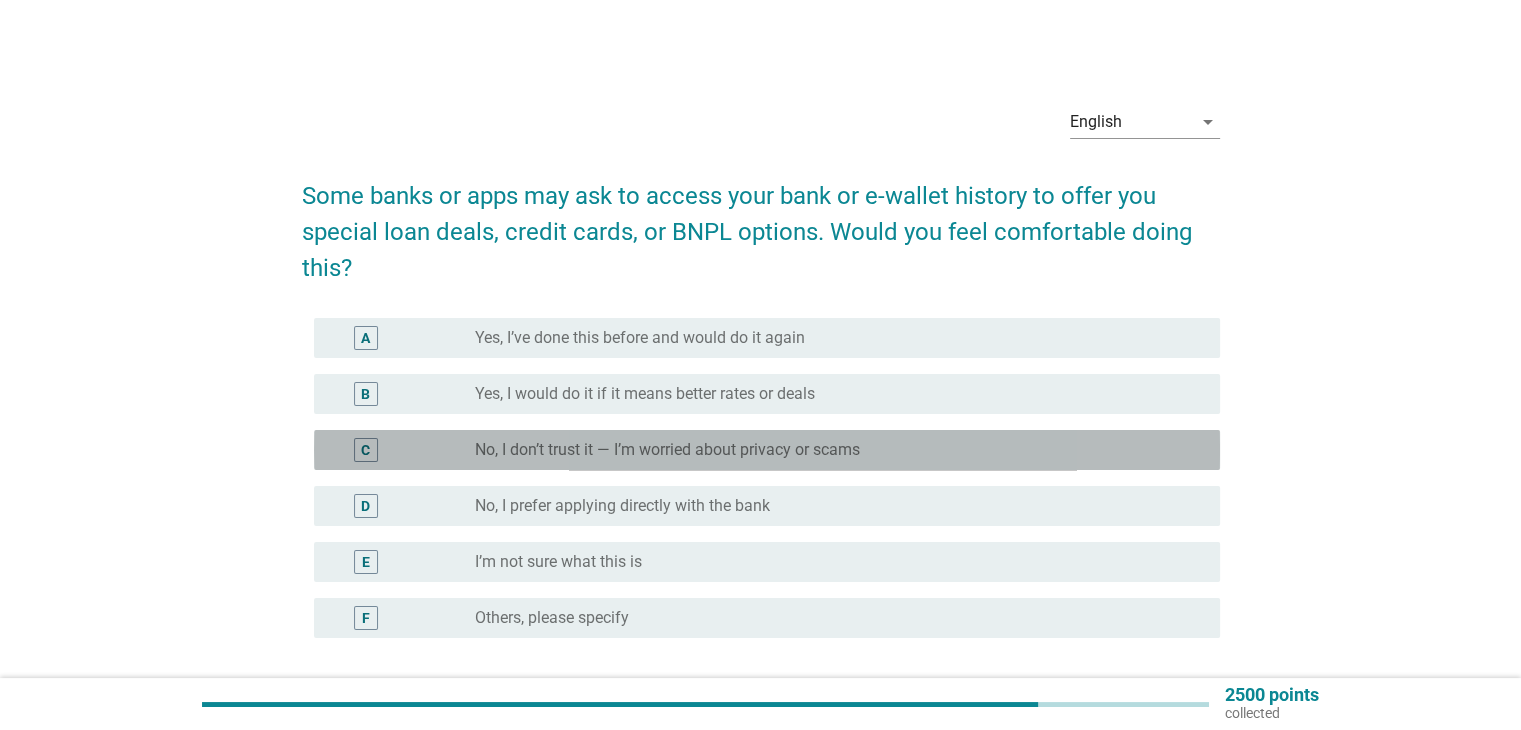 click on "No, I don’t trust it — I’m worried about privacy or scams" at bounding box center (667, 450) 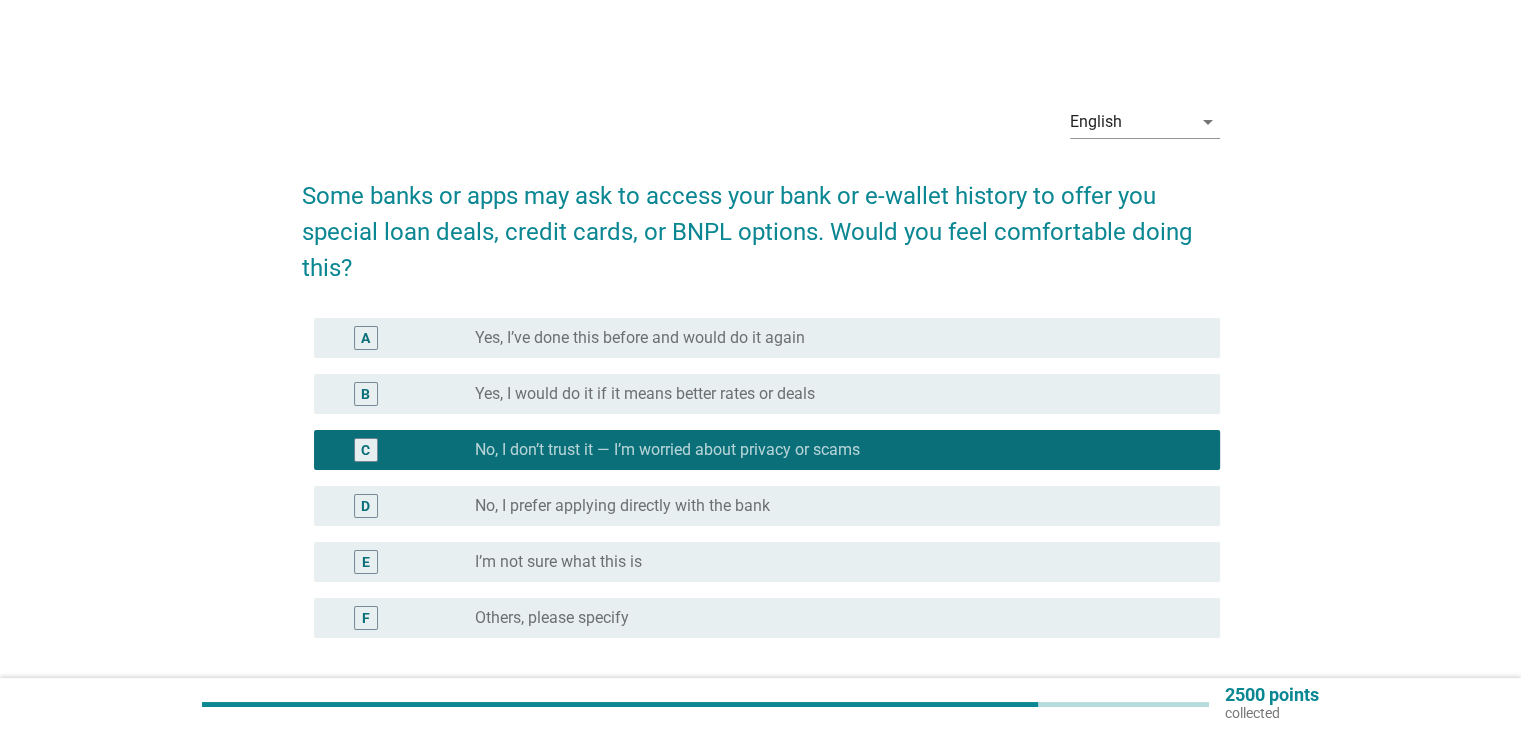 scroll, scrollTop: 170, scrollLeft: 0, axis: vertical 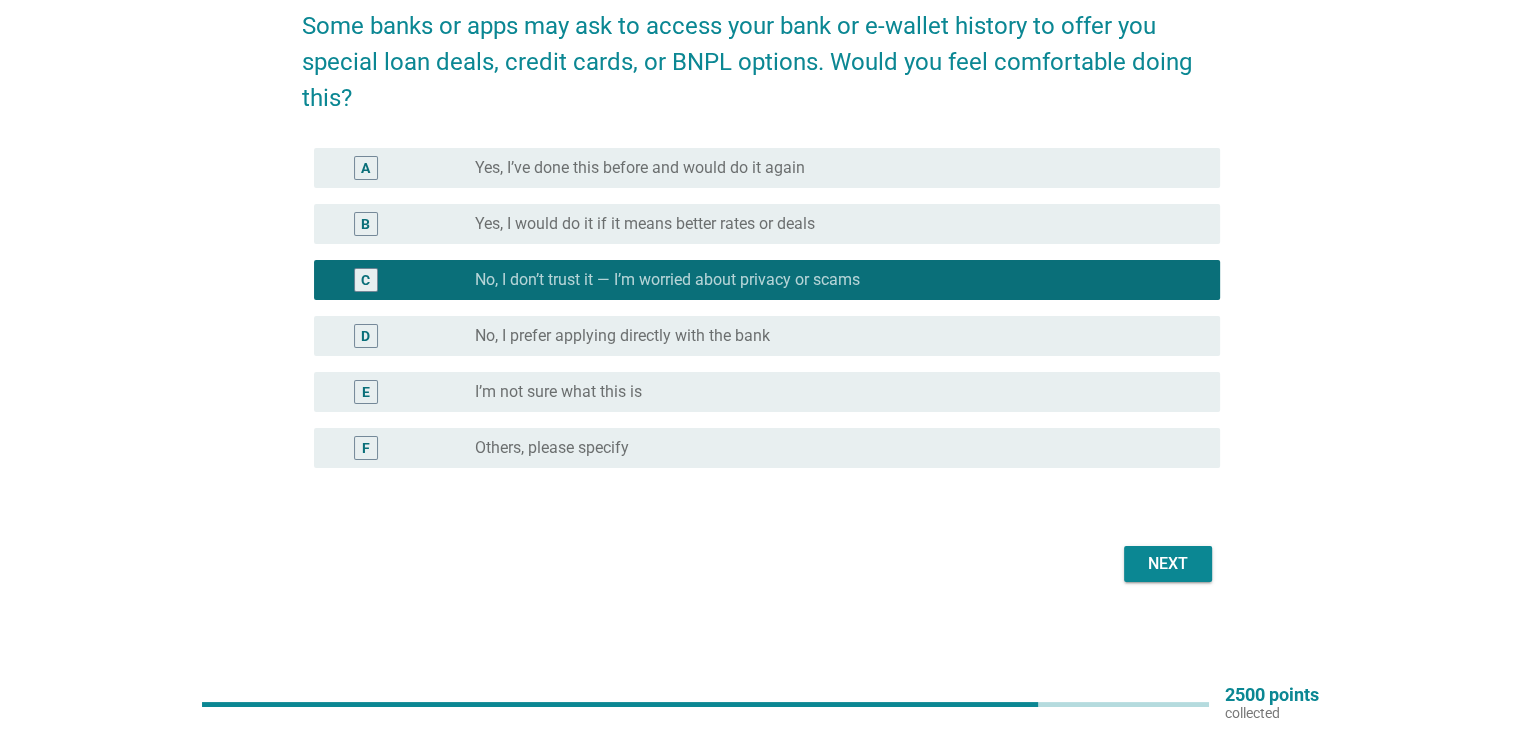 click on "Next" at bounding box center (1168, 564) 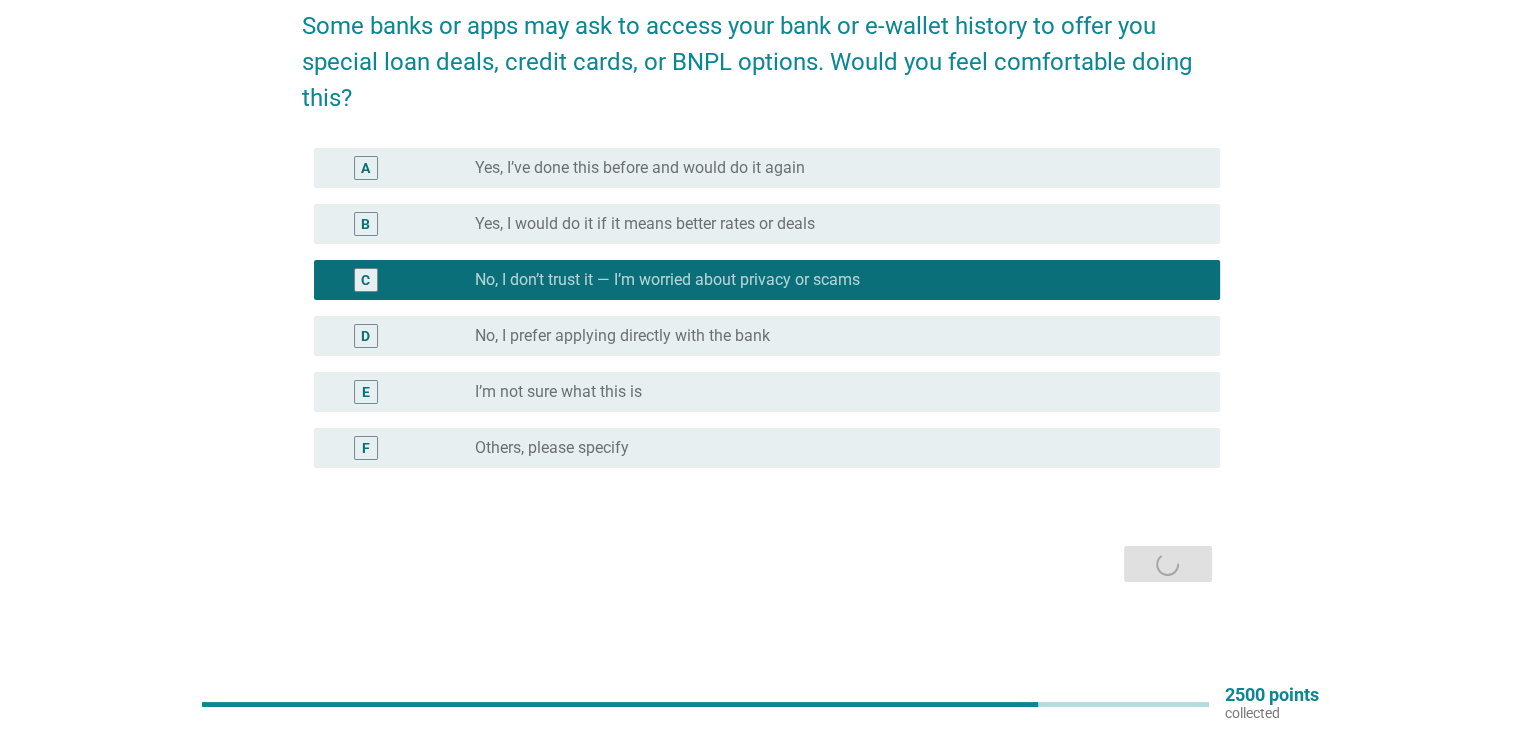 scroll, scrollTop: 0, scrollLeft: 0, axis: both 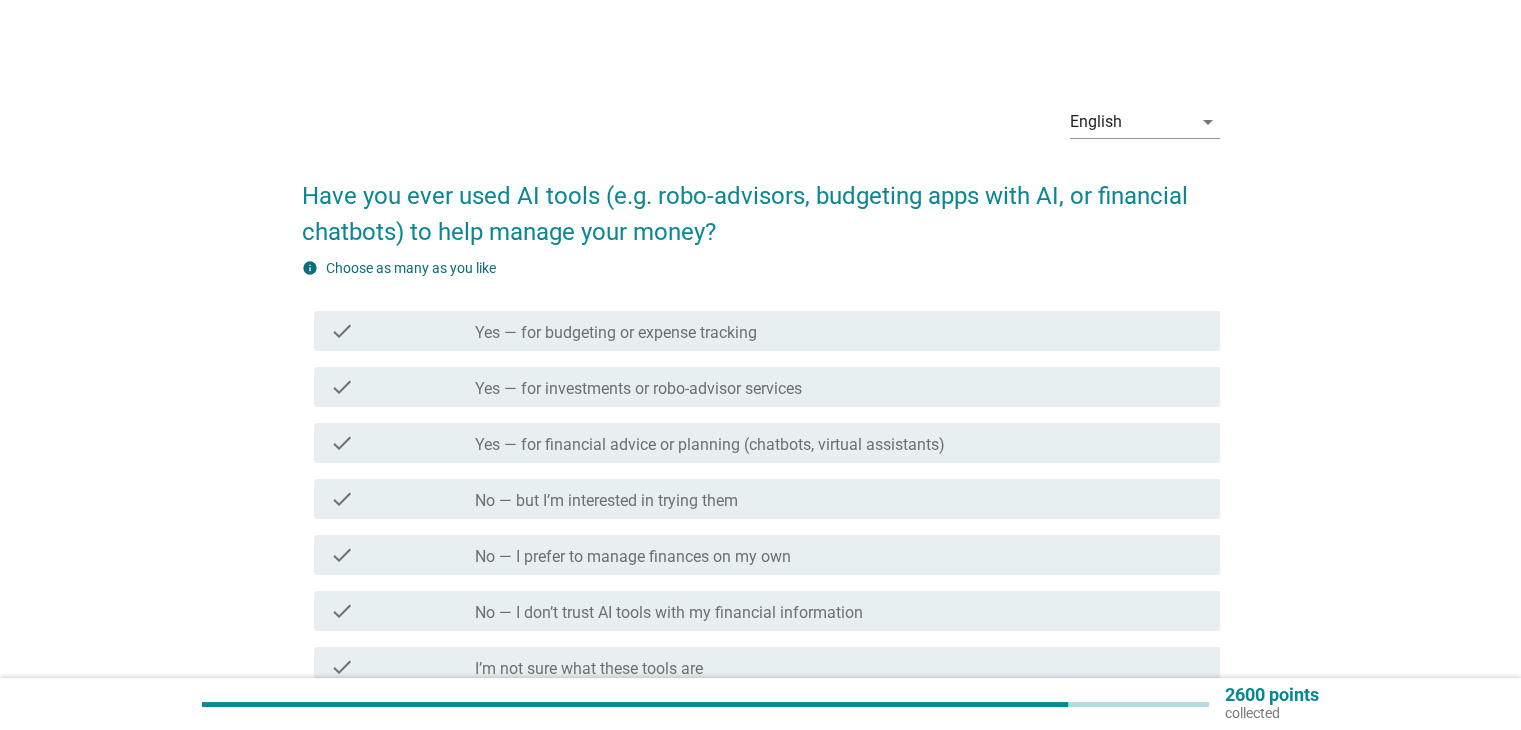 click on "No — but I’m interested in trying them" at bounding box center [606, 501] 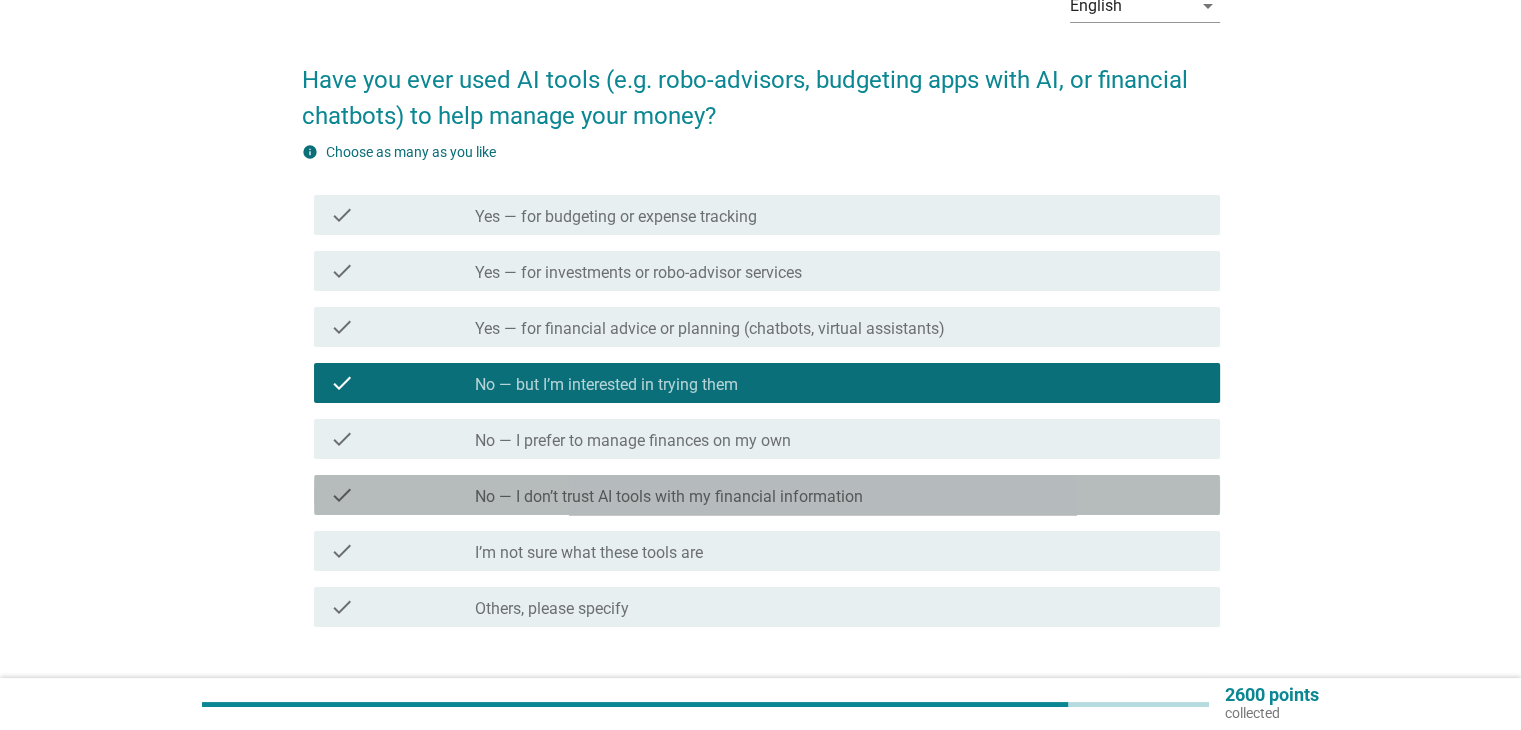 scroll, scrollTop: 251, scrollLeft: 0, axis: vertical 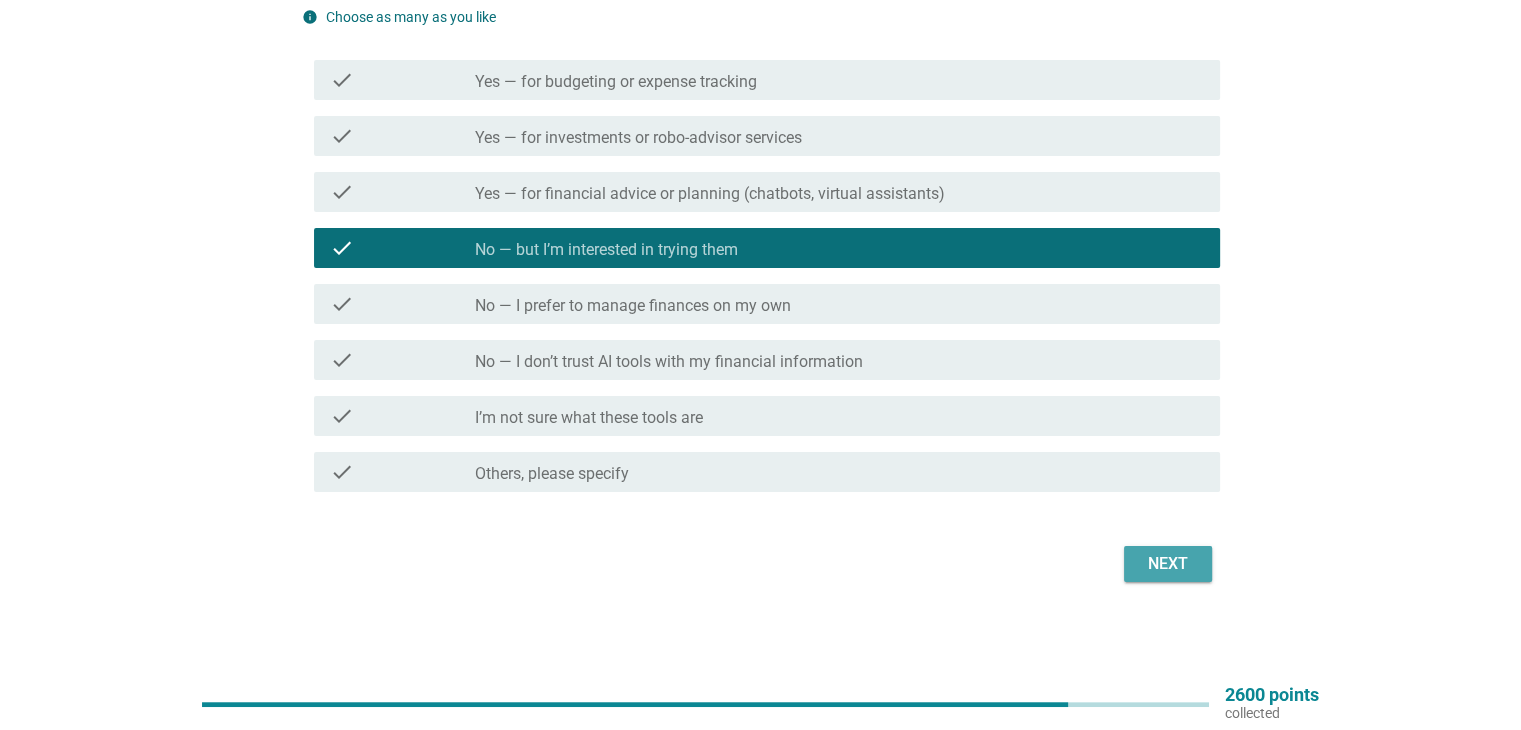 click on "Next" at bounding box center [1168, 564] 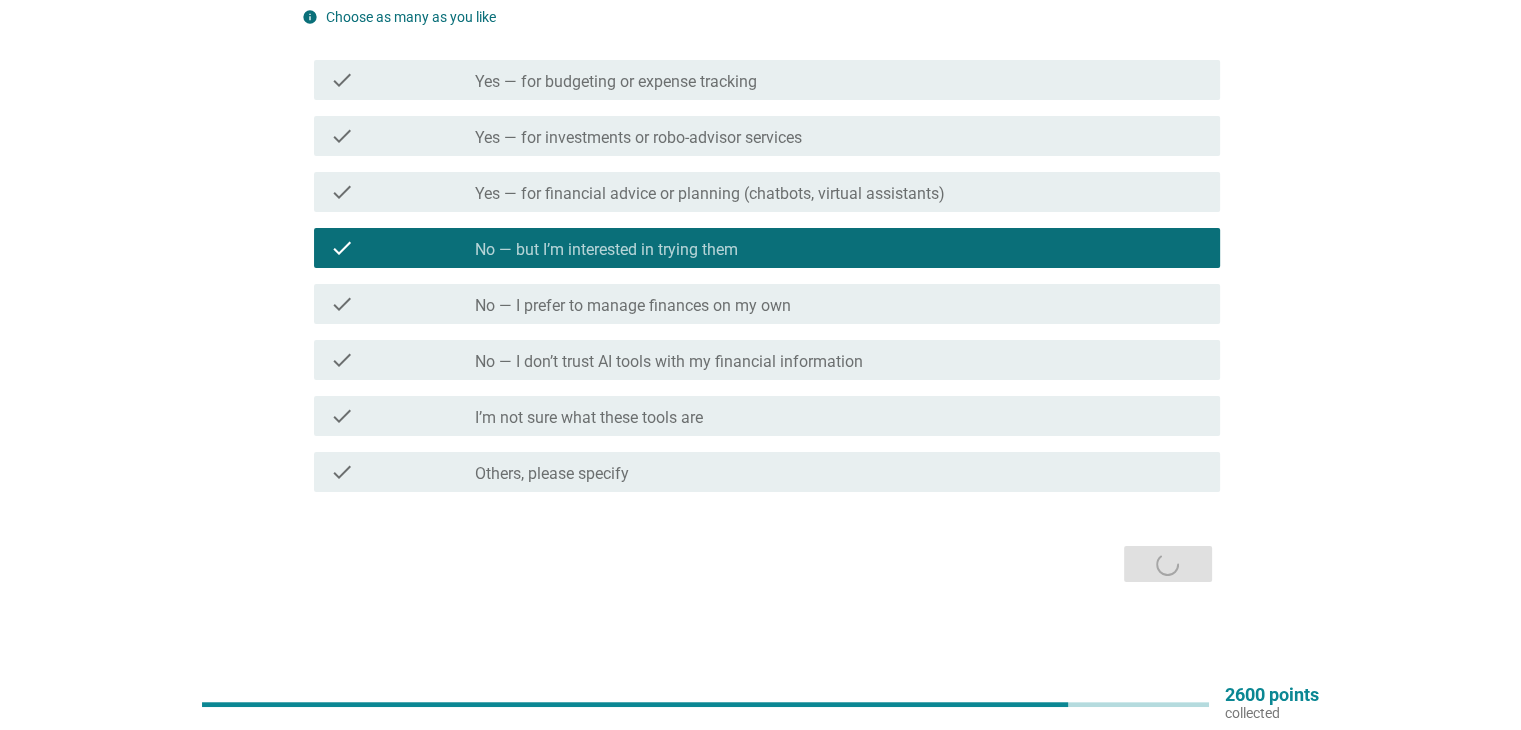scroll, scrollTop: 0, scrollLeft: 0, axis: both 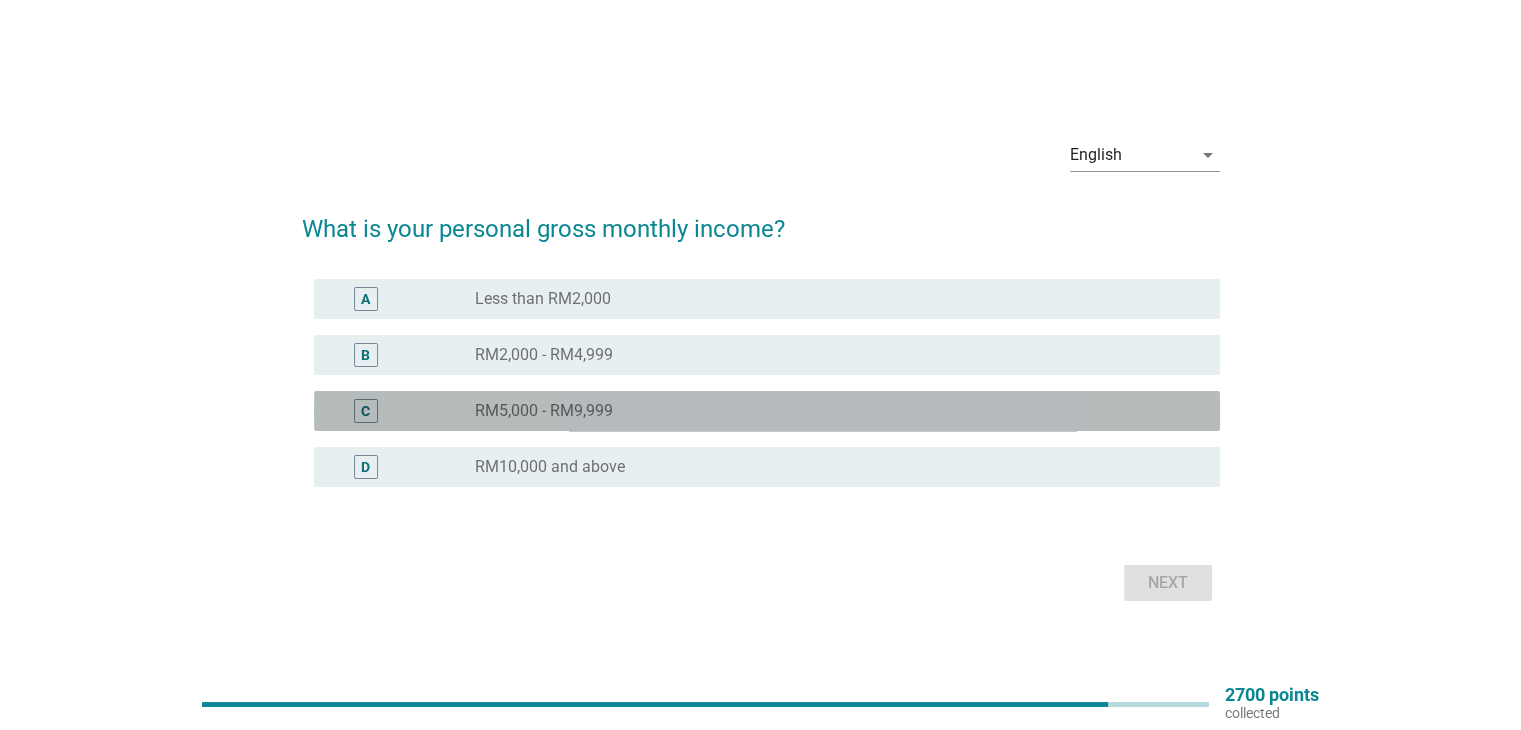 click on "C" at bounding box center [365, 411] 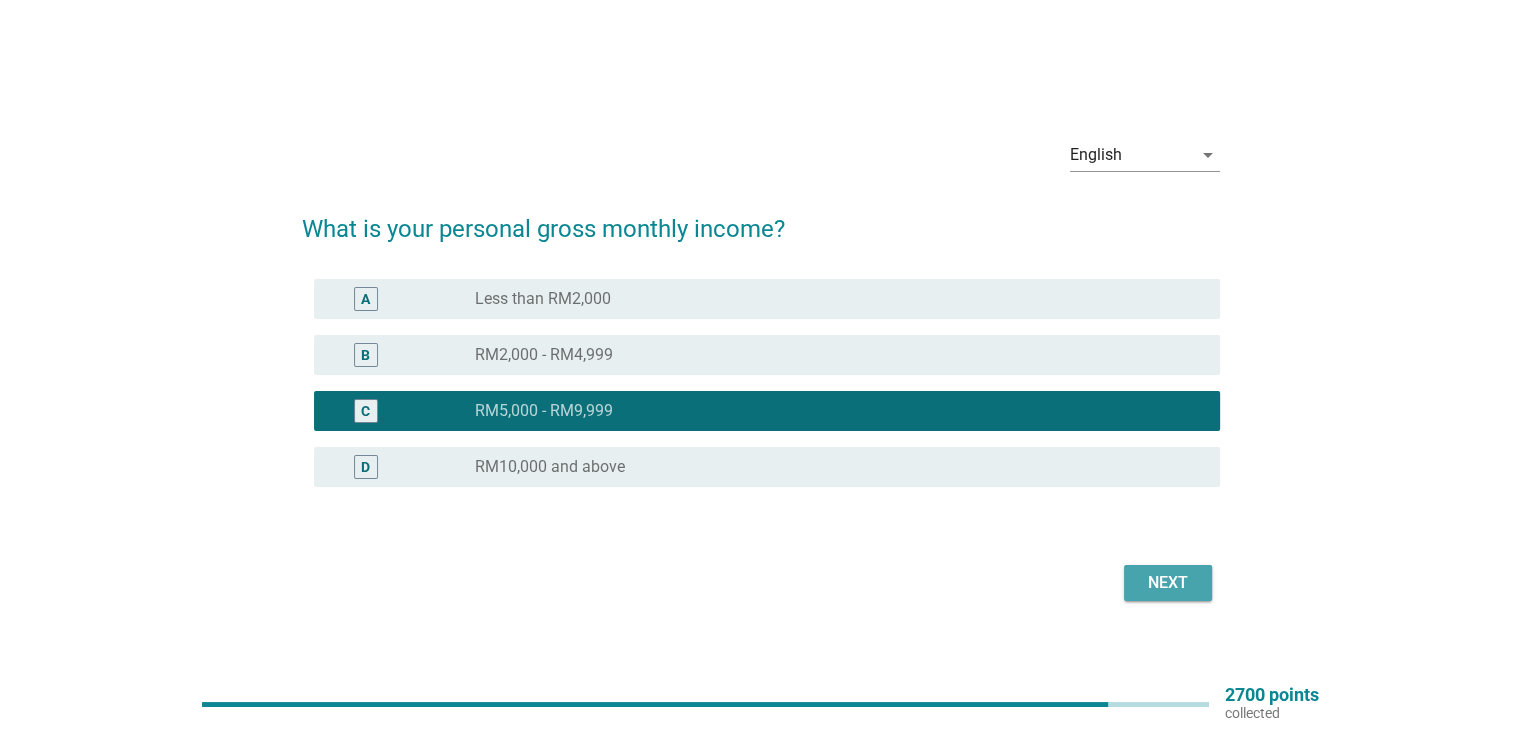 click on "Next" at bounding box center (1168, 583) 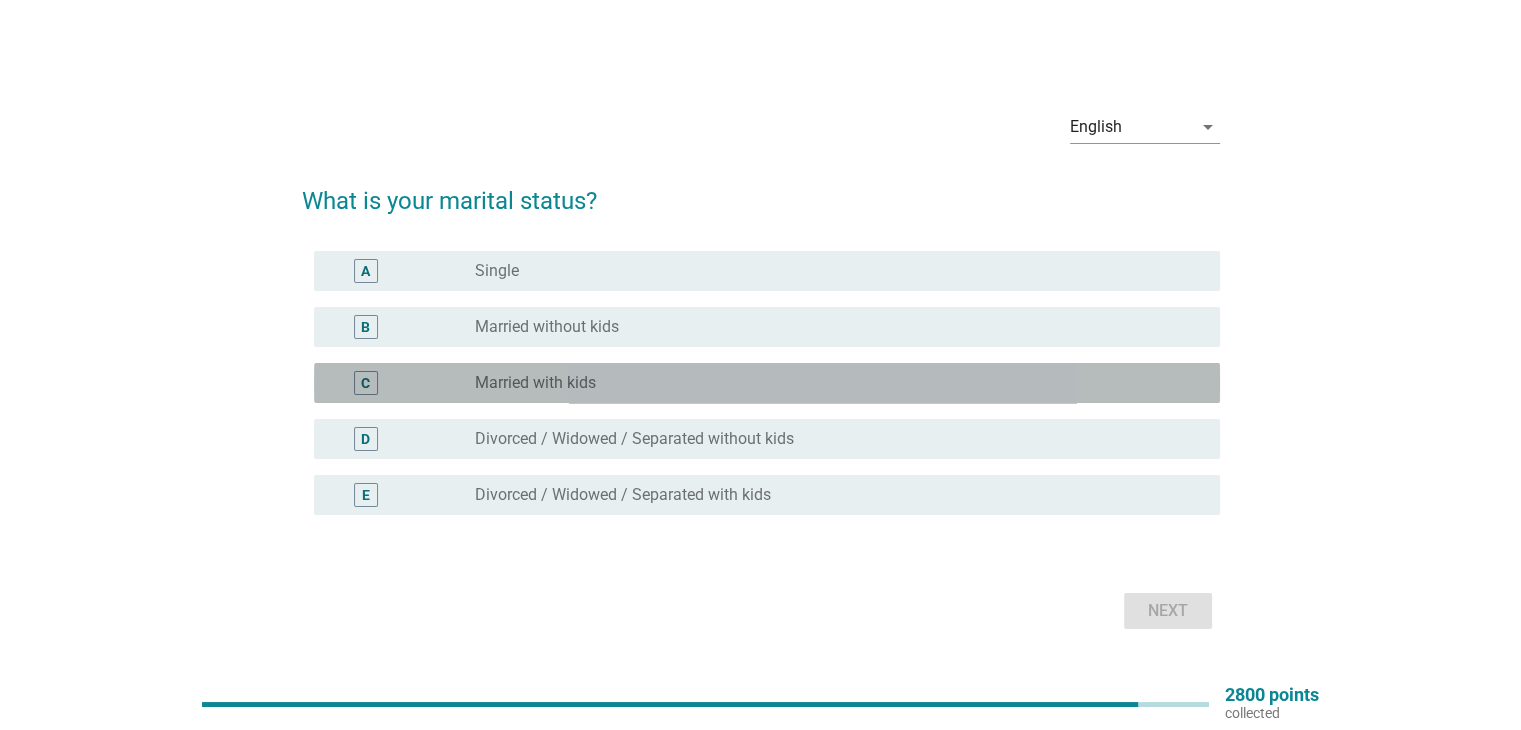 click on "C     radio_button_unchecked Married with kids" at bounding box center [767, 383] 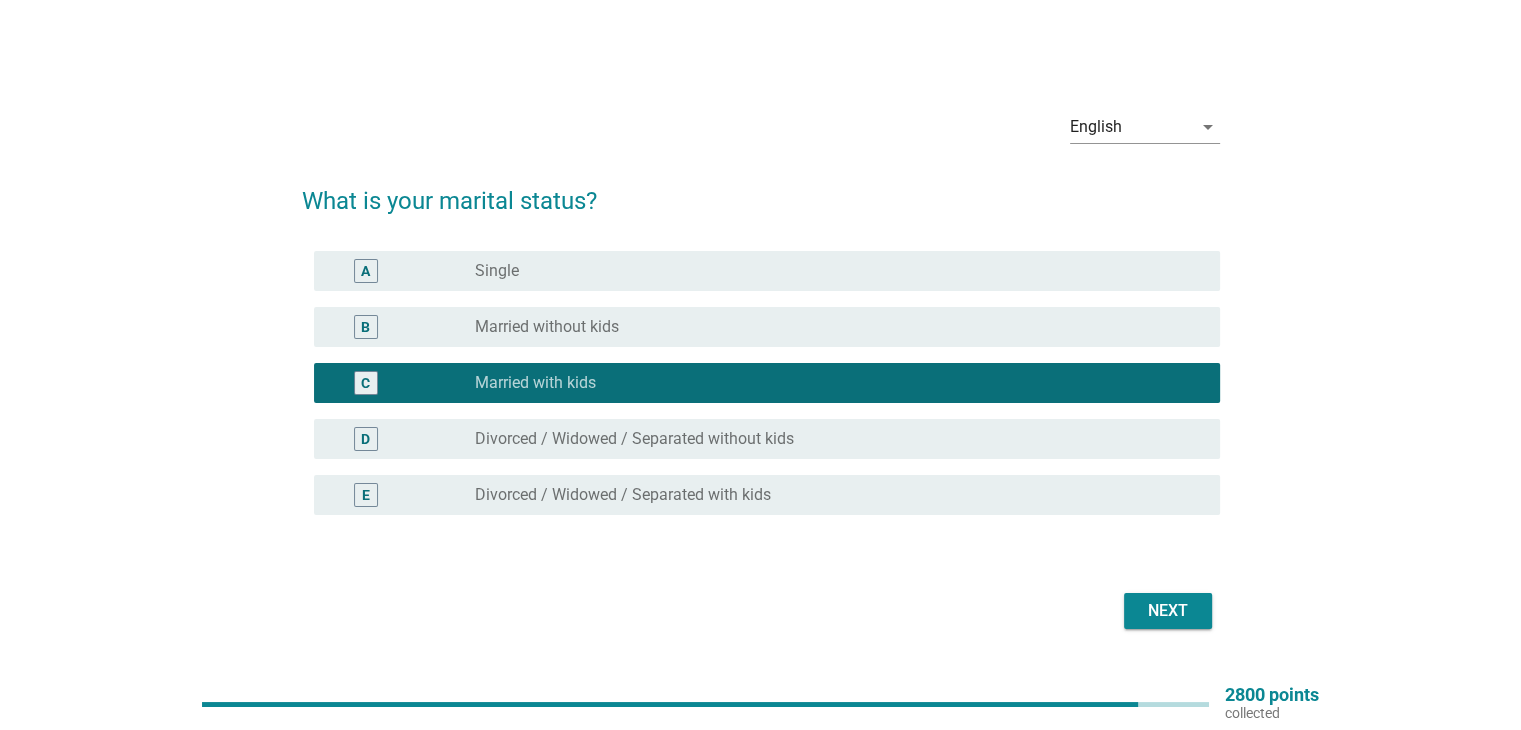 click on "Next" at bounding box center (1168, 611) 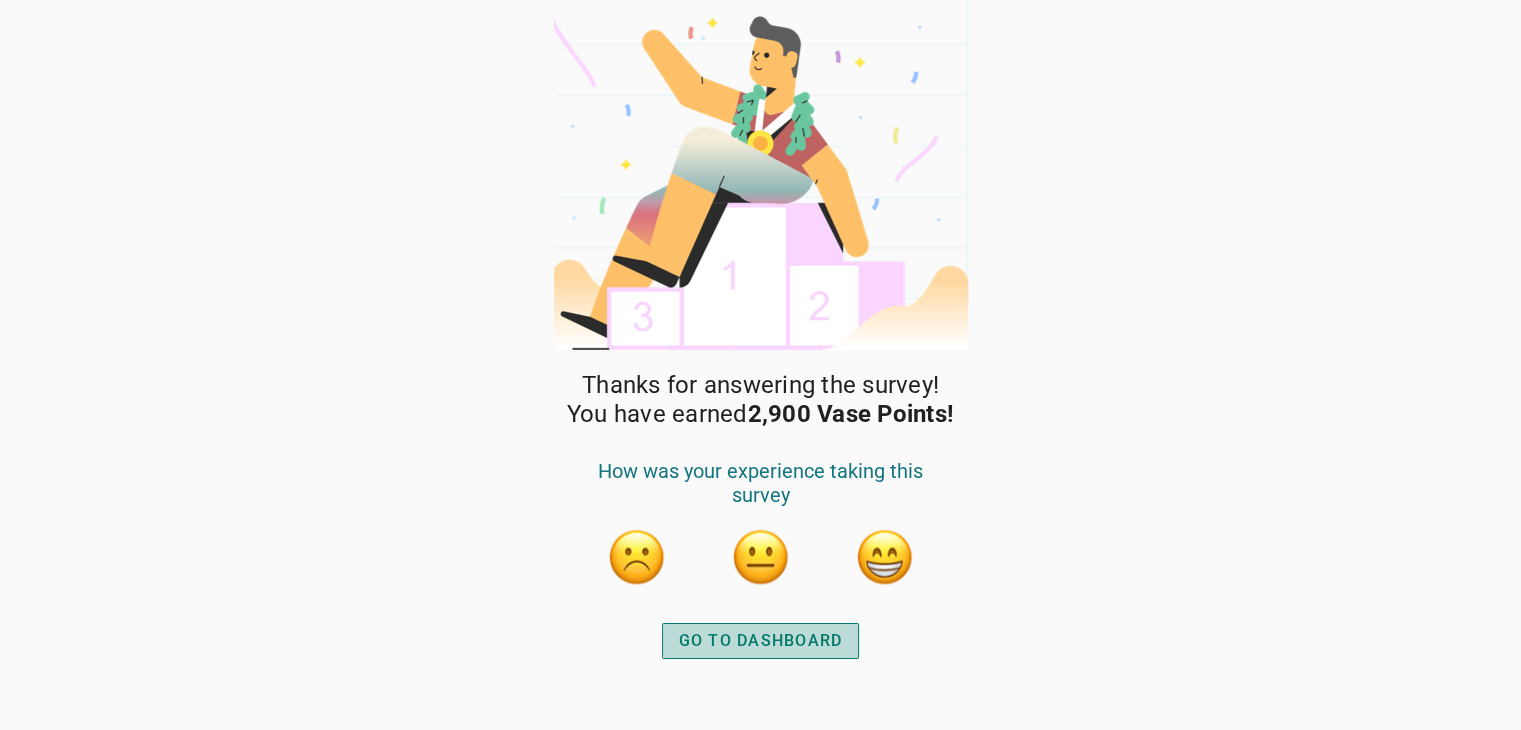 click on "GO TO DASHBOARD" at bounding box center [761, 641] 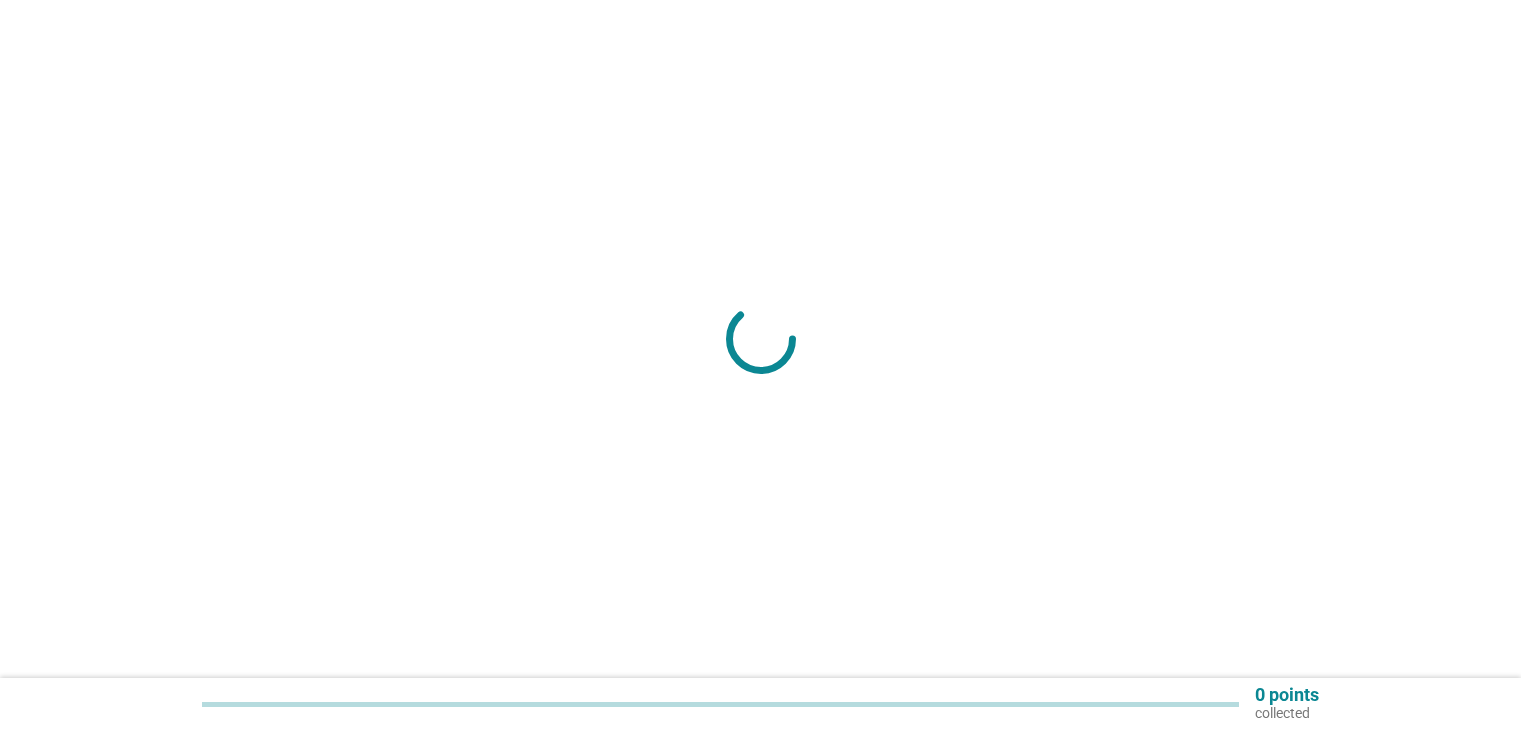scroll, scrollTop: 0, scrollLeft: 0, axis: both 